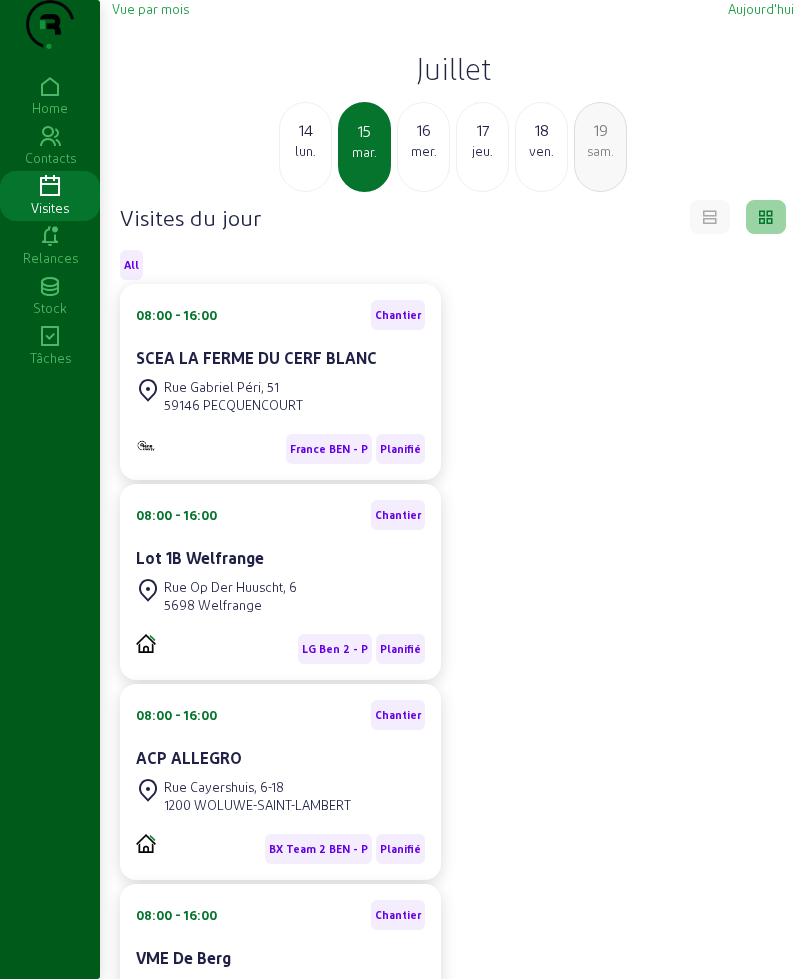 scroll, scrollTop: 0, scrollLeft: 0, axis: both 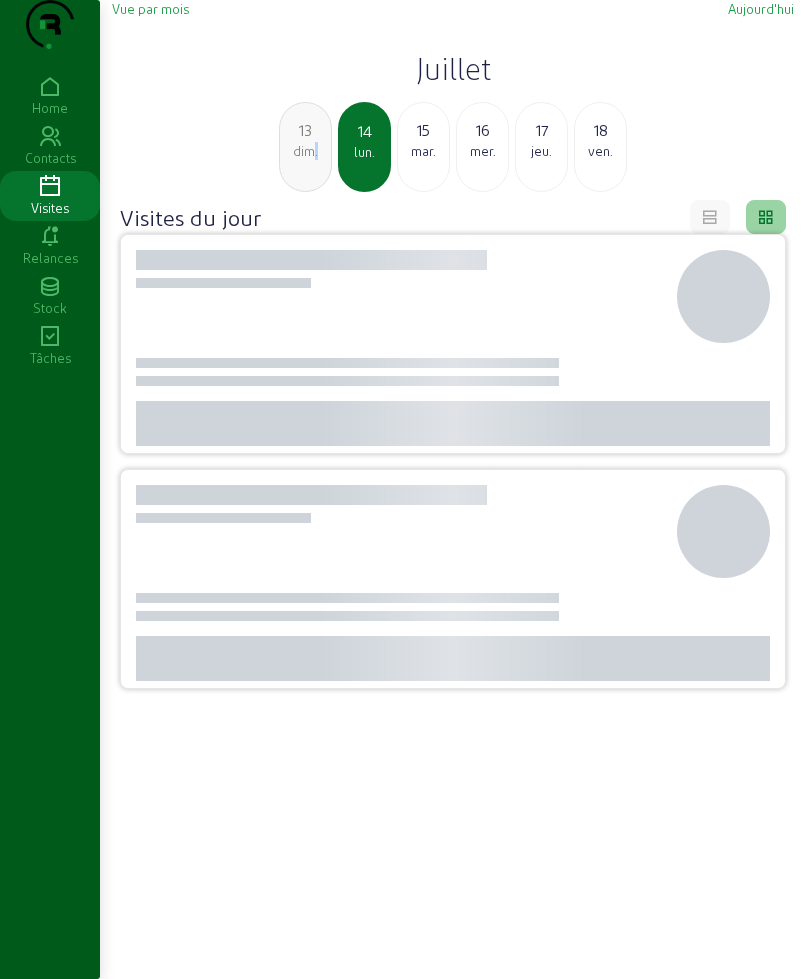 click on "dim." 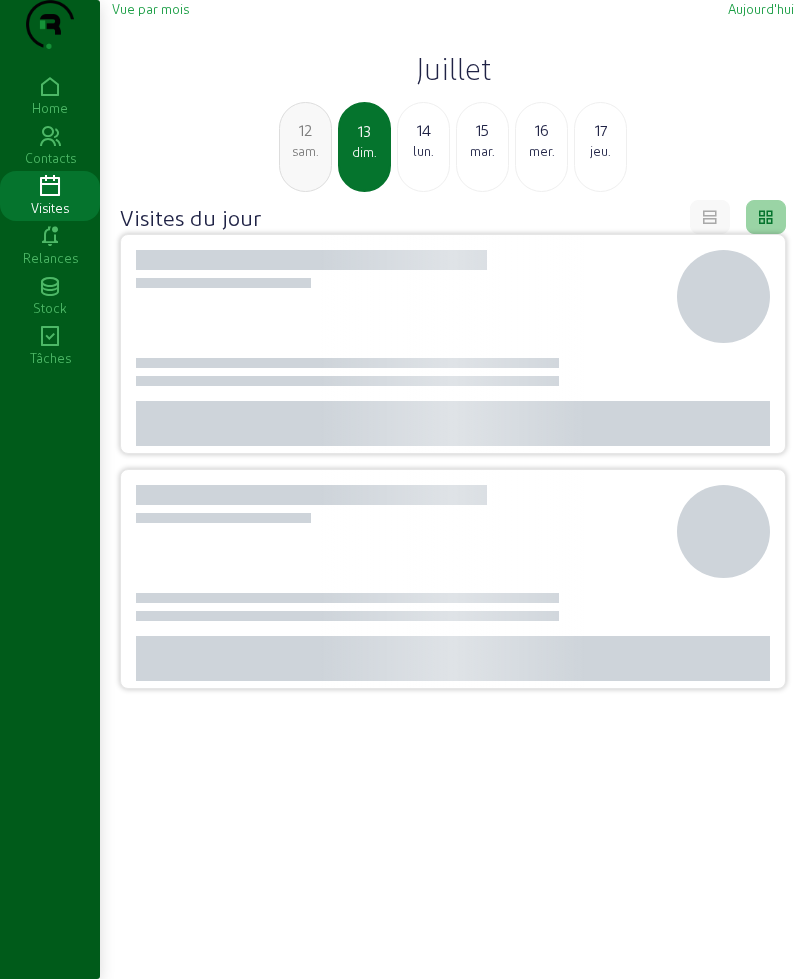click on "sam." 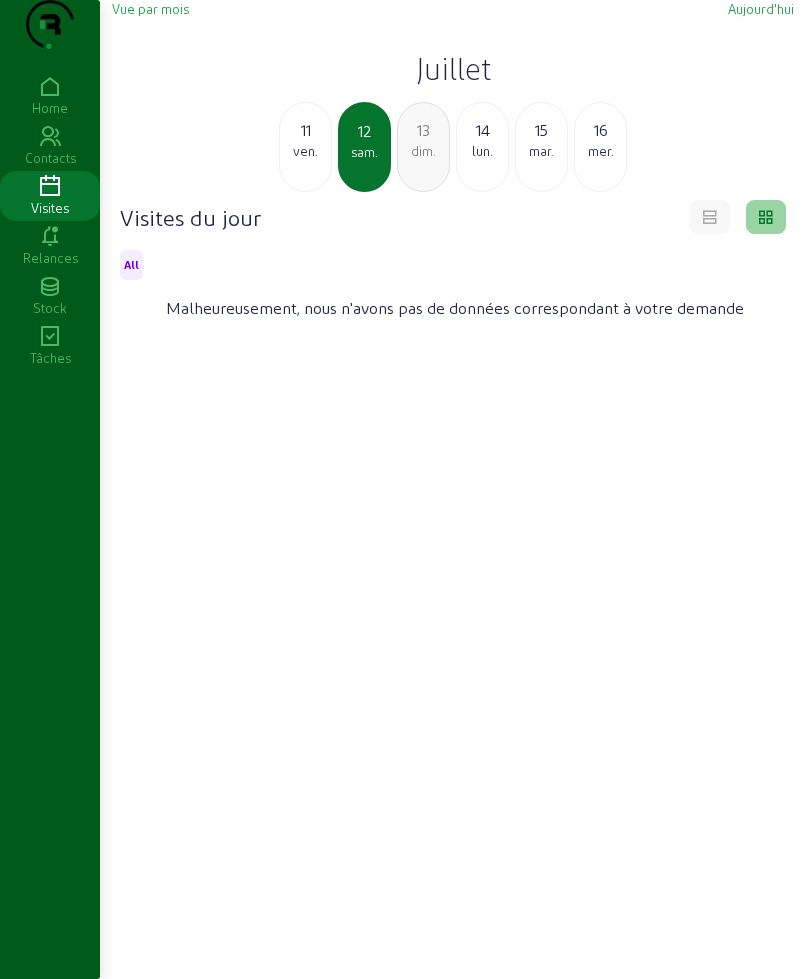 click on "ven." 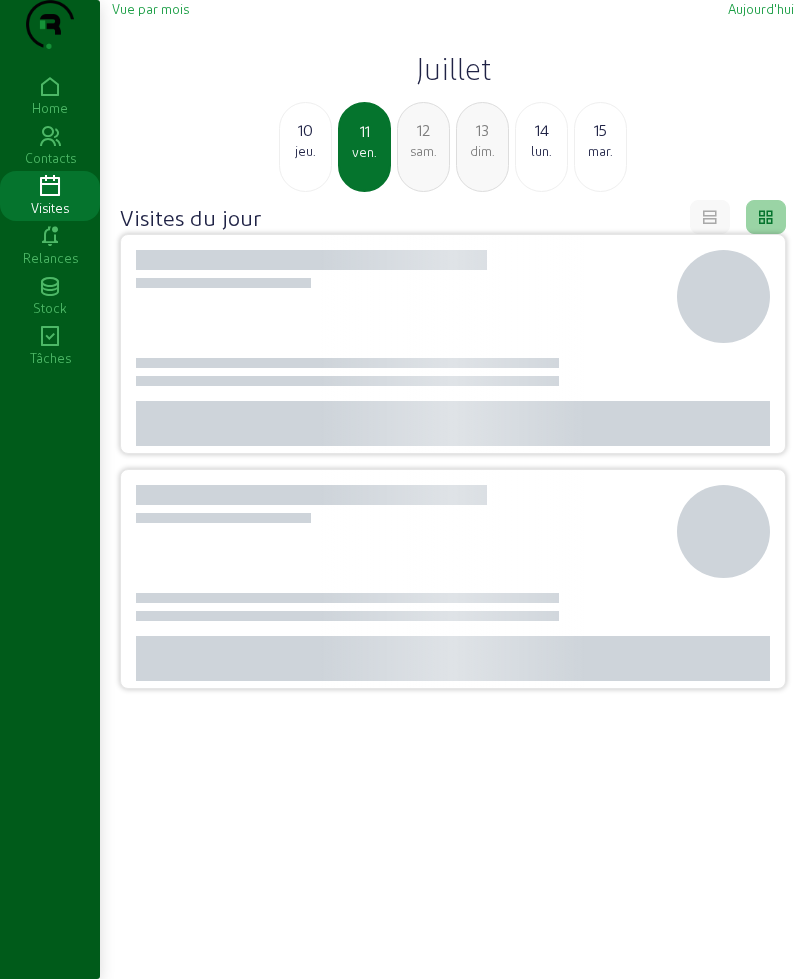 click on "jeu." 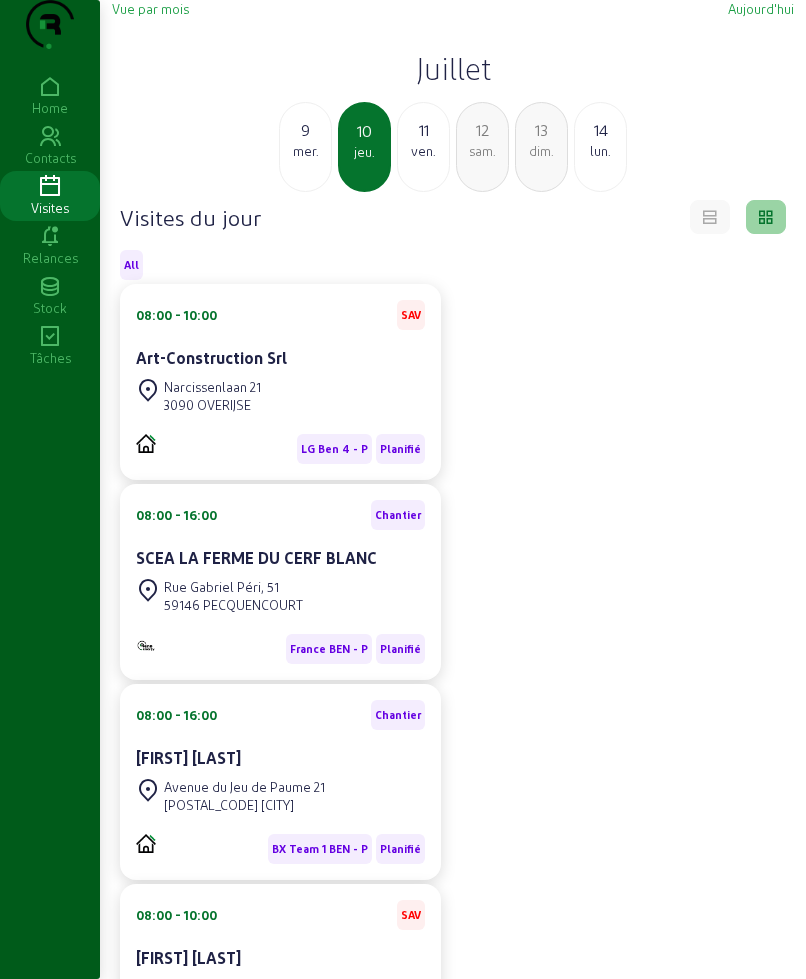 click on "ven." 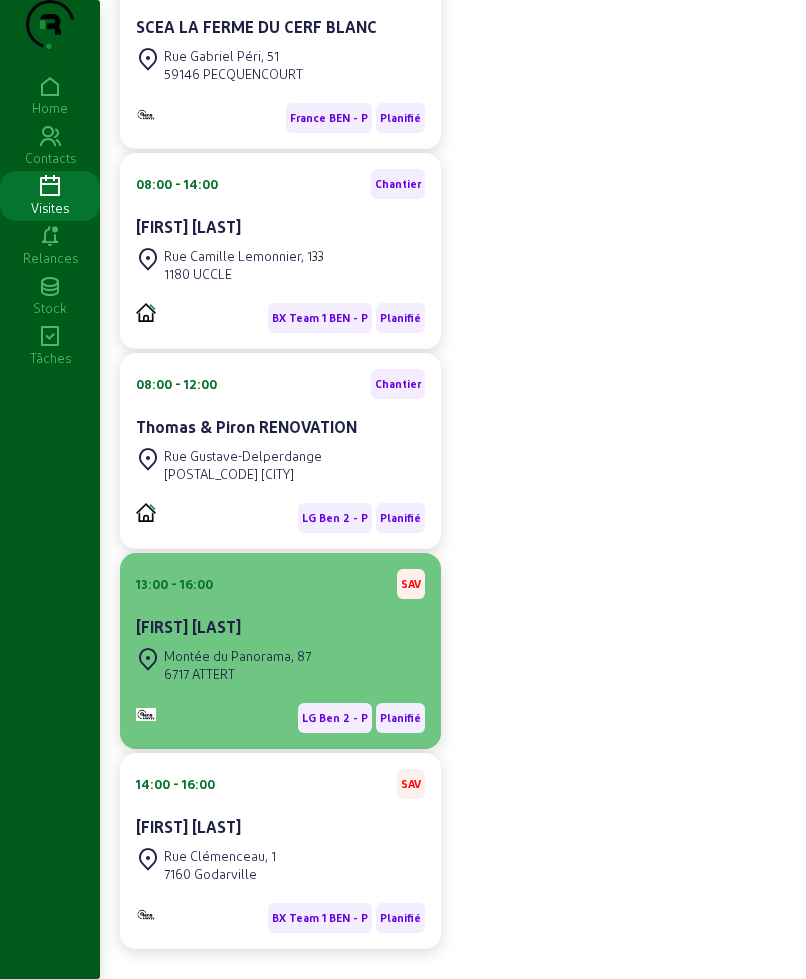 scroll, scrollTop: 414, scrollLeft: 0, axis: vertical 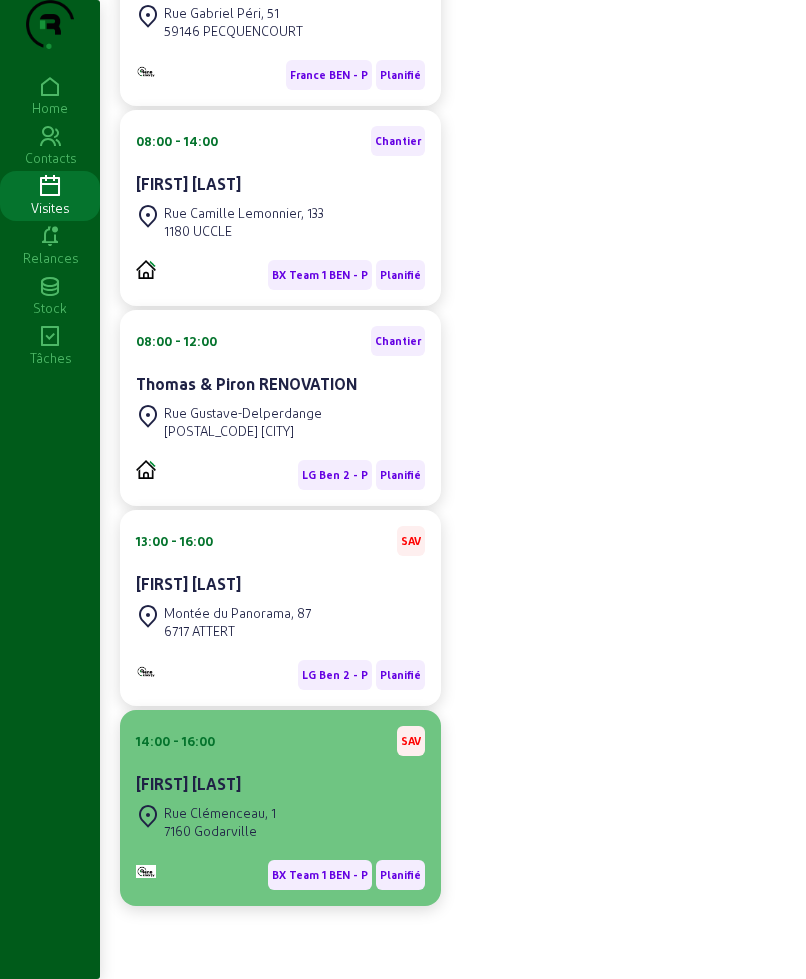 click on "[TIME] - [TIME]  SAV [FIRST] [LAST]" 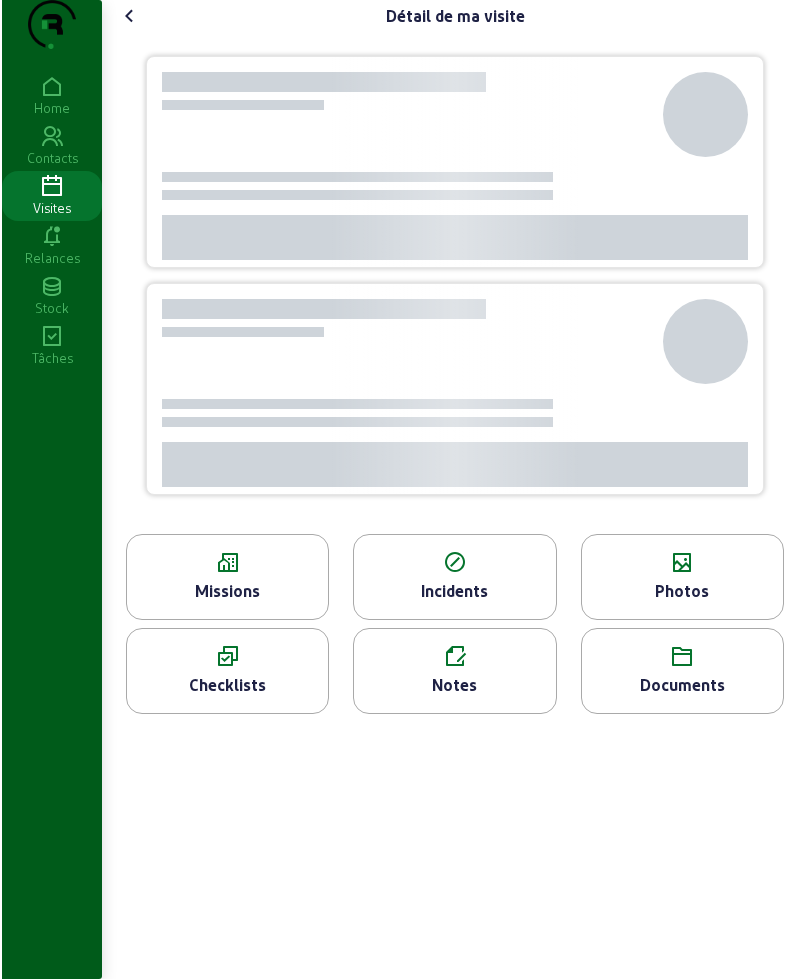 scroll, scrollTop: 0, scrollLeft: 0, axis: both 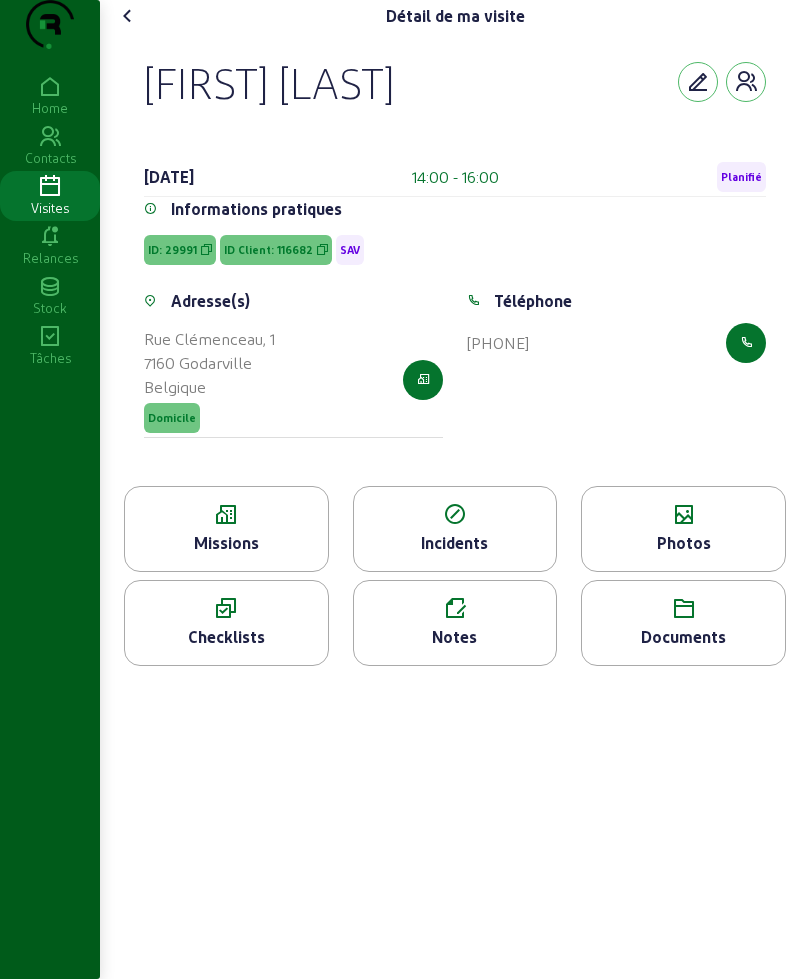 click on "Missions" 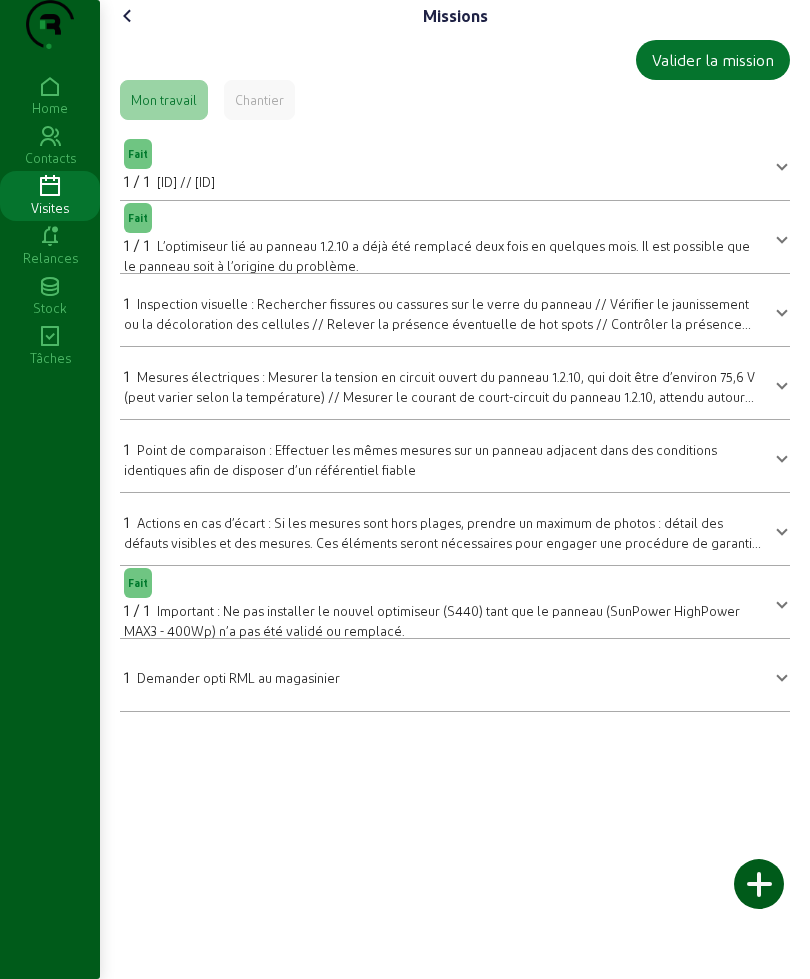 click 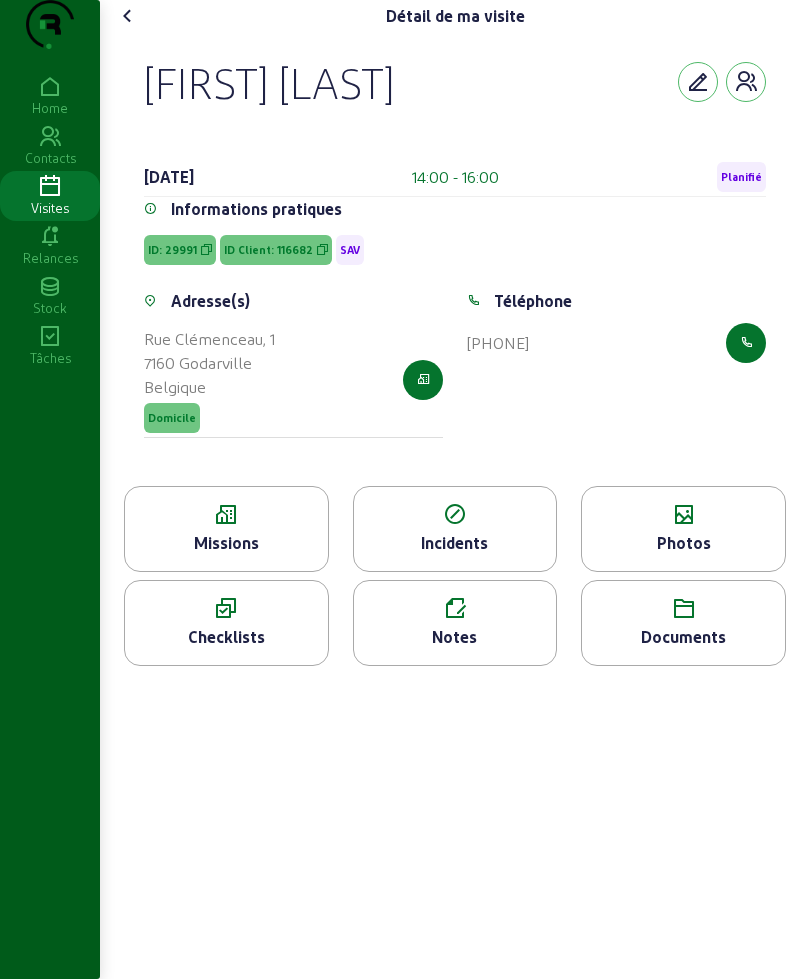 click on "Notes" 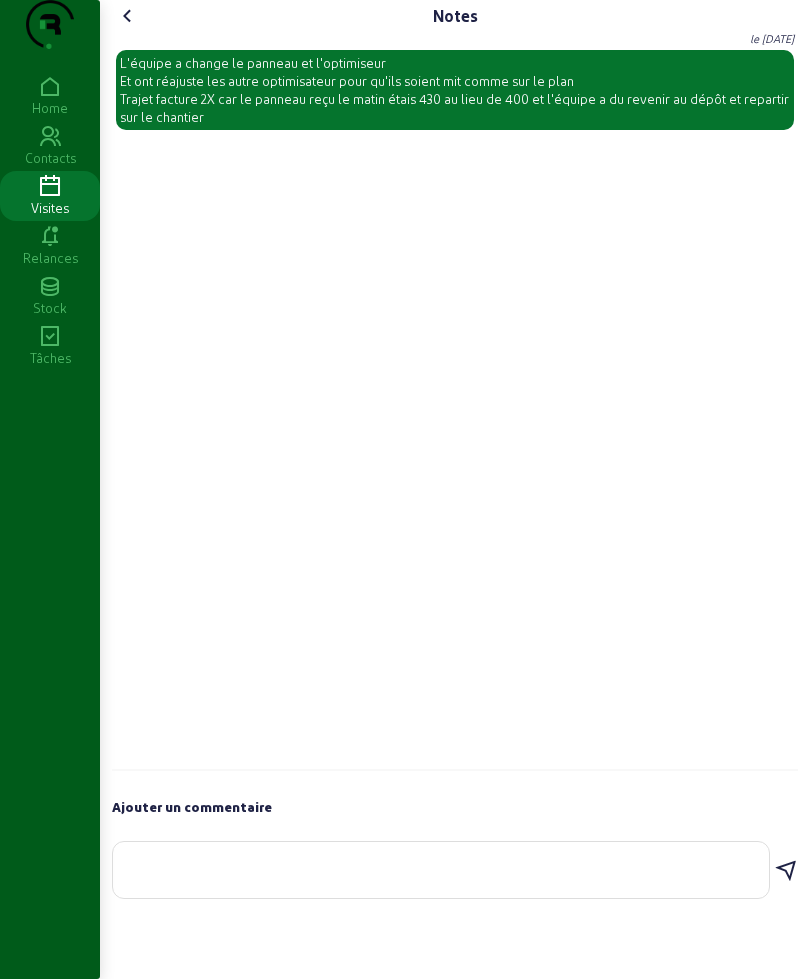 click 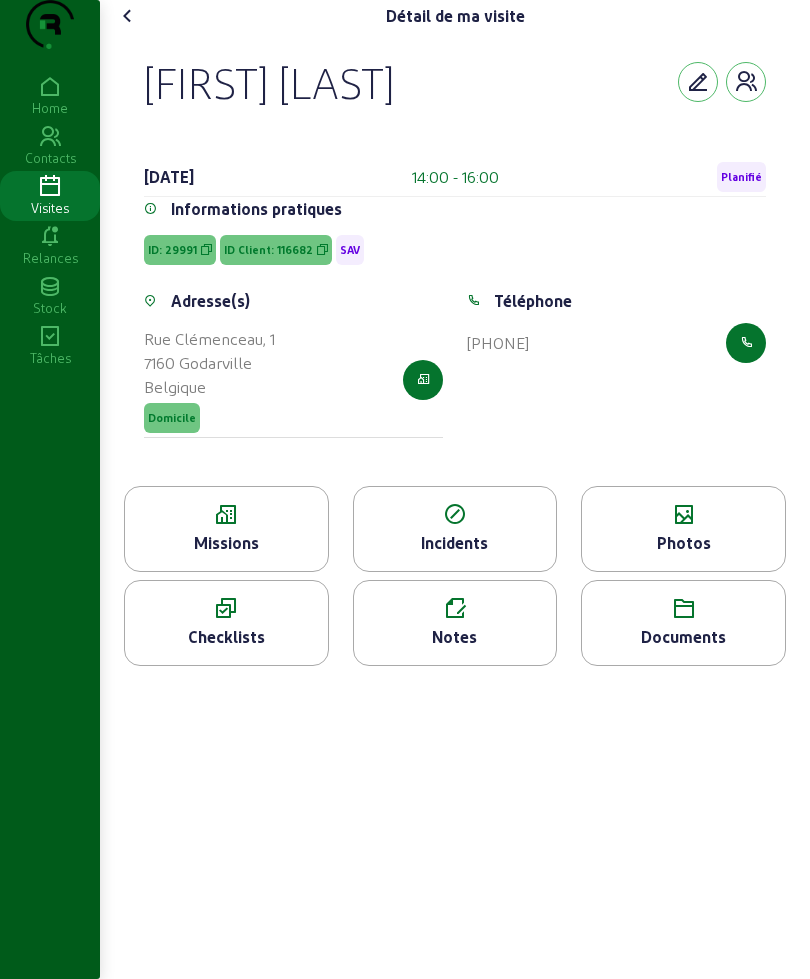 click 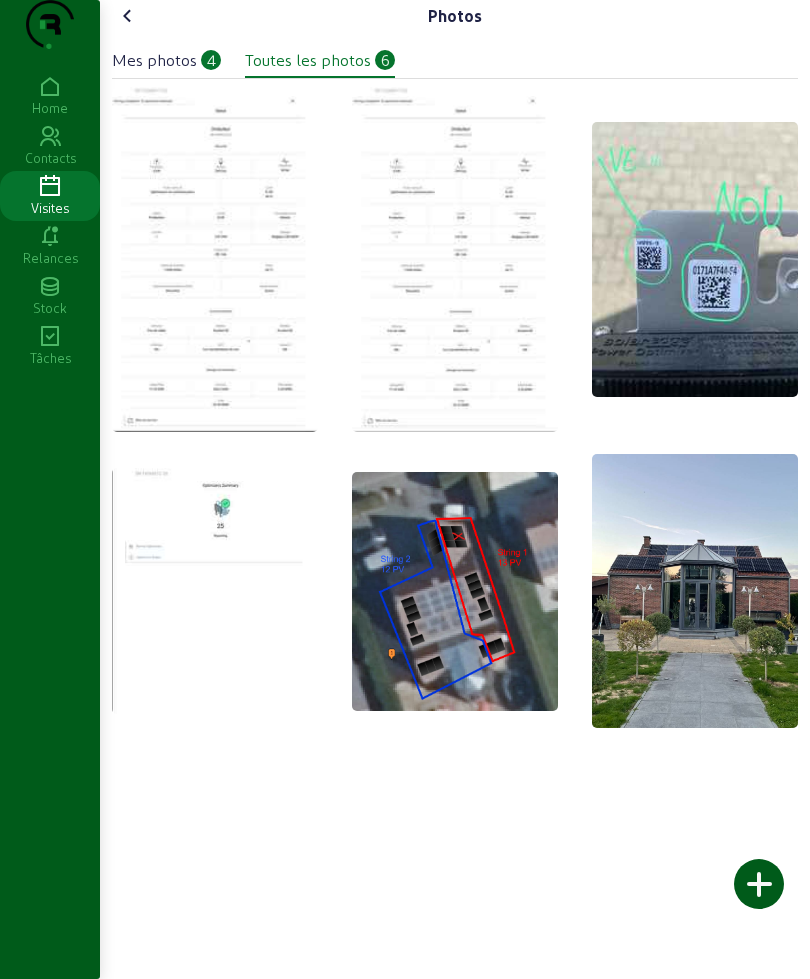 click 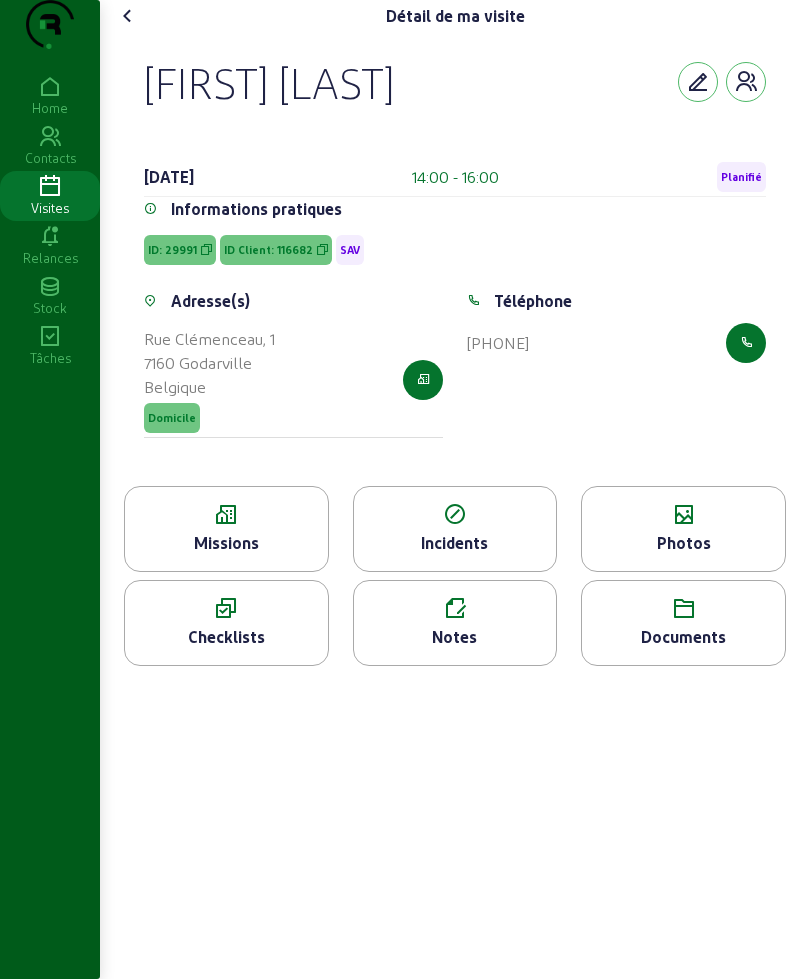 drag, startPoint x: 146, startPoint y: 102, endPoint x: 531, endPoint y: 119, distance: 385.37515 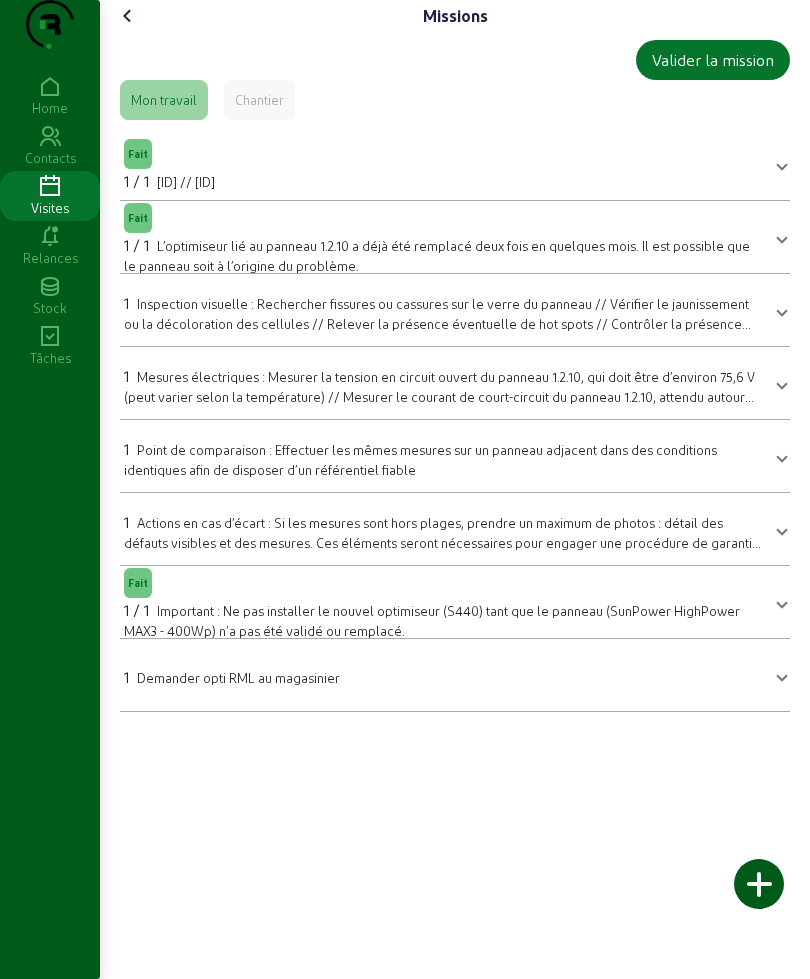 click on "1 Mesures électriques : Mesurer la tension en circuit ouvert du panneau 1.2.10, qui doit être d’environ 75,6 V (peut varier selon la température) // Mesurer le courant de court-circuit du panneau 1.2.10, attendu autour de 6,58 A" at bounding box center (443, 385) 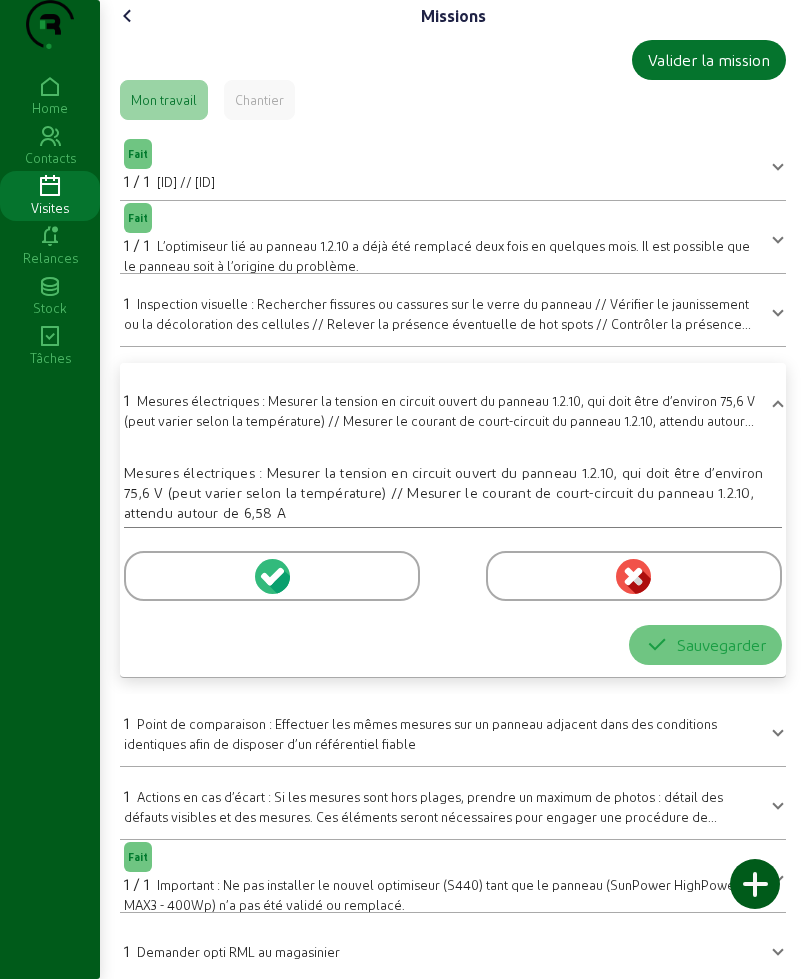 click on "1 Mesures électriques : Mesurer la tension en circuit ouvert du panneau 1.2.10, qui doit être d’environ 75,6 V (peut varier selon la température) // Mesurer le courant de court-circuit du panneau 1.2.10, attendu autour de 6,58 A" at bounding box center (449, 407) 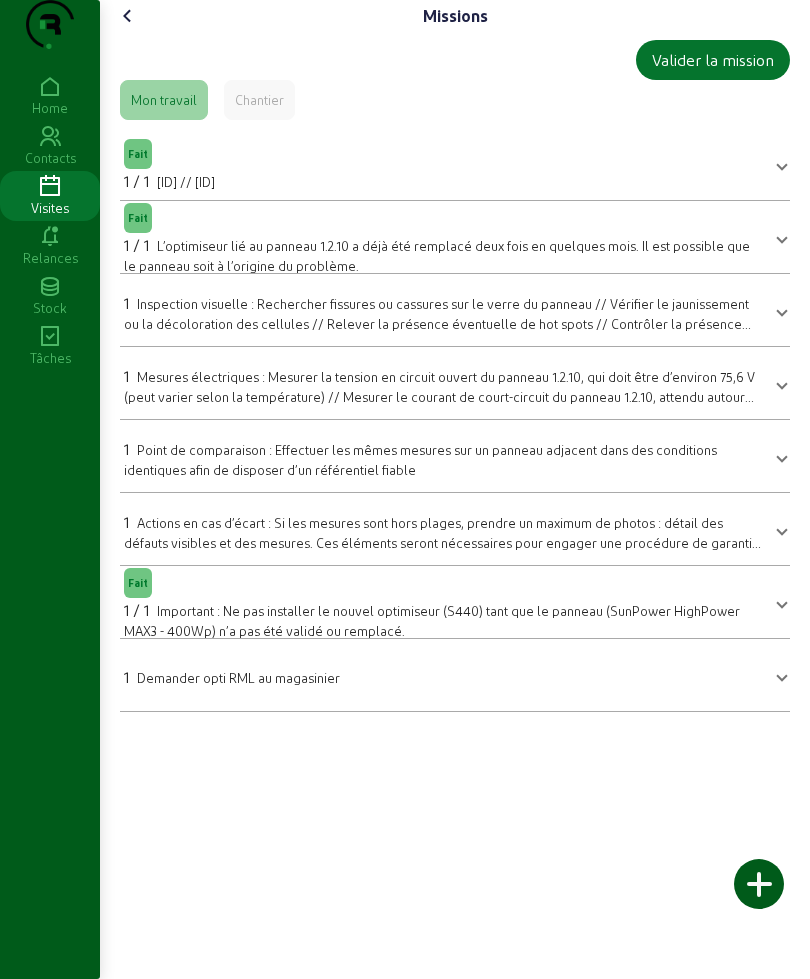 click on "Missions   Valider la mission   Mon travail   Chantier  Fait 1 / 1 R10000028246 // SE5729280 R10000028246 // SE5729280       Quantité 1  Sauvegarder  Fait 1 / 1 L’optimiseur lié au panneau 1.2.10 a déjà été remplacé deux fois en quelques mois. Il est possible que le panneau soit à l’origine du problème. L’optimiseur lié au panneau 1.2.10 a déjà été remplacé deux fois en quelques mois. Il est possible que le panneau soit à l’origine du problème.       Quantité 1  Sauvegarder  1 Inspection visuelle : Rechercher fissures ou cassures sur le verre du panneau // Vérifier le jaunissement ou la décoloration des cellules // Relever la présence éventuelle de hot spots // Contrôler la présence d’humidité ou de moisissure à l’intérieur du cadre // Vérifier la corrosion des boîtiers de jonction et des connexions       Quantité 1  Sauvegarder  1       Quantité 1  Sauvegarder  1       Quantité 1  Sauvegarder  1       Quantité 1  Sauvegarder  Fait 1 / 1       Quantité 1 1" 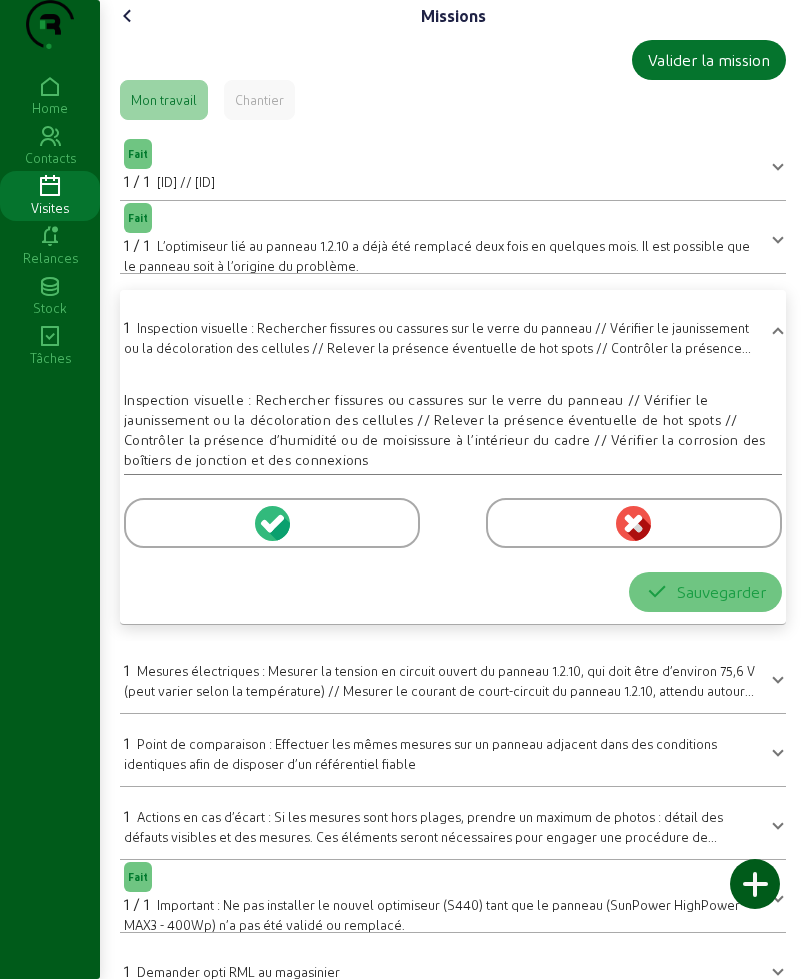 click on "1 Inspection visuelle : Rechercher fissures ou cassures sur le verre du panneau // Vérifier le jaunissement ou la décoloration des cellules // Relever la présence éventuelle de hot spots // Contrôler la présence d’humidité ou de moisissure à l’intérieur du cadre // Vérifier la corrosion des boîtiers de jonction et des connexions" at bounding box center (449, 334) 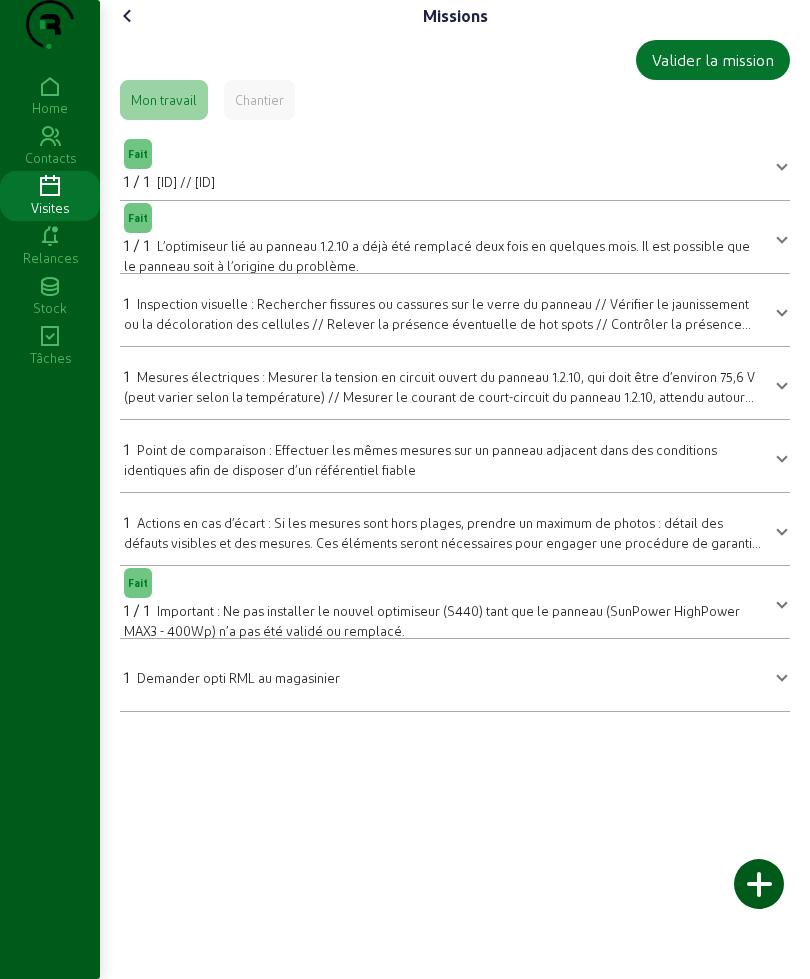 click on "Valider la mission" 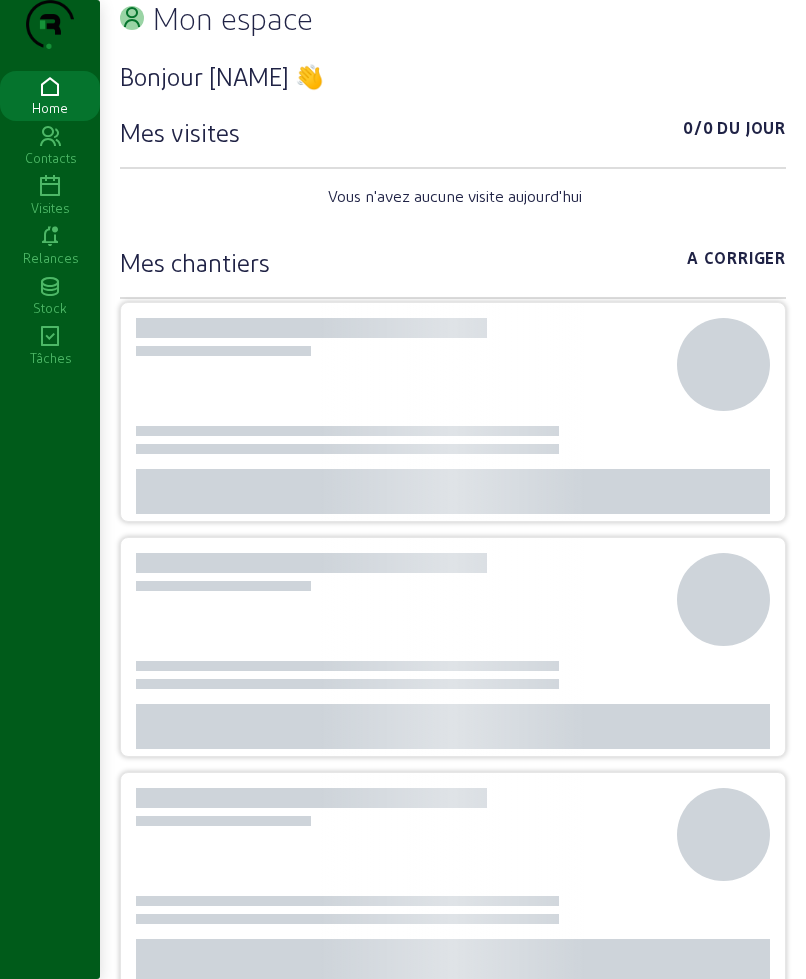 scroll, scrollTop: 0, scrollLeft: 0, axis: both 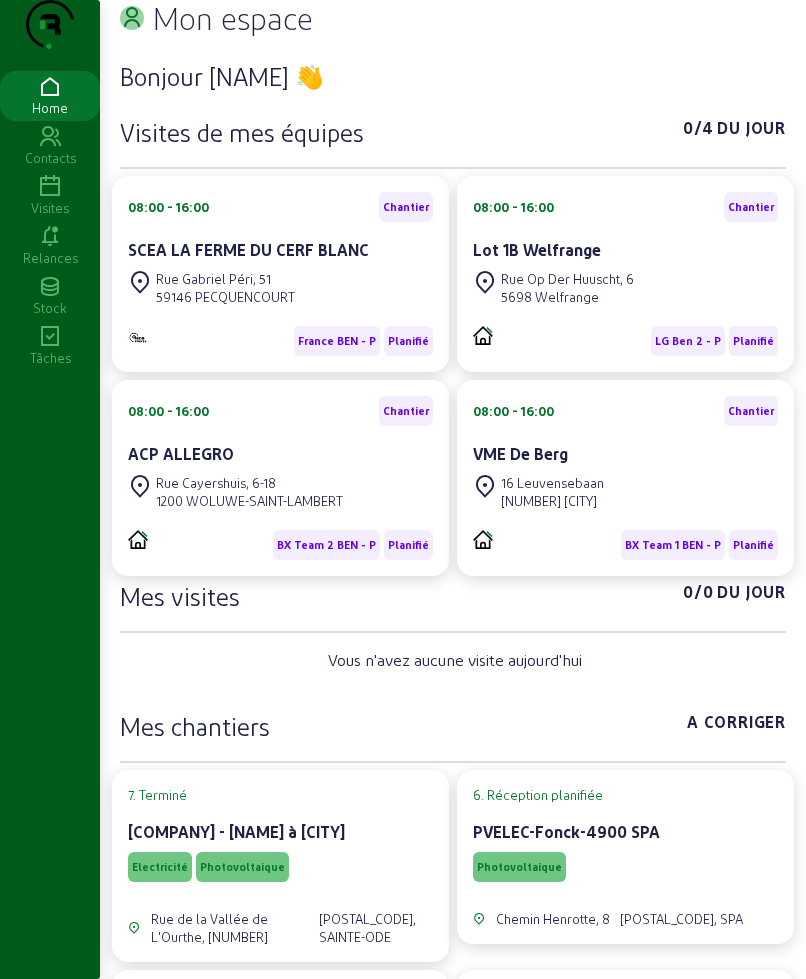 click 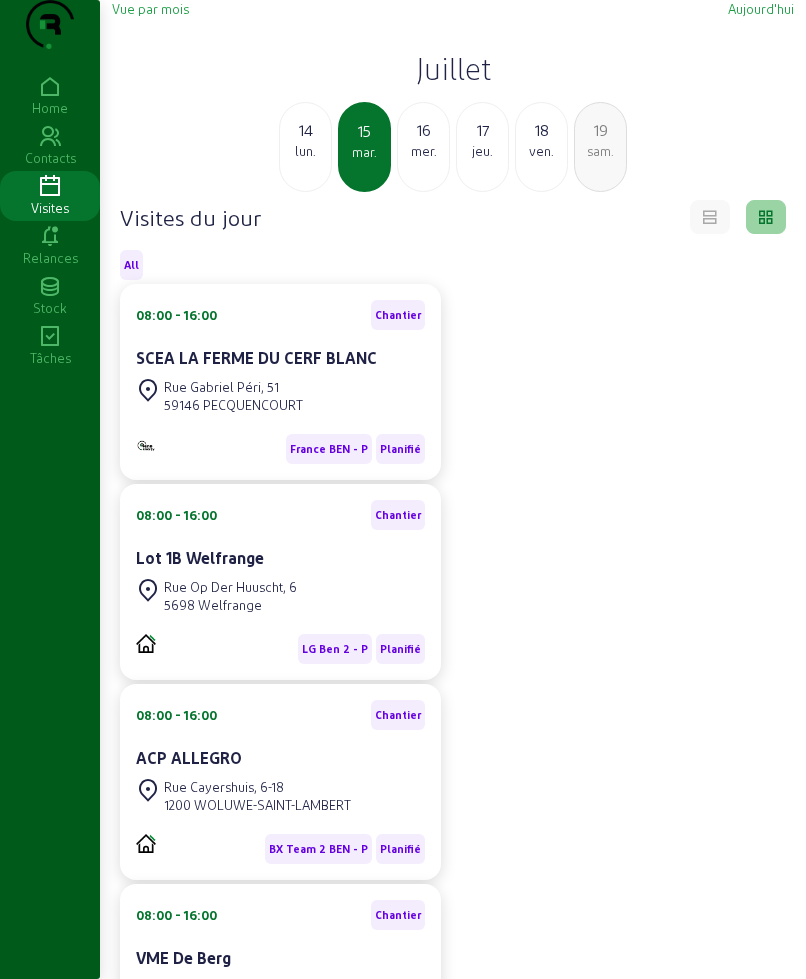 click on "mer." 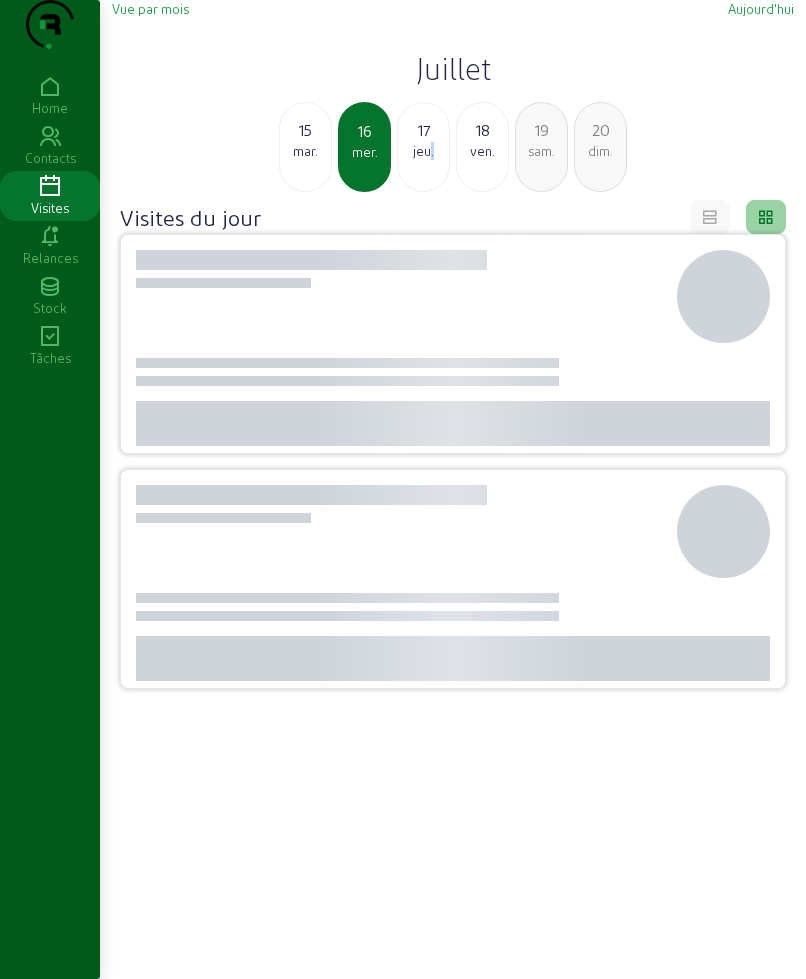 click on "jeu." 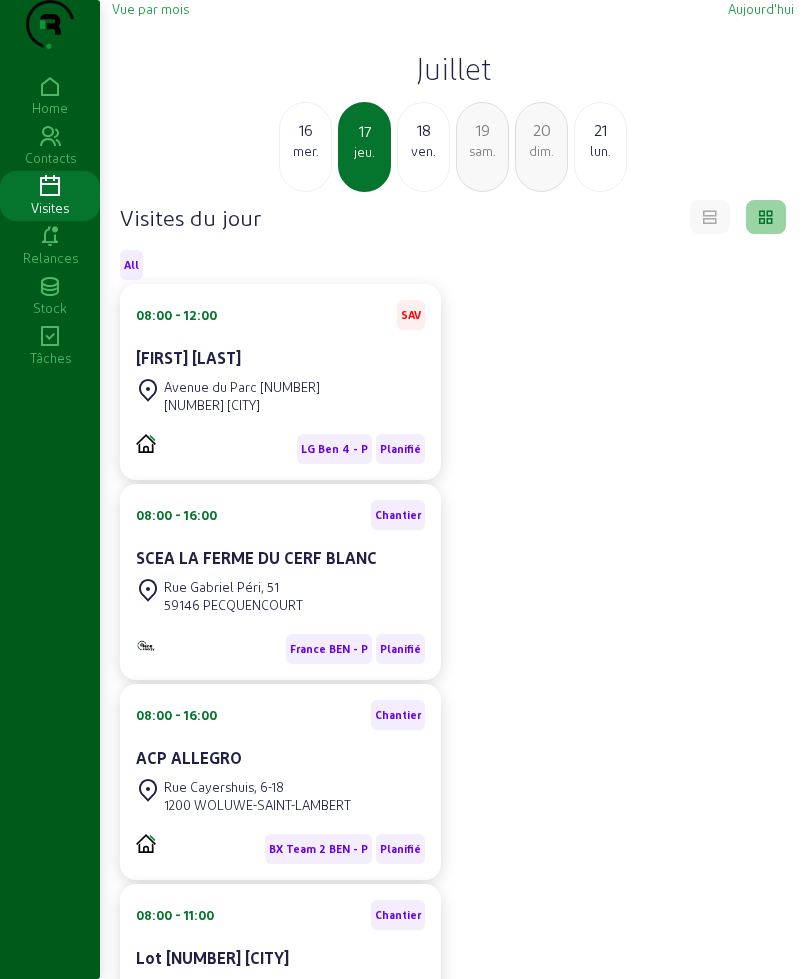 click on "16" 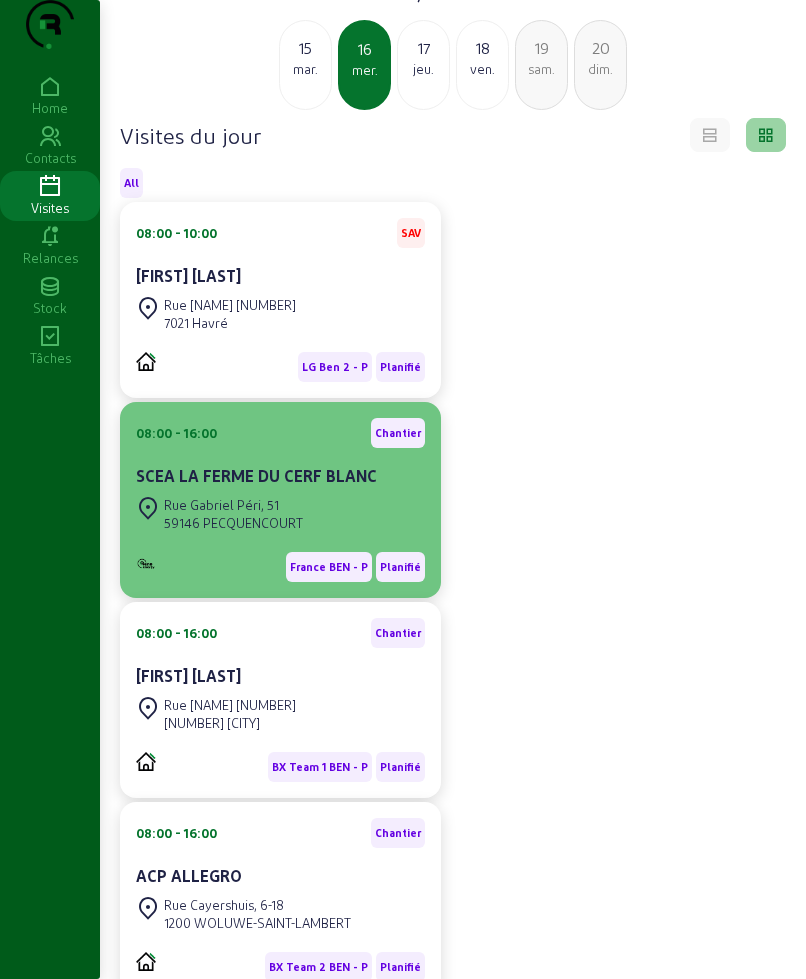scroll, scrollTop: 125, scrollLeft: 0, axis: vertical 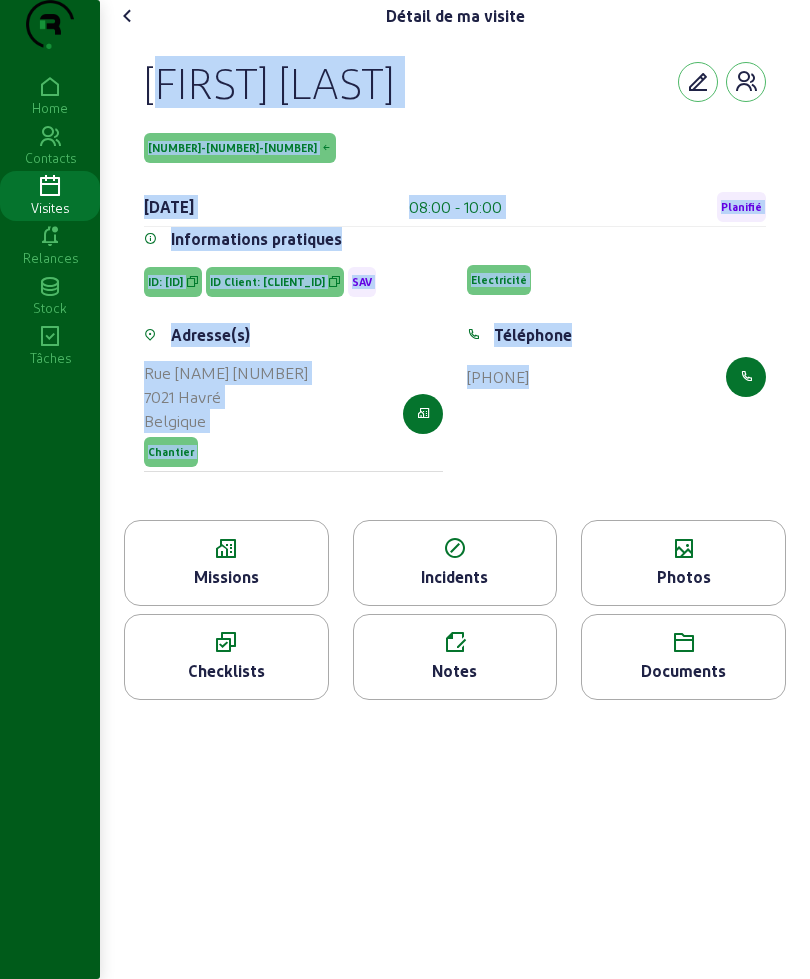 drag, startPoint x: 137, startPoint y: 108, endPoint x: 667, endPoint y: 489, distance: 652.73346 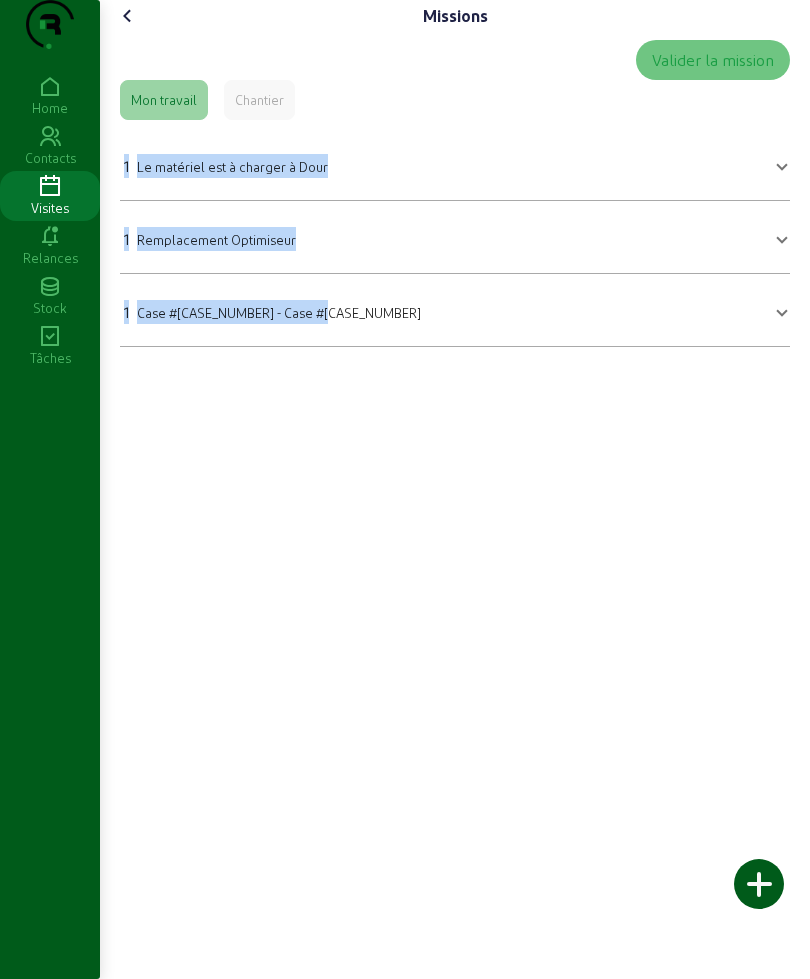 drag, startPoint x: 123, startPoint y: 187, endPoint x: 407, endPoint y: 368, distance: 336.7744 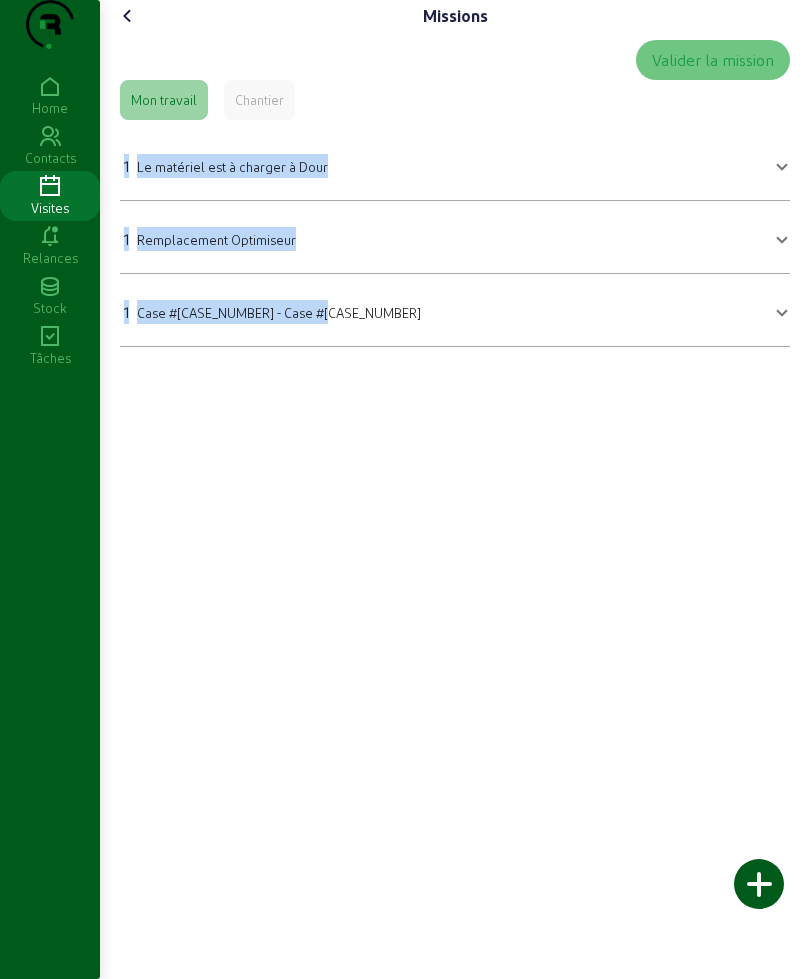 copy on "1 Le matériel est à charger à Dour Le matériel est à charger à Dour       Quantité  Sauvegarder  1 Remplacement Optimiseur Remplacement Optimiseur       Quantité  Sauvegarder  1 Case #[CASE_NUMBER] - Case #[CASE_NUMBER]" 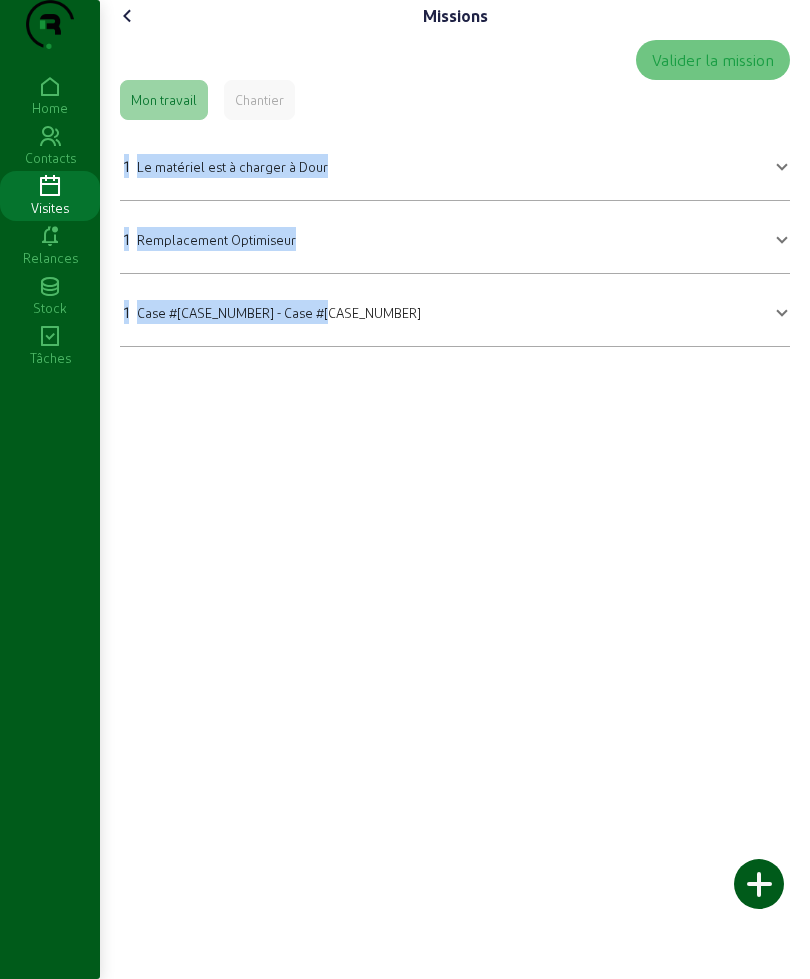 click 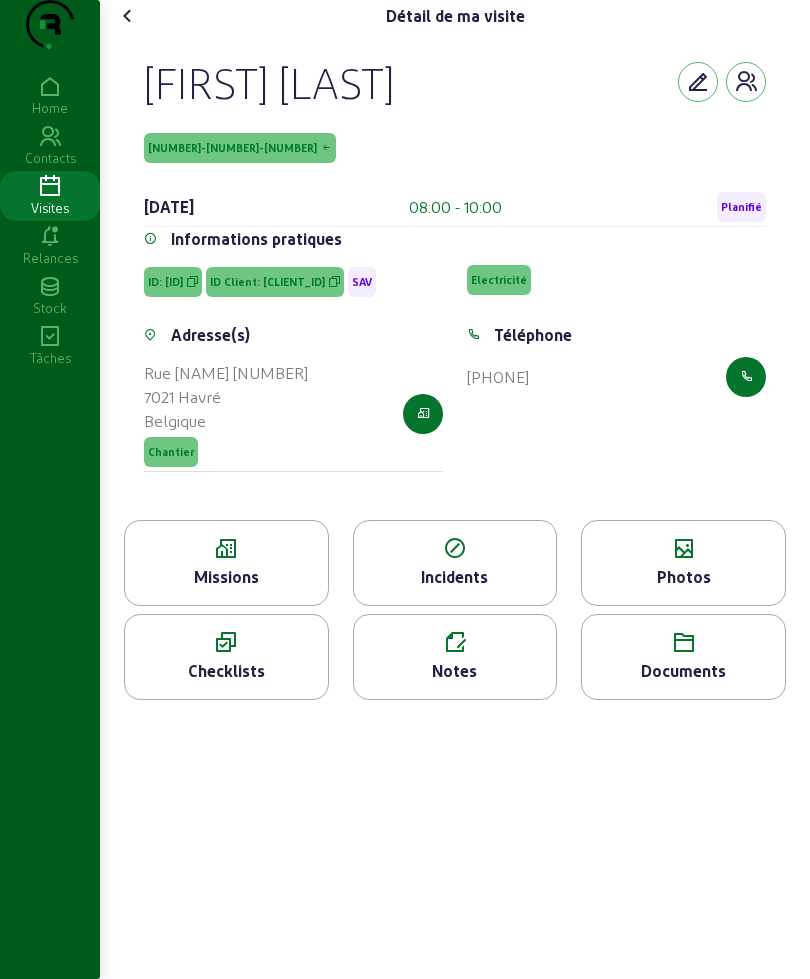 click 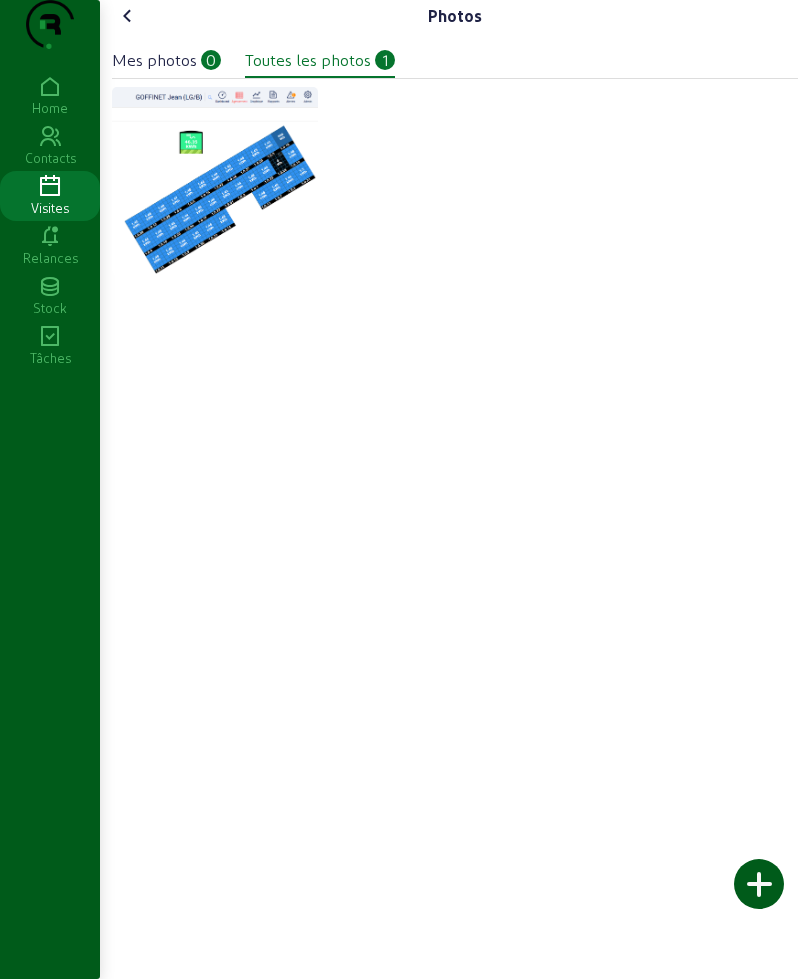 click 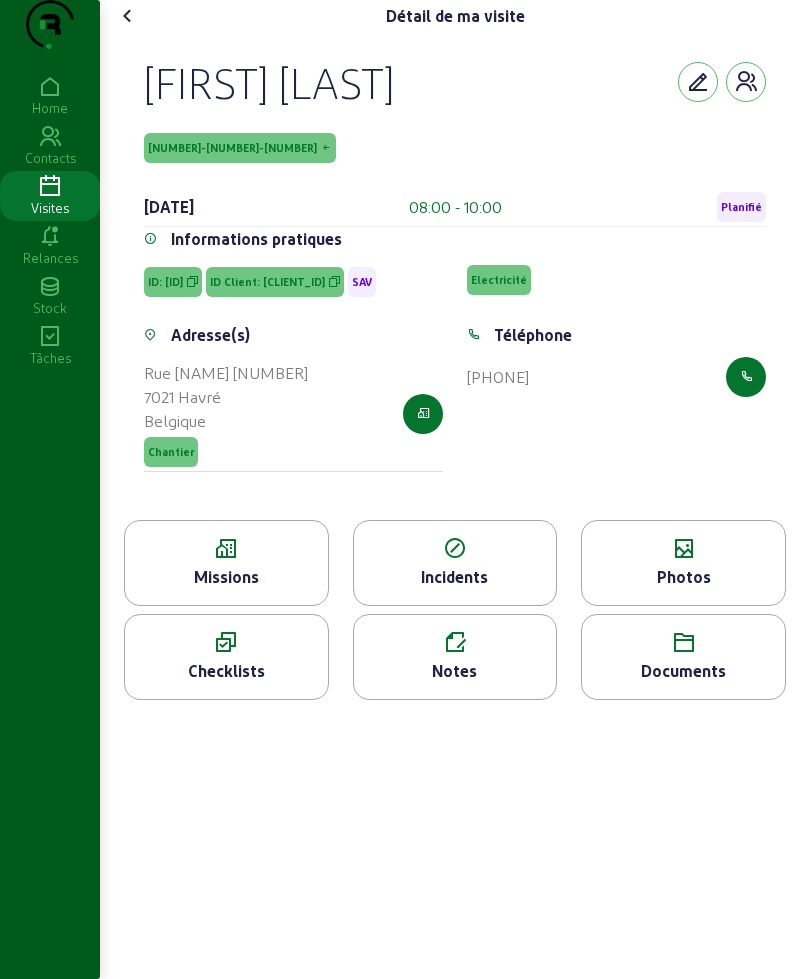 click 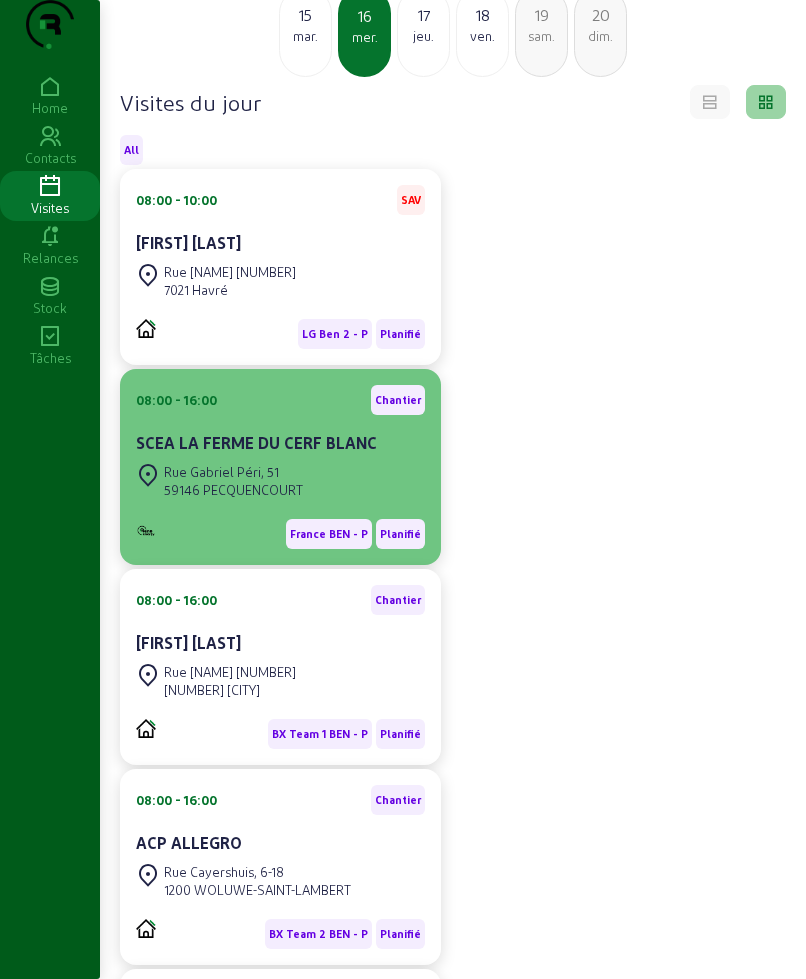 scroll, scrollTop: 250, scrollLeft: 0, axis: vertical 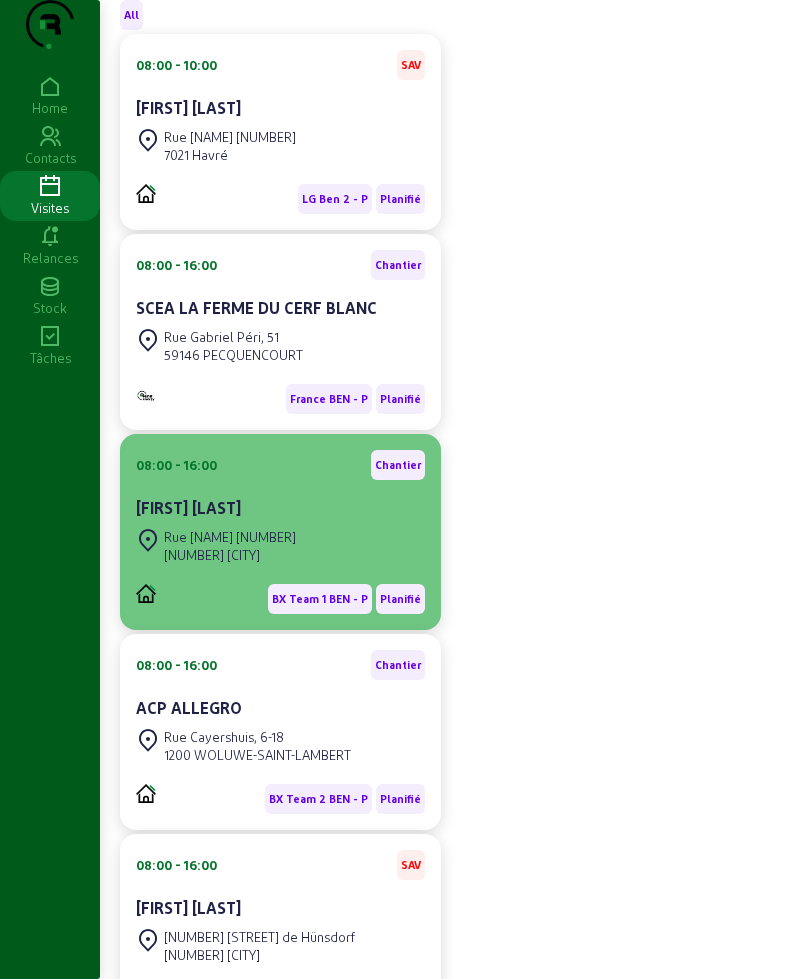 click on "[FIRST] [LAST]" 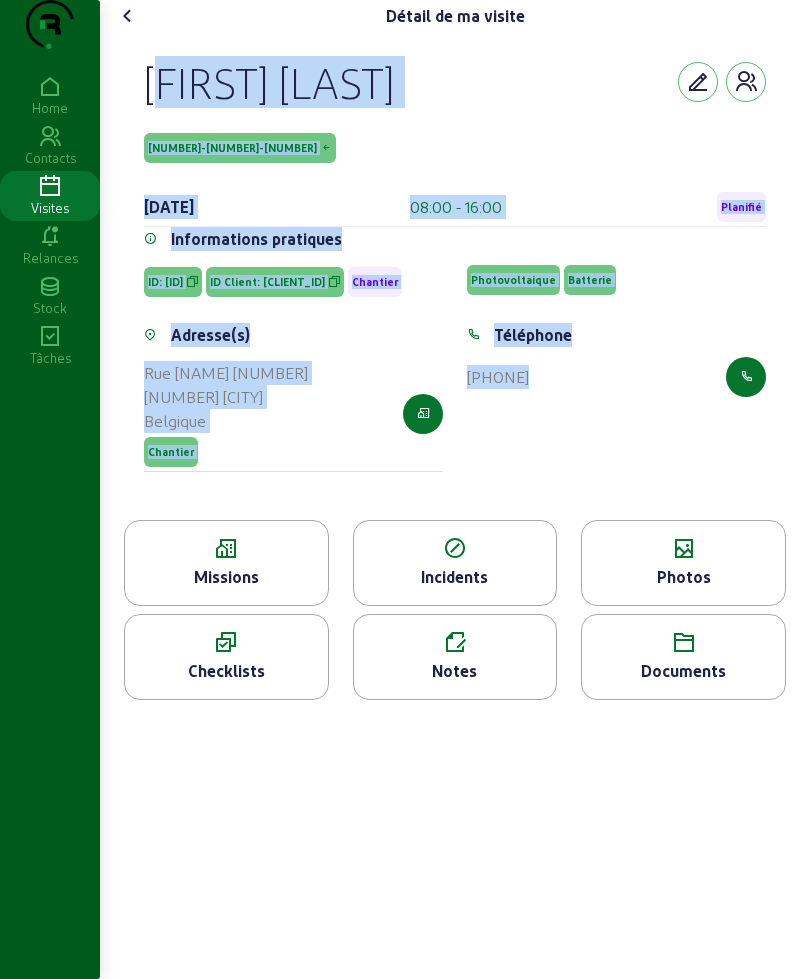 drag, startPoint x: 140, startPoint y: 113, endPoint x: 813, endPoint y: 491, distance: 771.8892 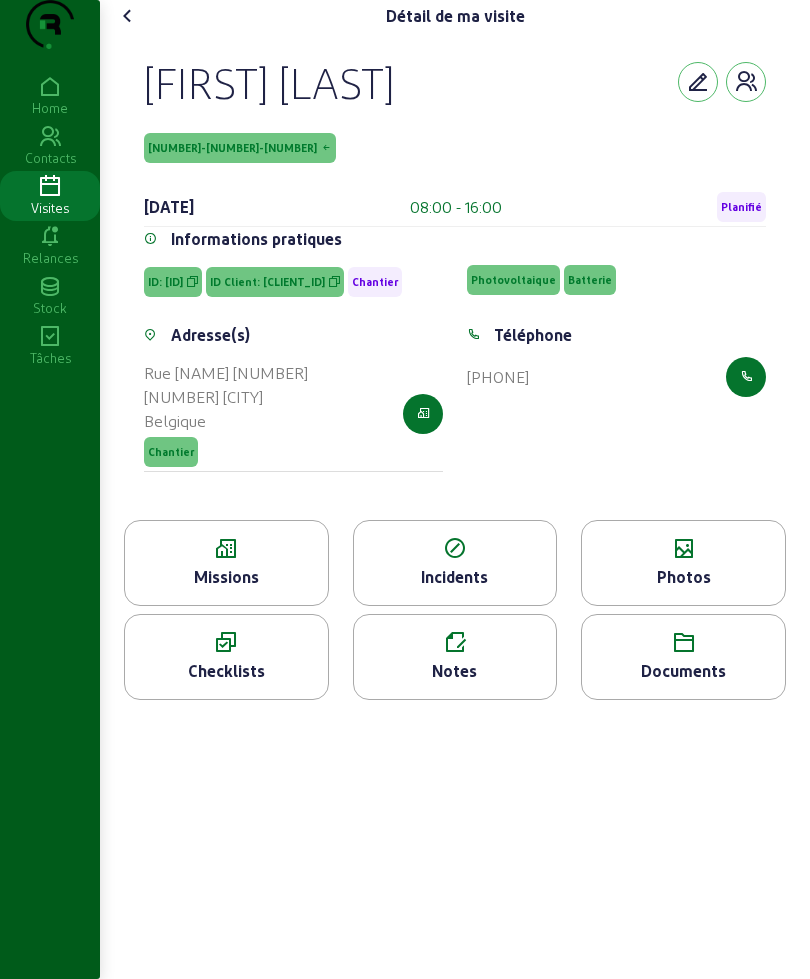 click 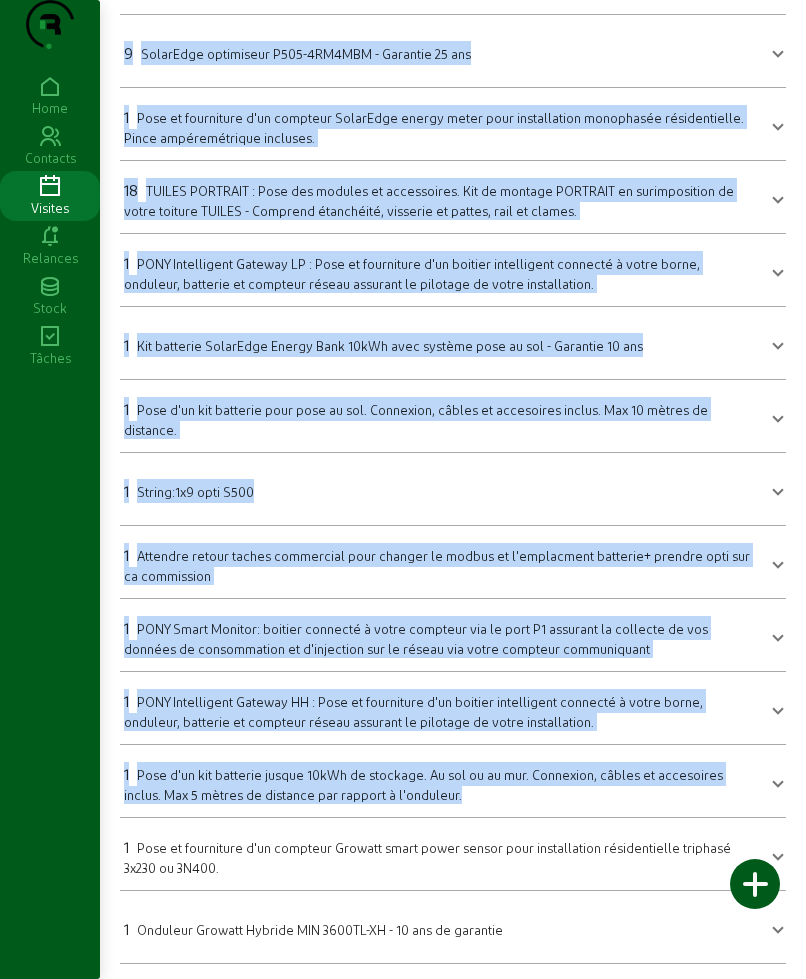 scroll, scrollTop: 625, scrollLeft: 0, axis: vertical 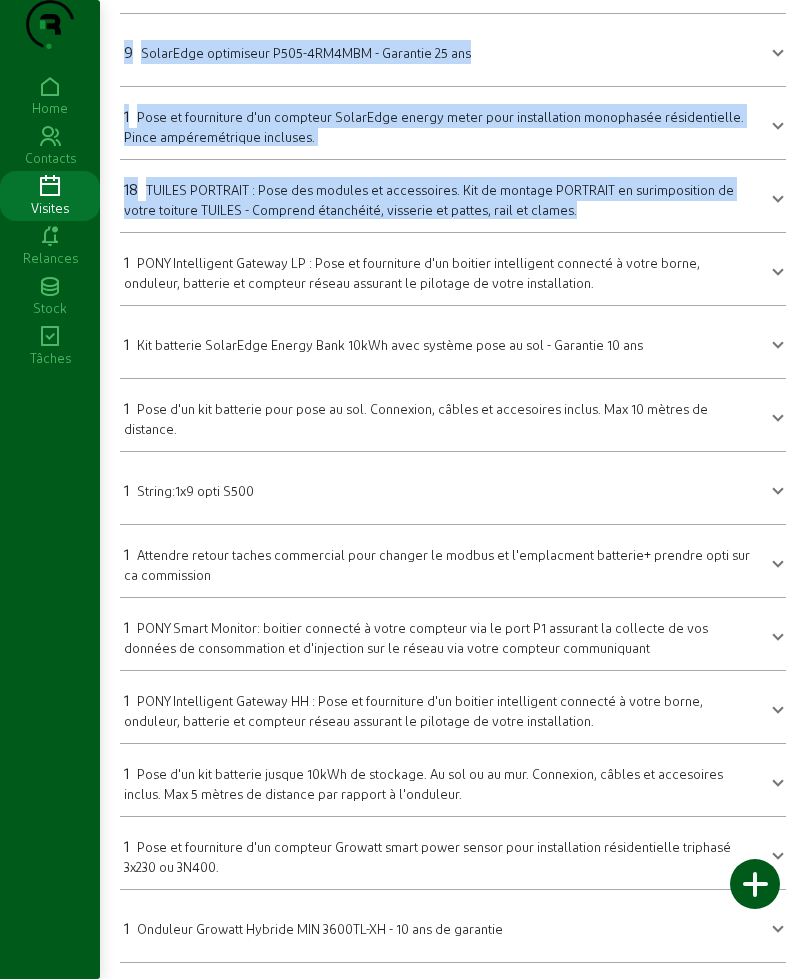 drag, startPoint x: 143, startPoint y: 221, endPoint x: 596, endPoint y: 264, distance: 455.03625 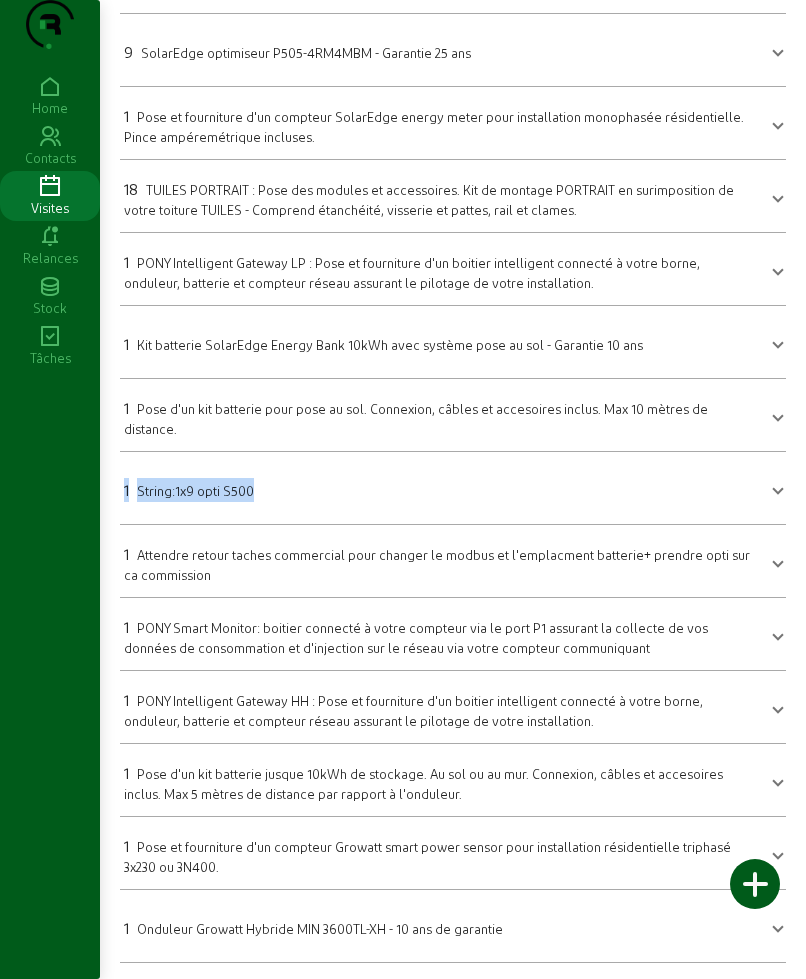 drag, startPoint x: 112, startPoint y: 526, endPoint x: 350, endPoint y: 537, distance: 238.25406 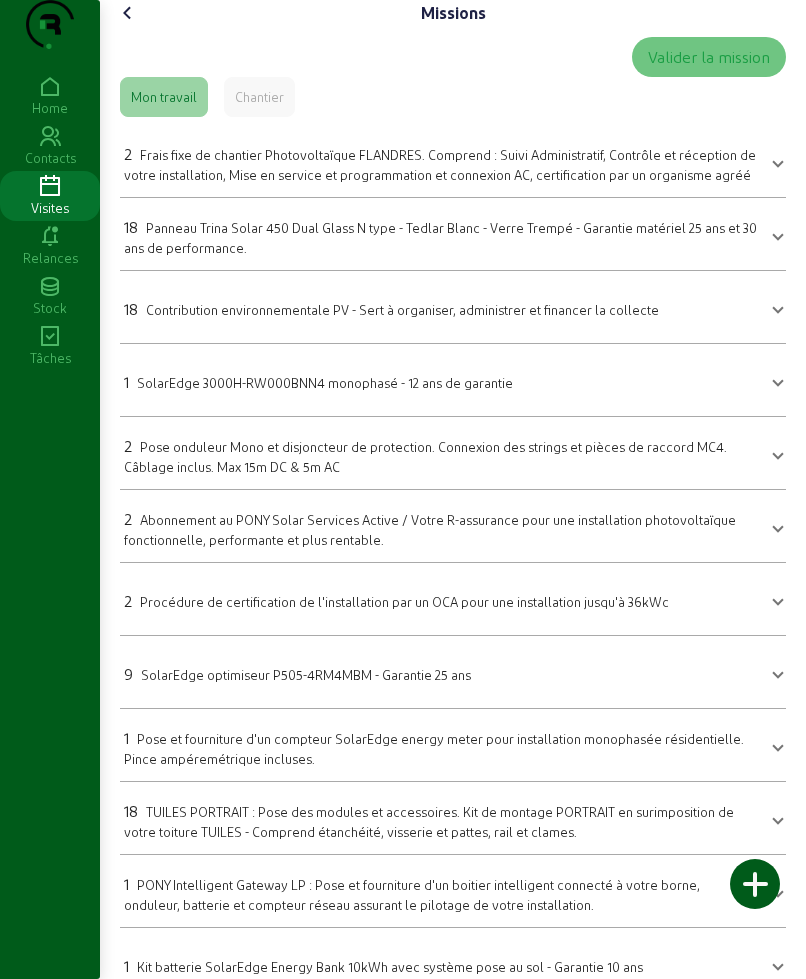 scroll, scrollTop: 0, scrollLeft: 0, axis: both 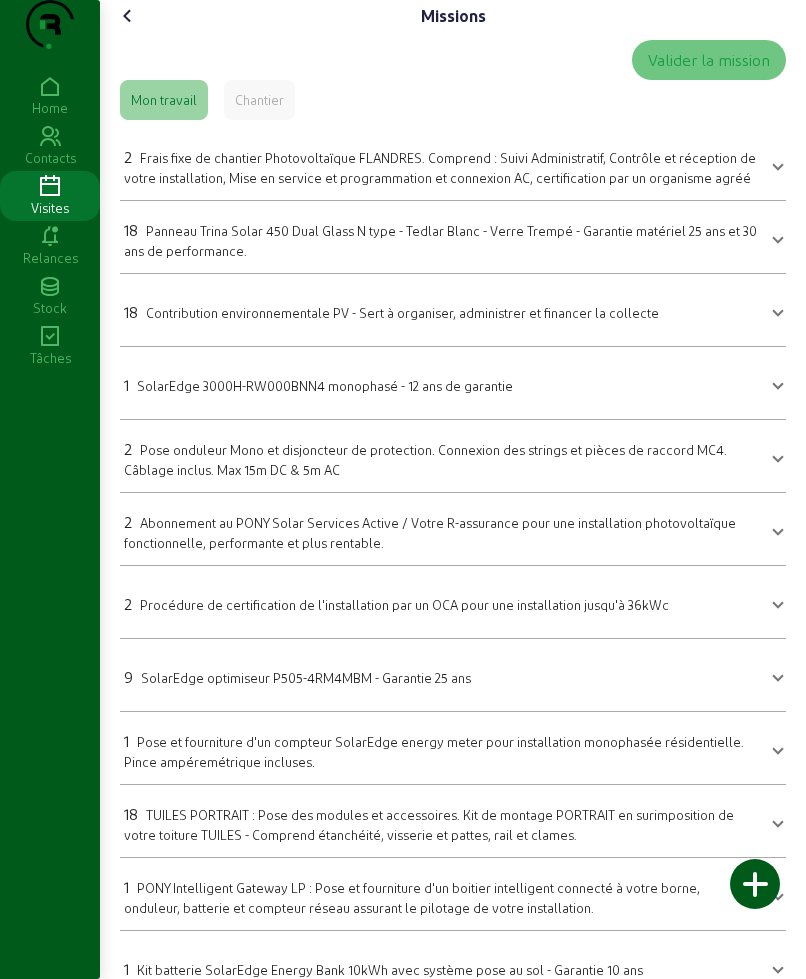 click 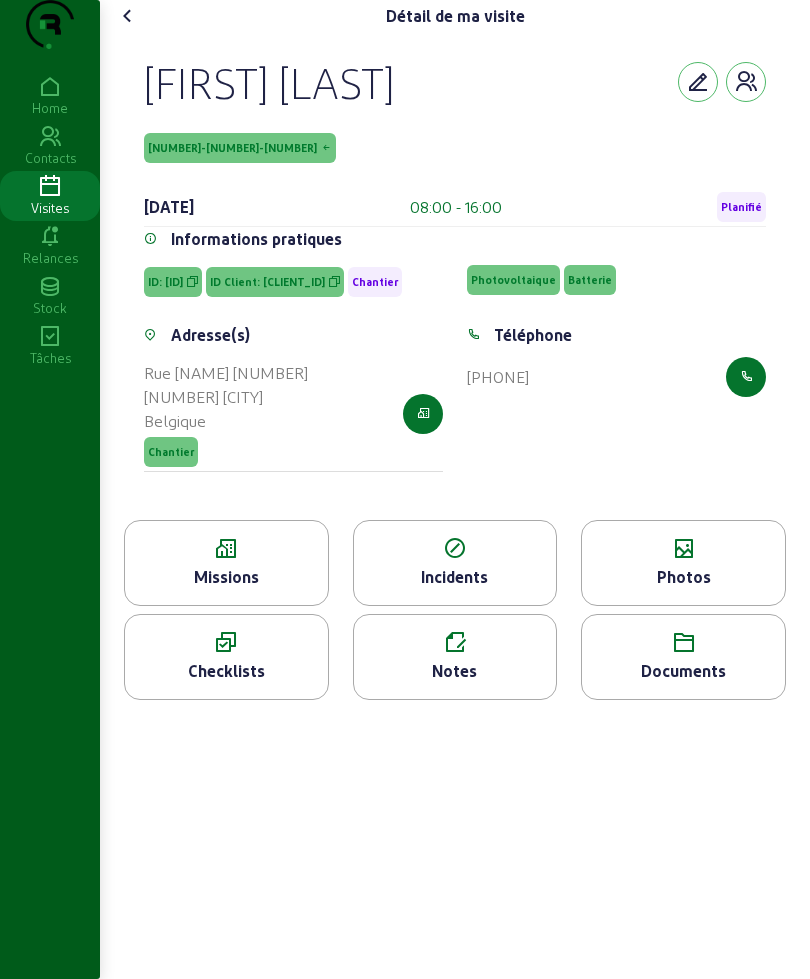 click on "Photos" 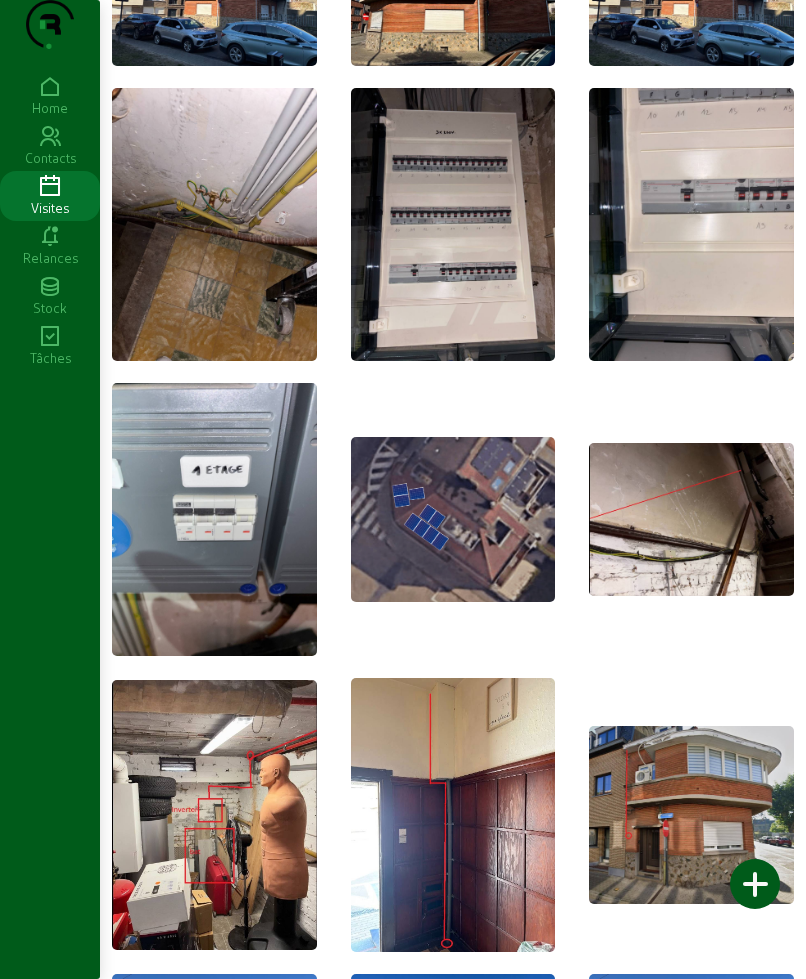 scroll, scrollTop: 375, scrollLeft: 0, axis: vertical 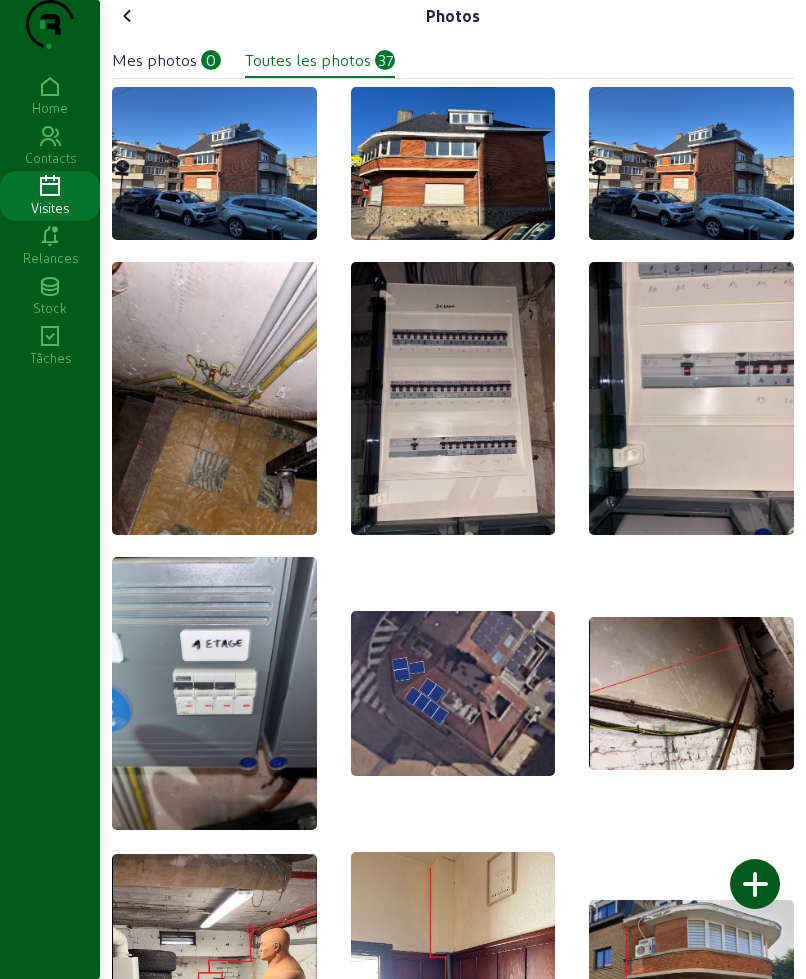 click 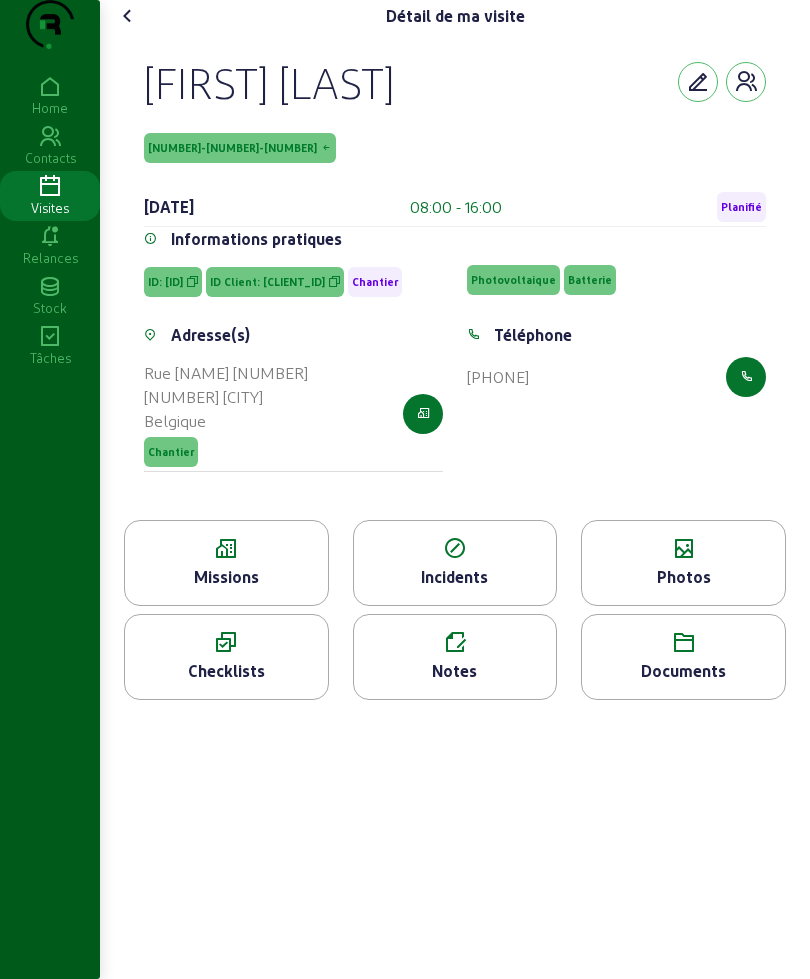 click 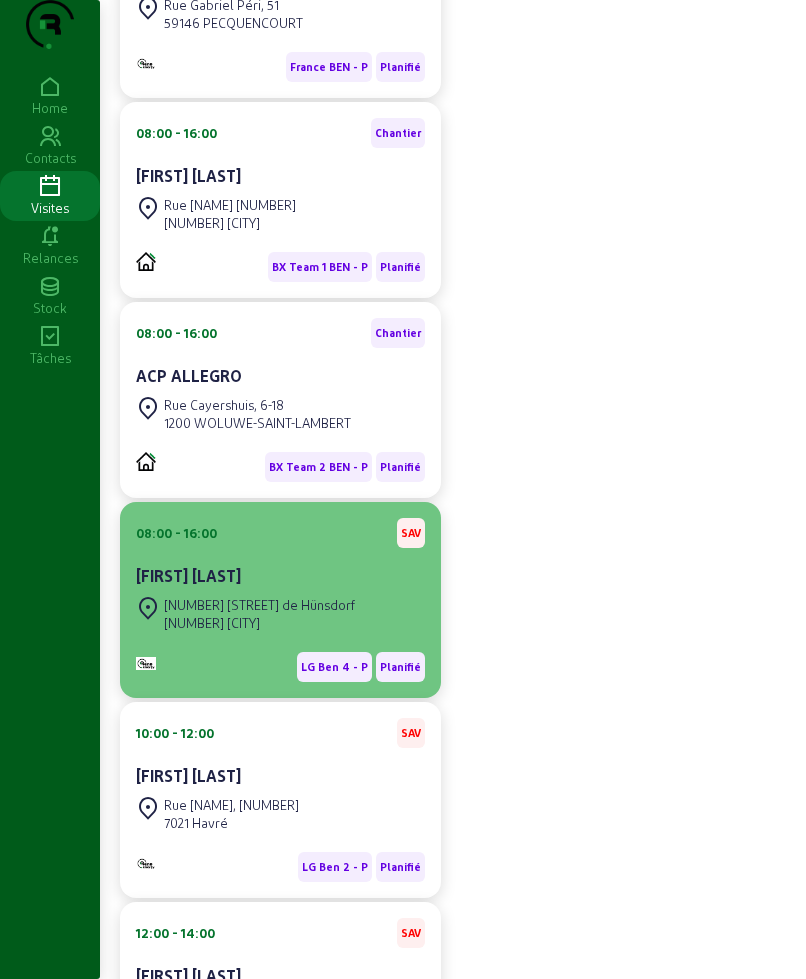 scroll, scrollTop: 625, scrollLeft: 0, axis: vertical 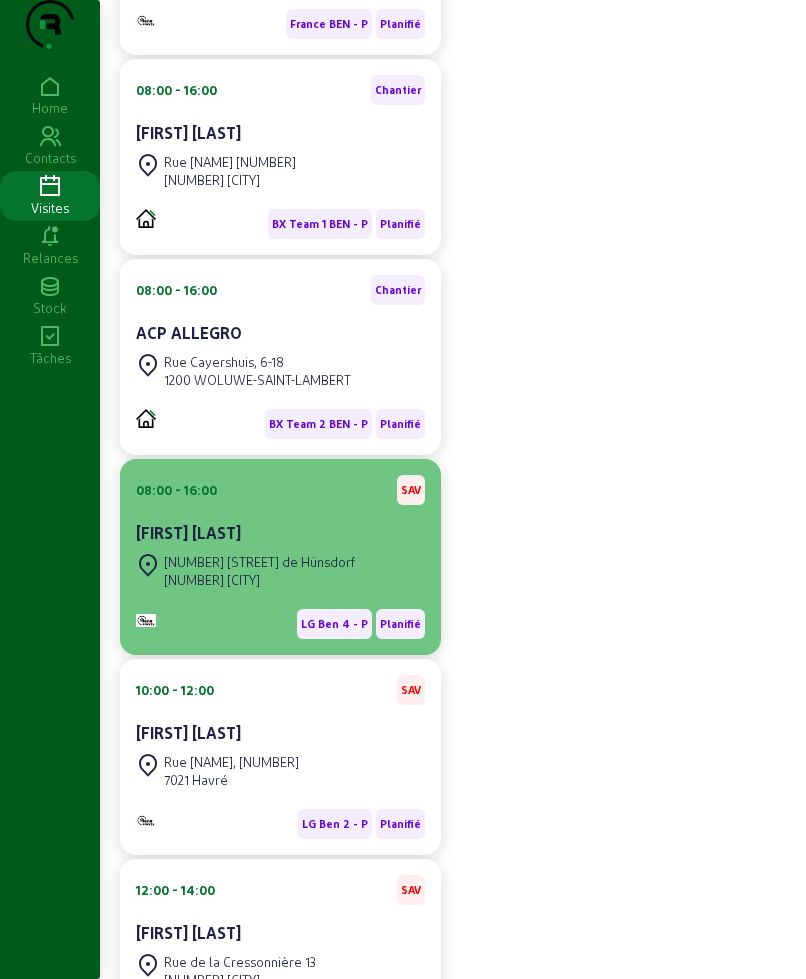 click on "[NUMBER] [STREET] de Hünsdorf" 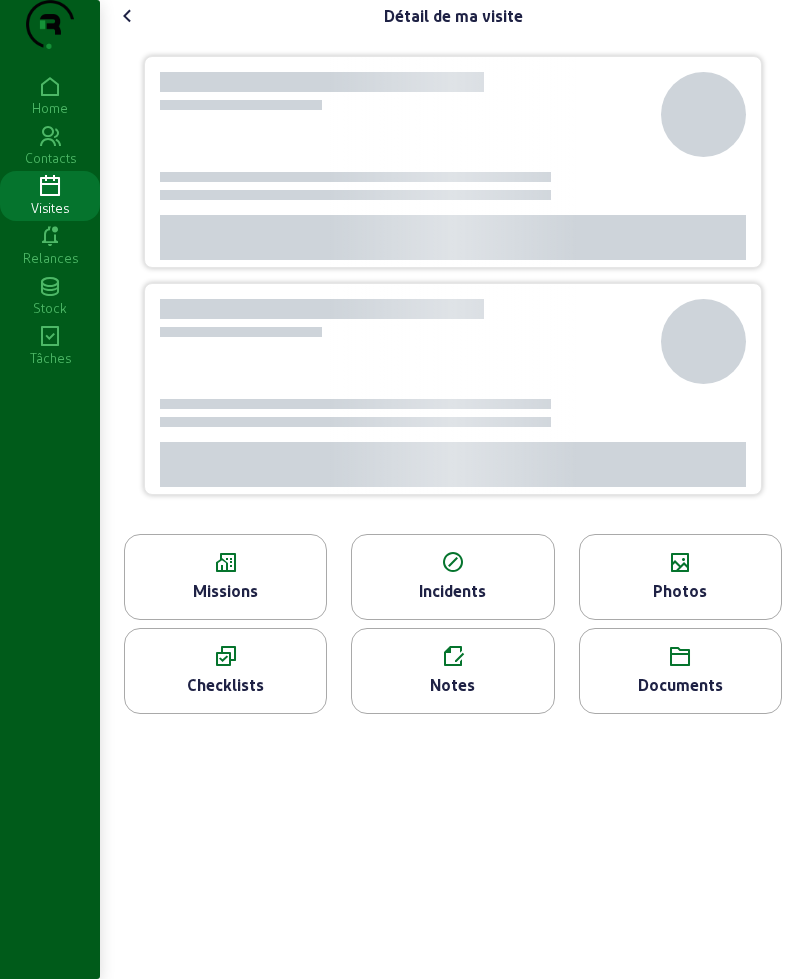 scroll, scrollTop: 0, scrollLeft: 0, axis: both 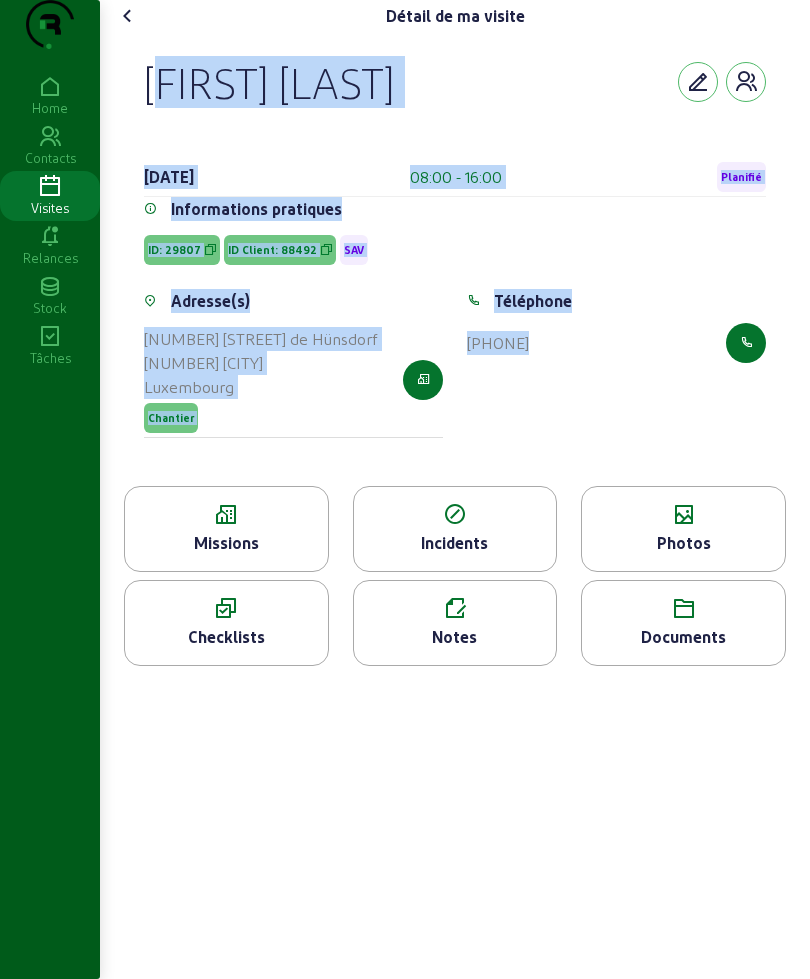 drag, startPoint x: 143, startPoint y: 118, endPoint x: 714, endPoint y: 455, distance: 663.03094 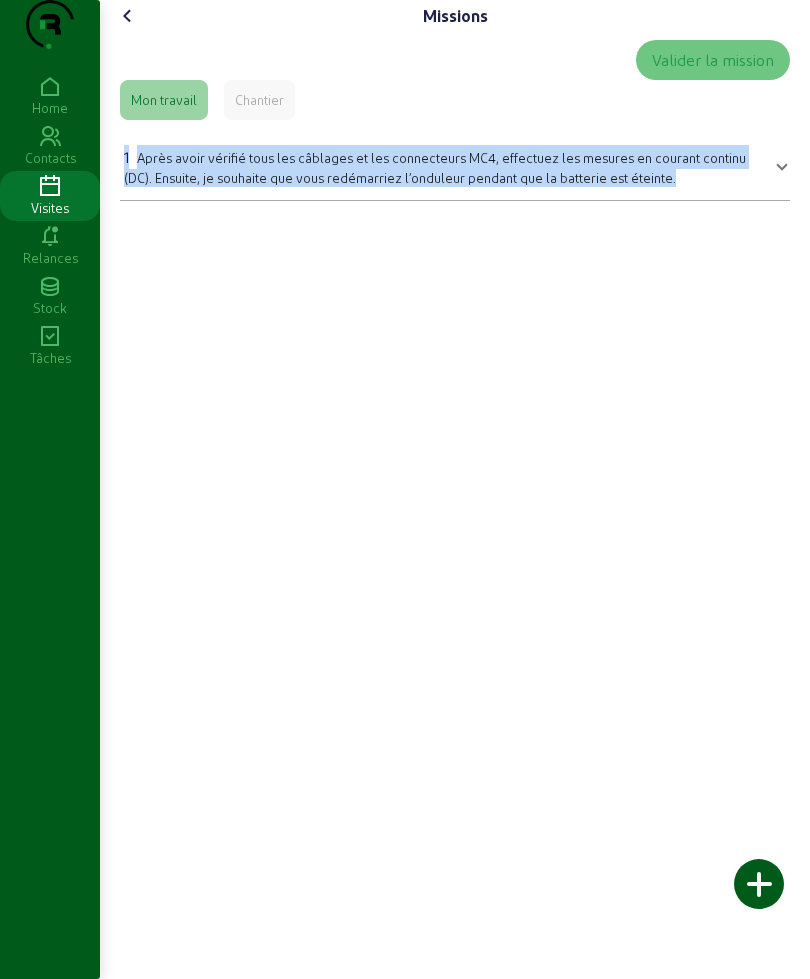 drag, startPoint x: 124, startPoint y: 186, endPoint x: 813, endPoint y: 243, distance: 691.35376 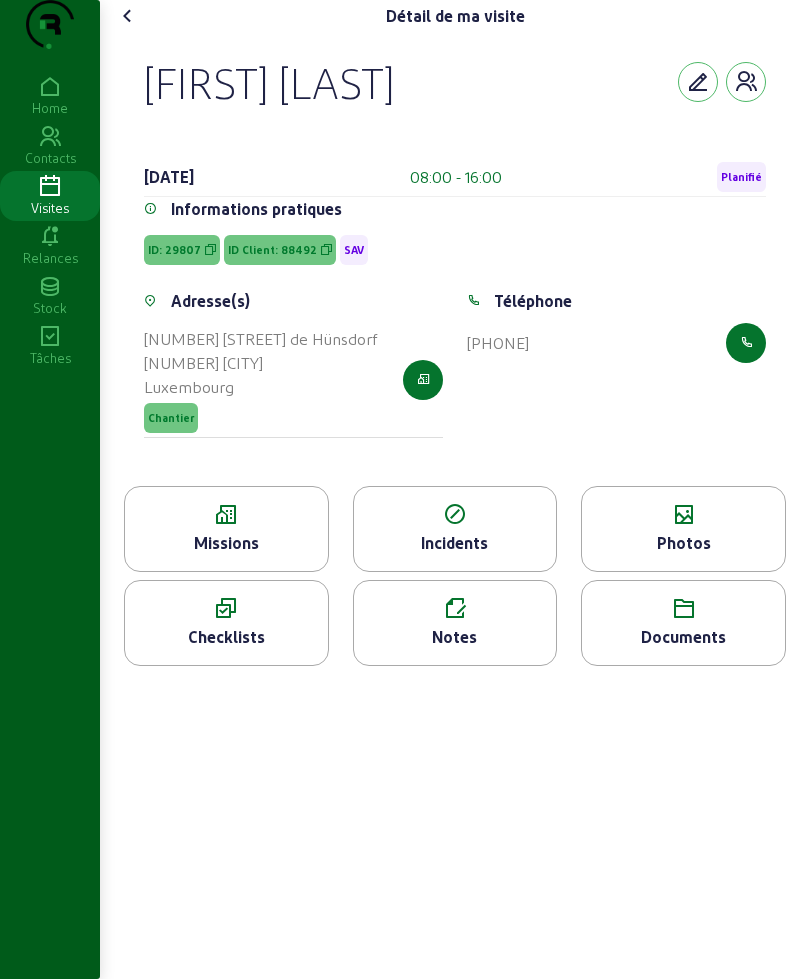 click on "Photos" 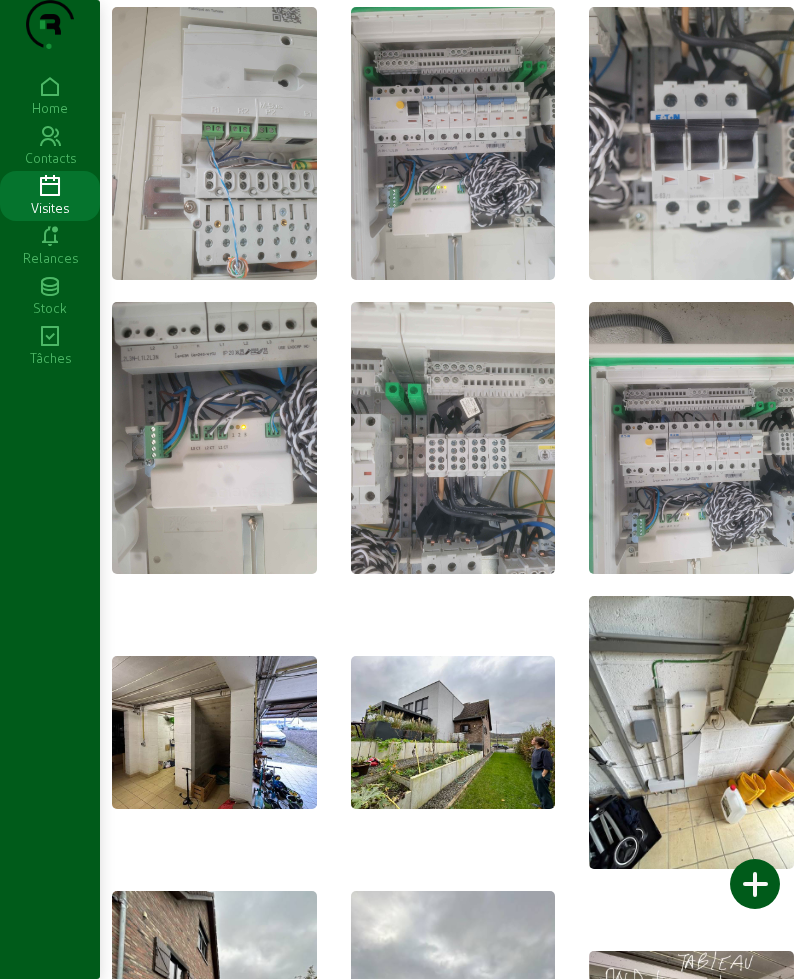 scroll, scrollTop: 500, scrollLeft: 0, axis: vertical 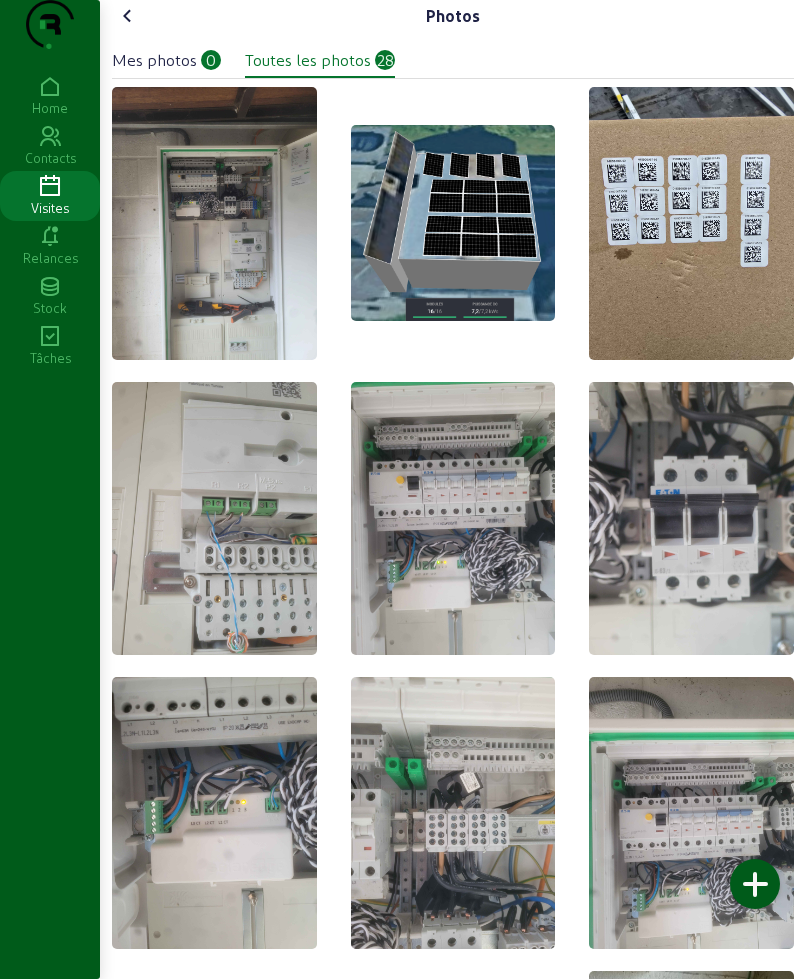 click 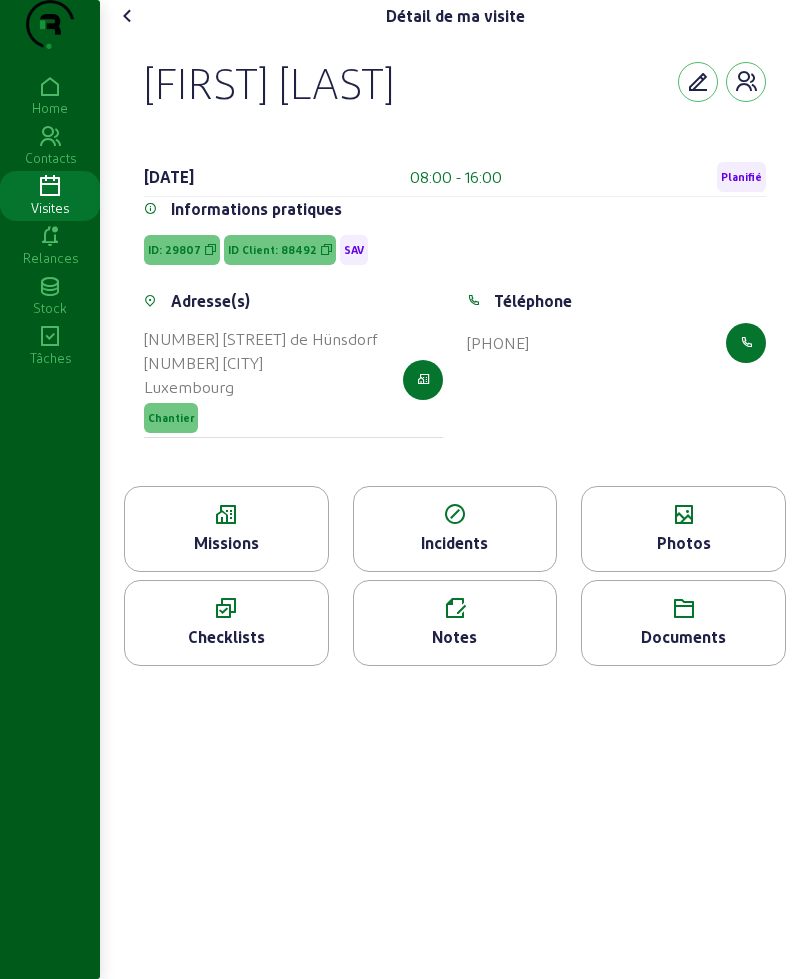 click on "Documents" 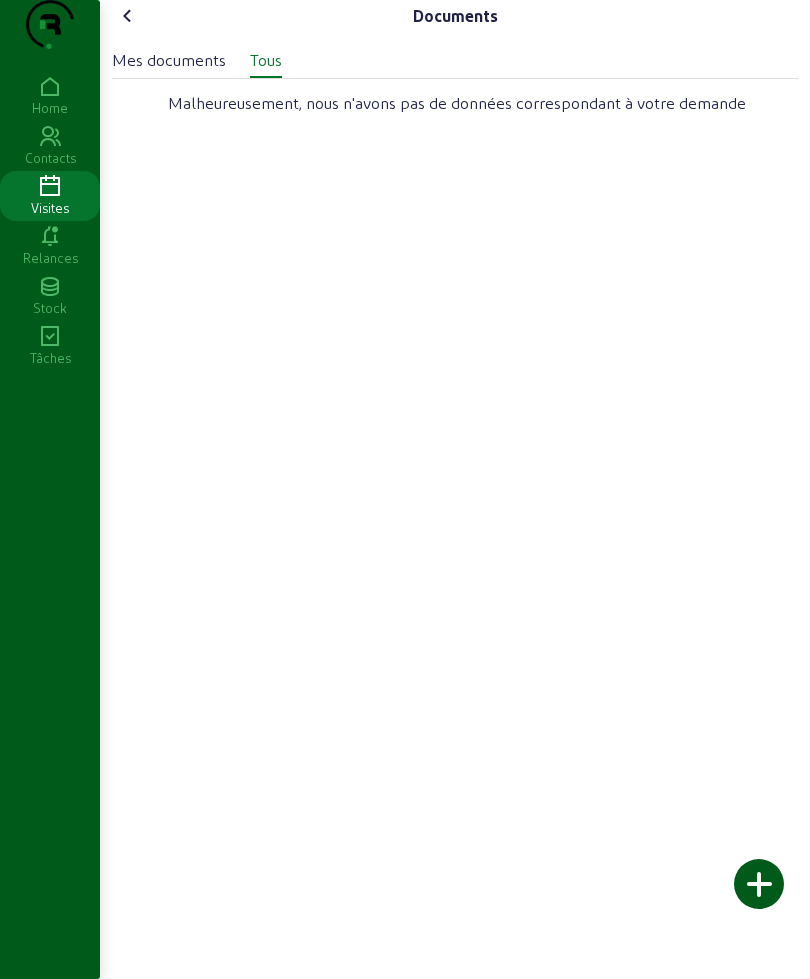 click on "Mes documents" 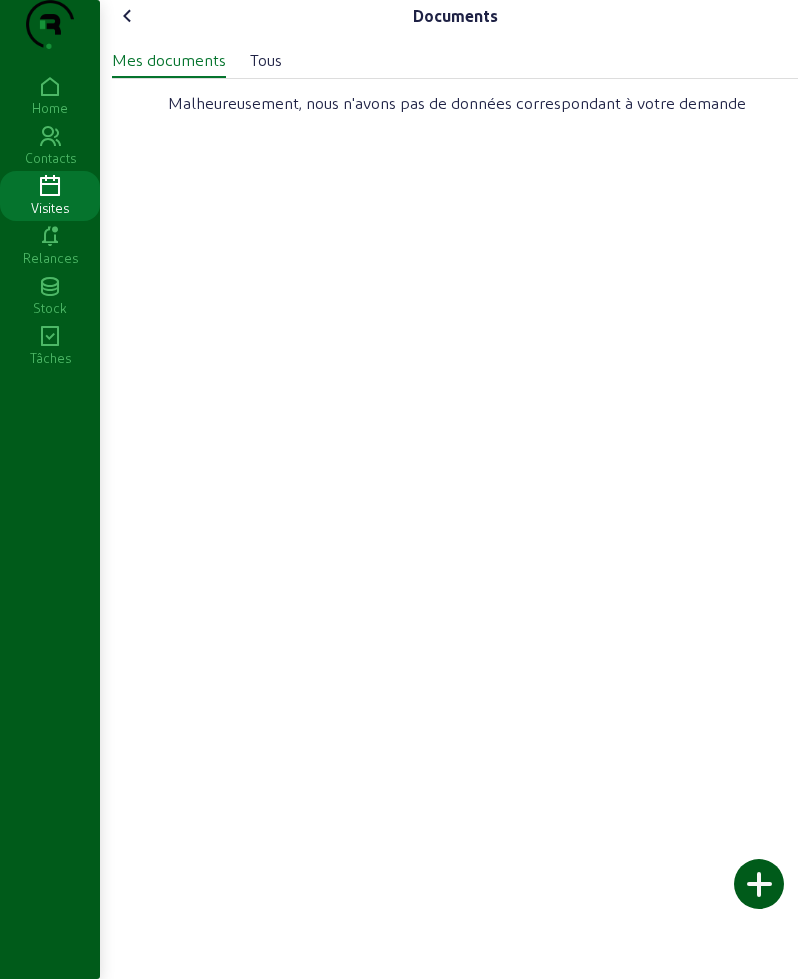 click on "Tous" 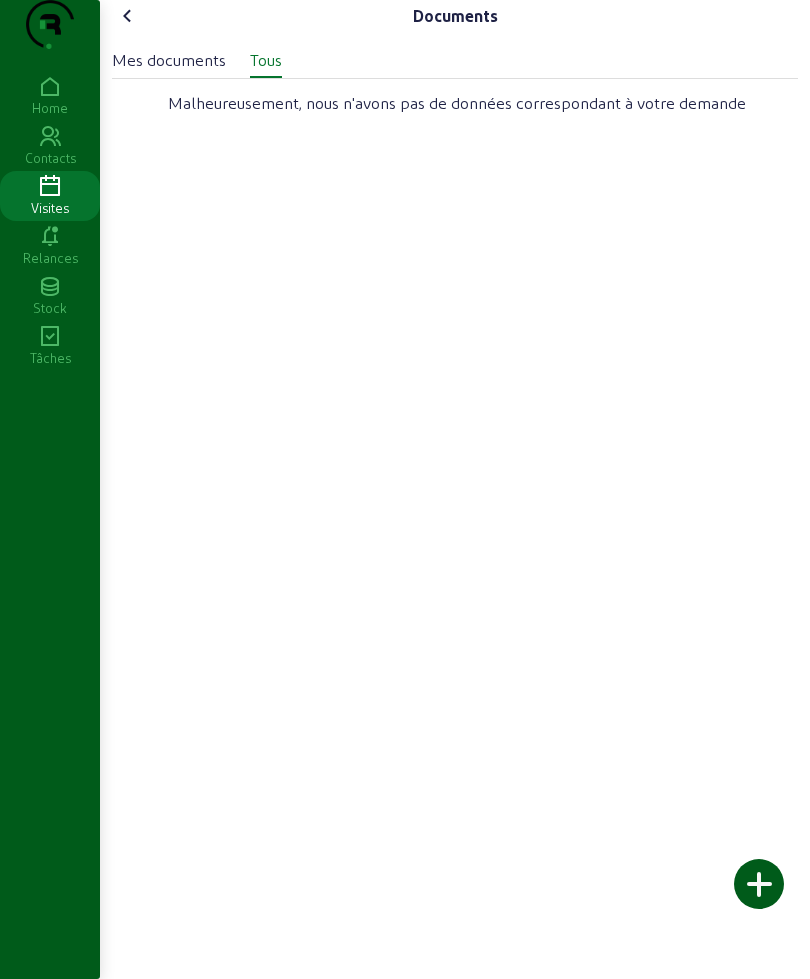click 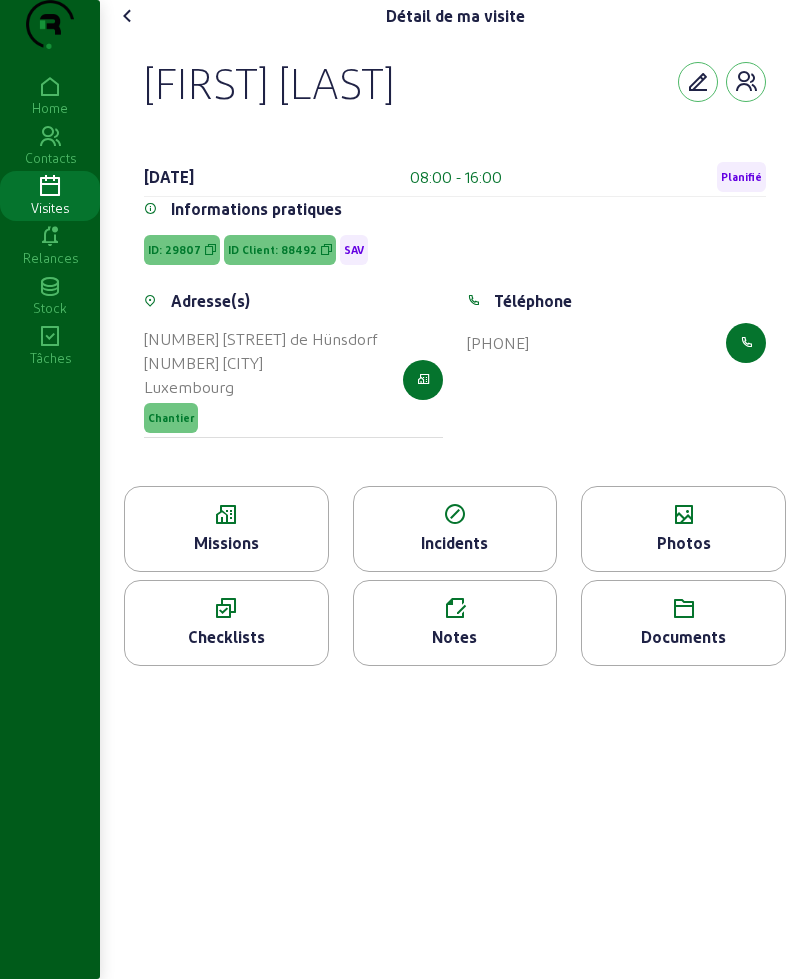 click 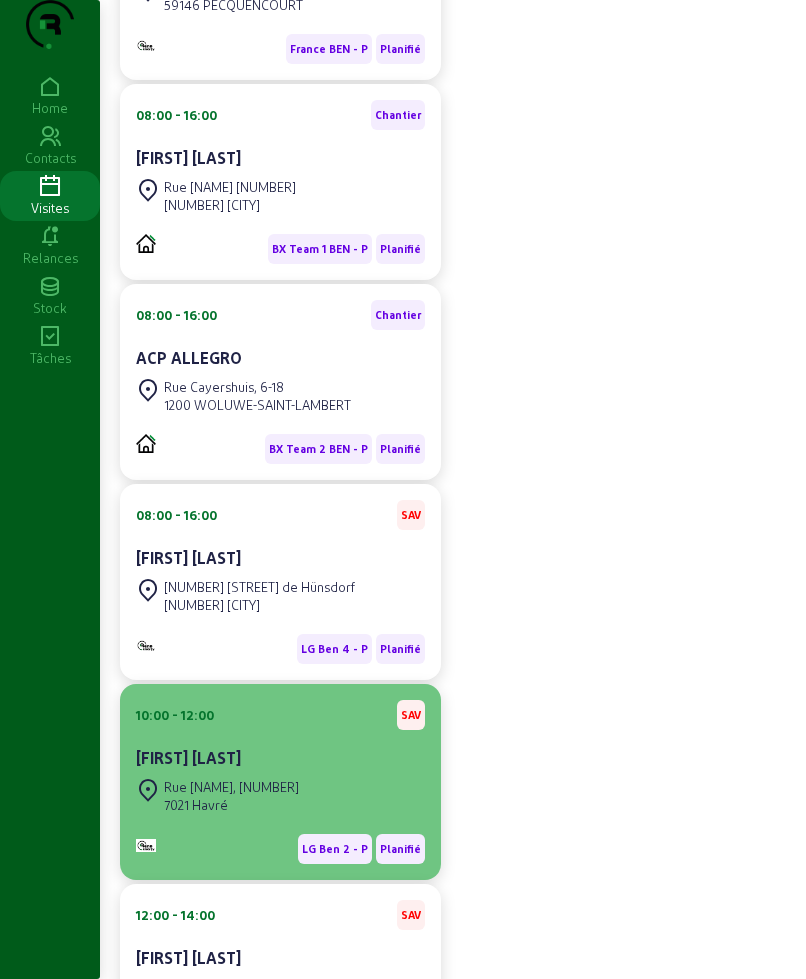 scroll, scrollTop: 750, scrollLeft: 0, axis: vertical 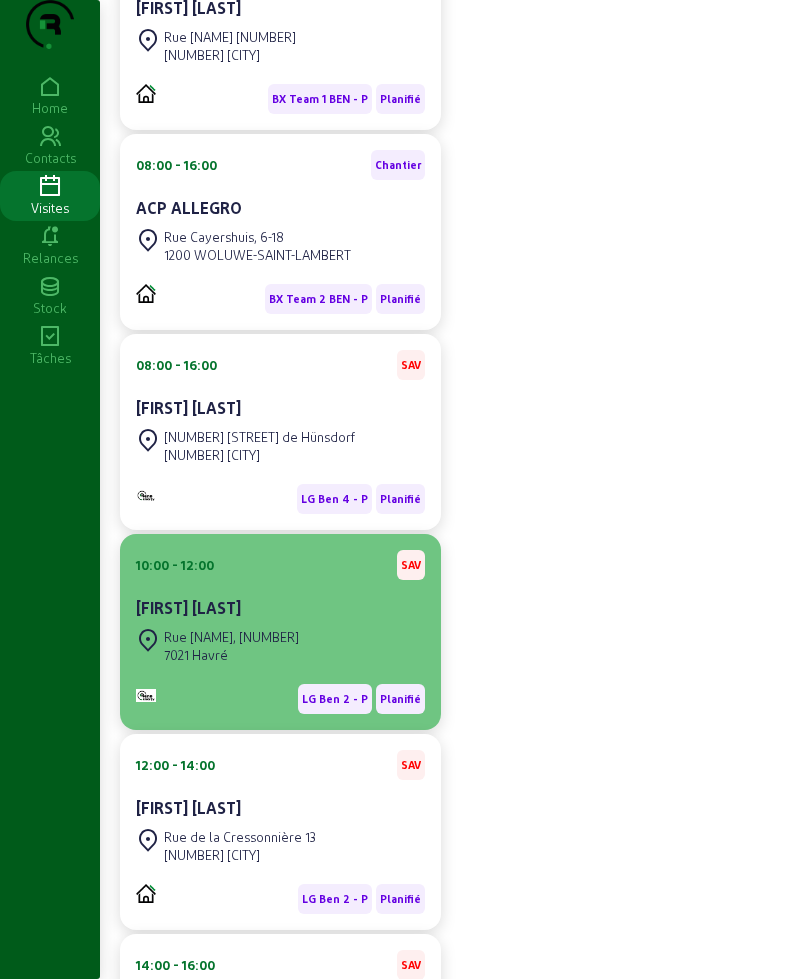 click on "Rue [NAME], [NUMBER] [NUMBER] [CITY]" 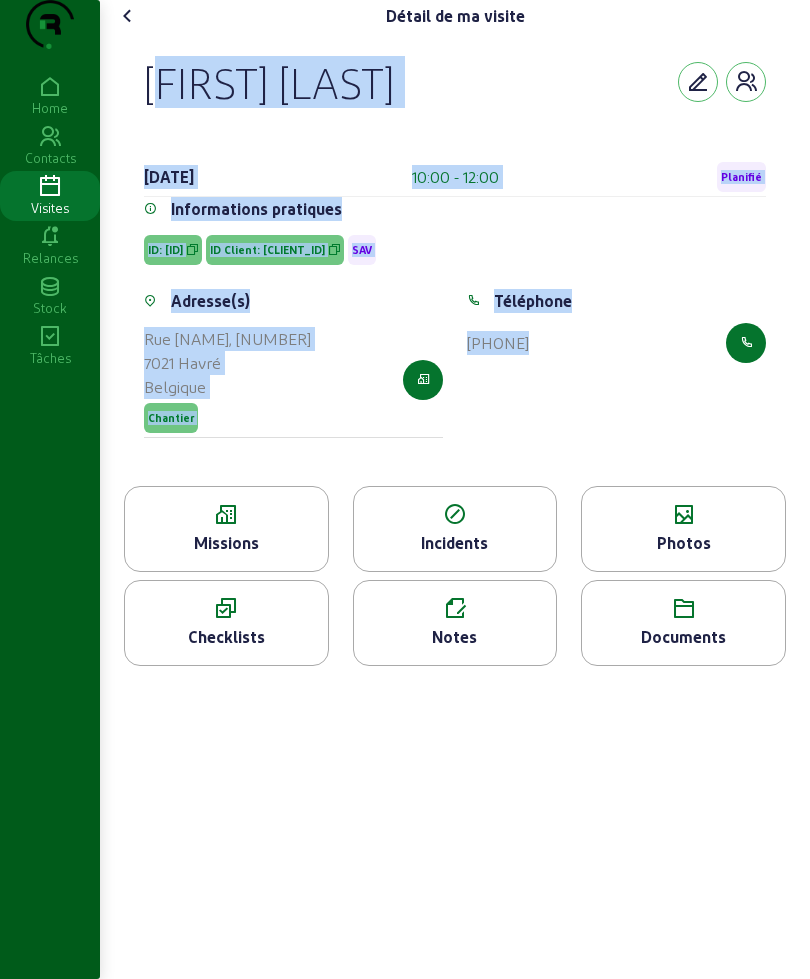 drag, startPoint x: 136, startPoint y: 104, endPoint x: 729, endPoint y: 512, distance: 719.80066 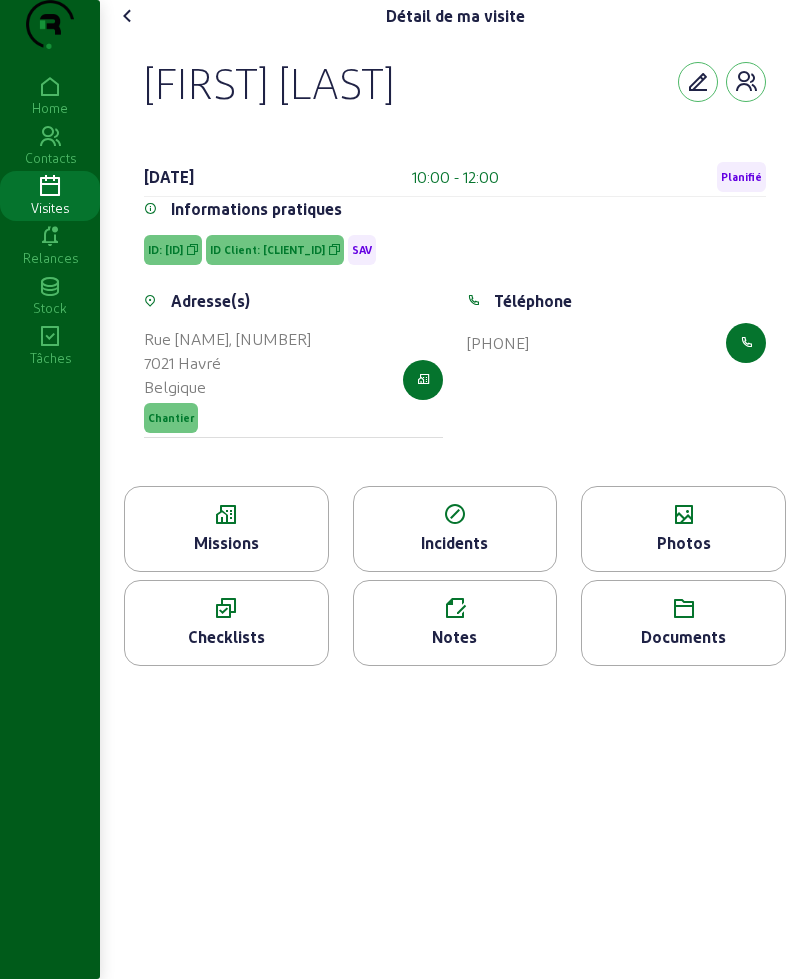 click on "Missions" 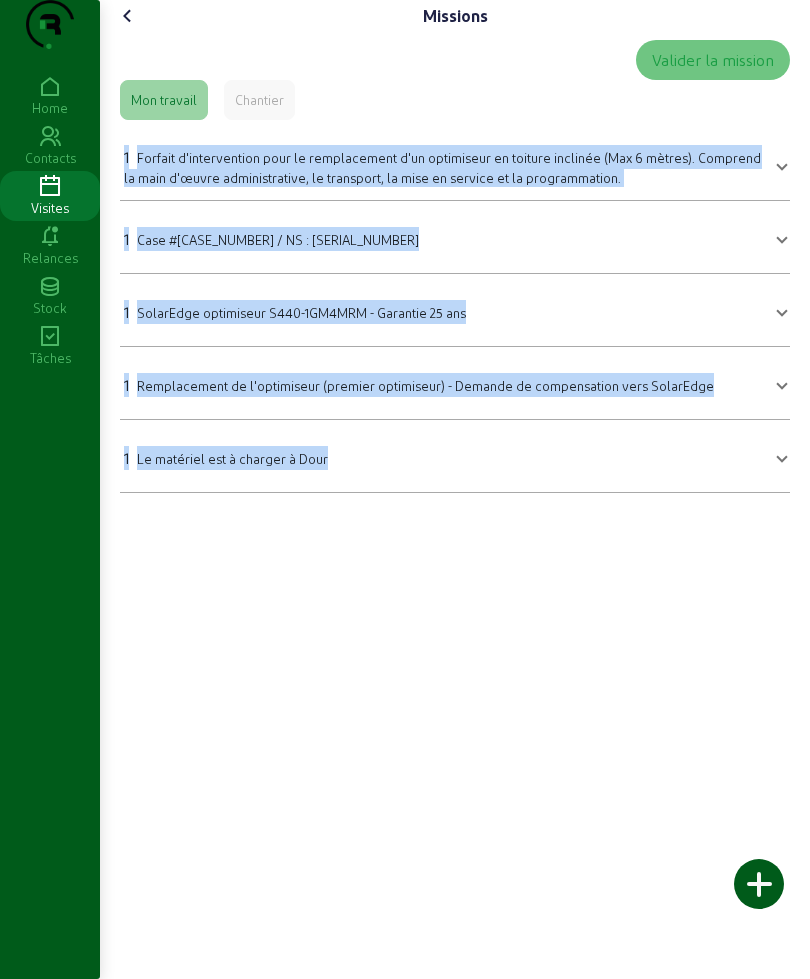drag, startPoint x: 120, startPoint y: 191, endPoint x: 411, endPoint y: 537, distance: 452.10287 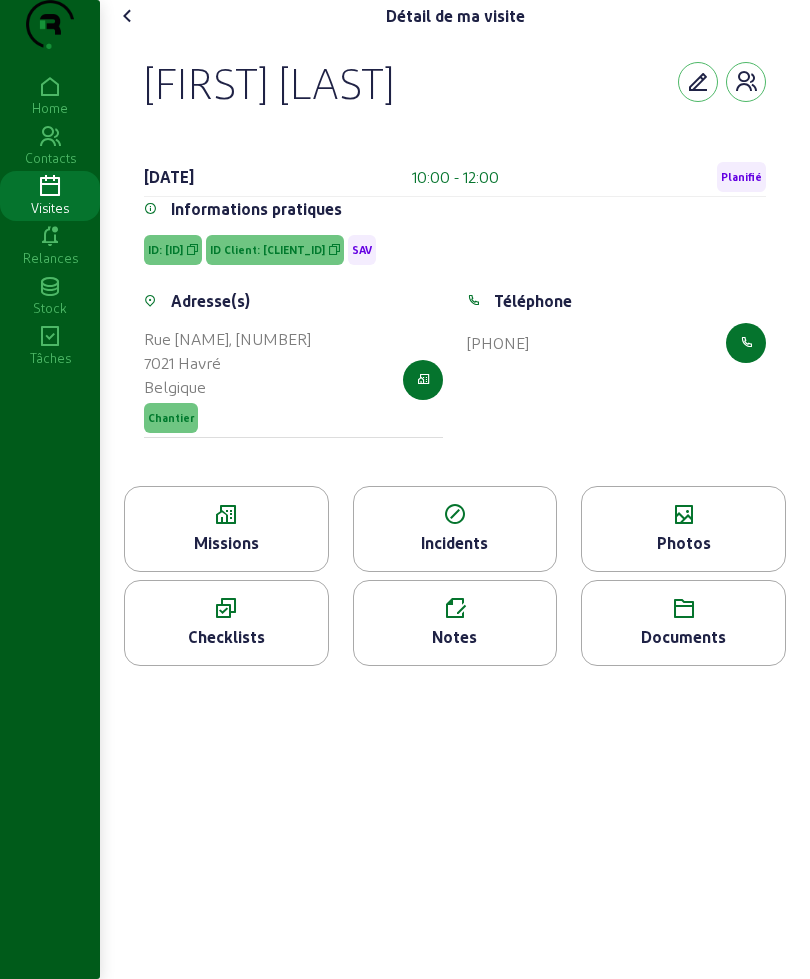 click on "Photos" 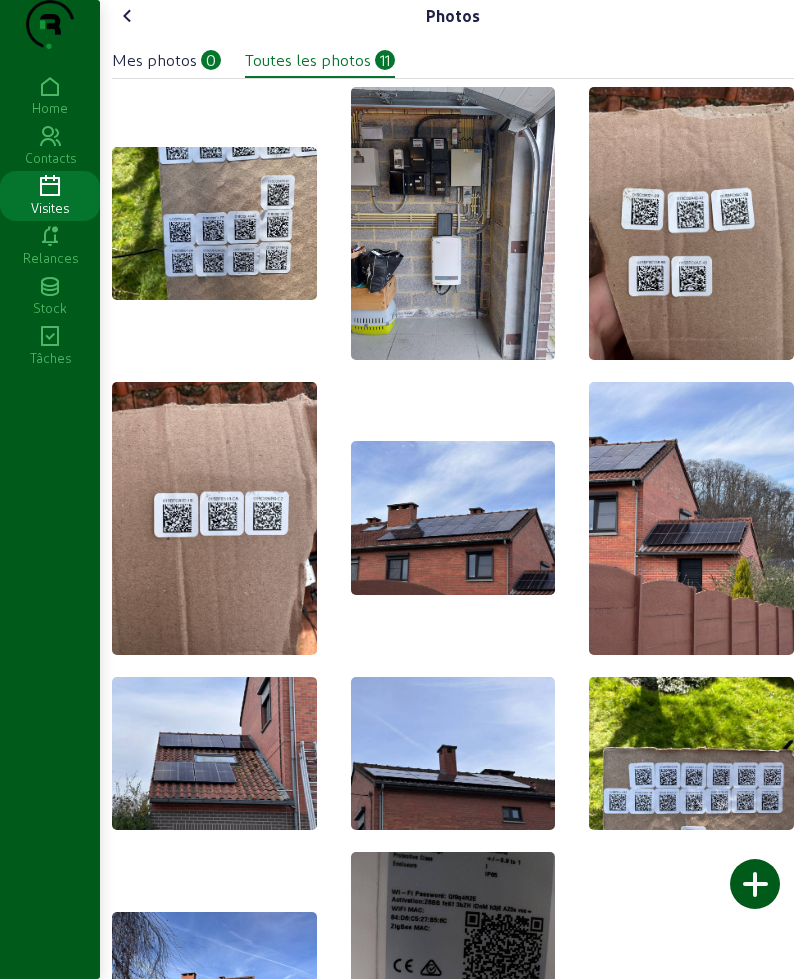 scroll, scrollTop: 188, scrollLeft: 0, axis: vertical 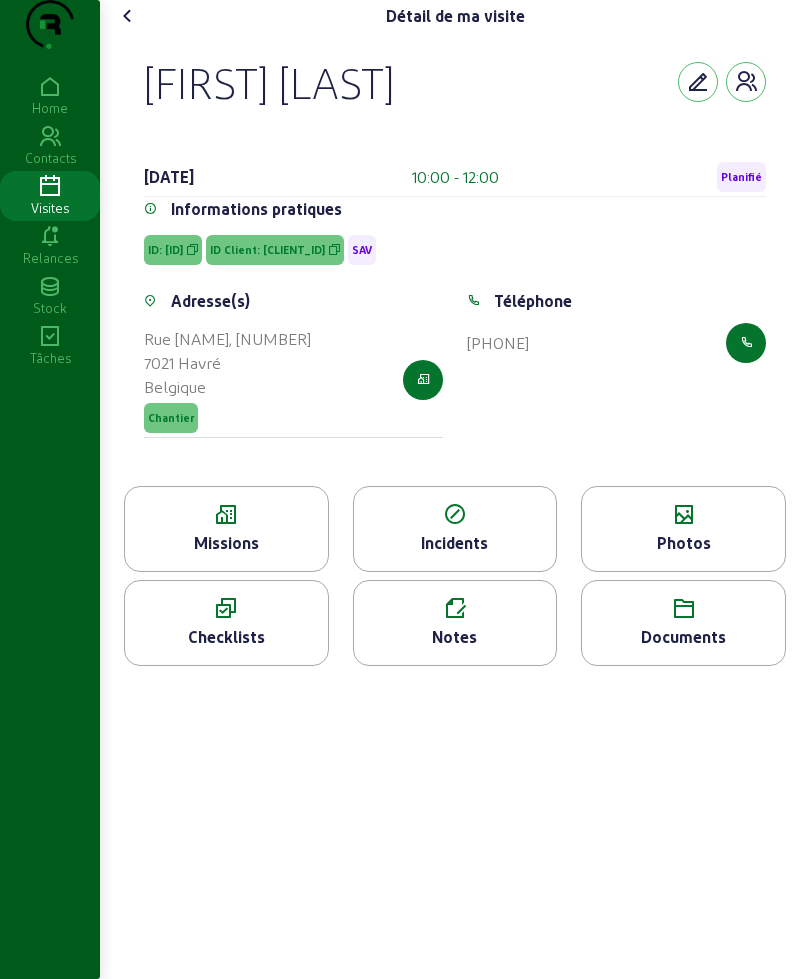 click on "Documents" 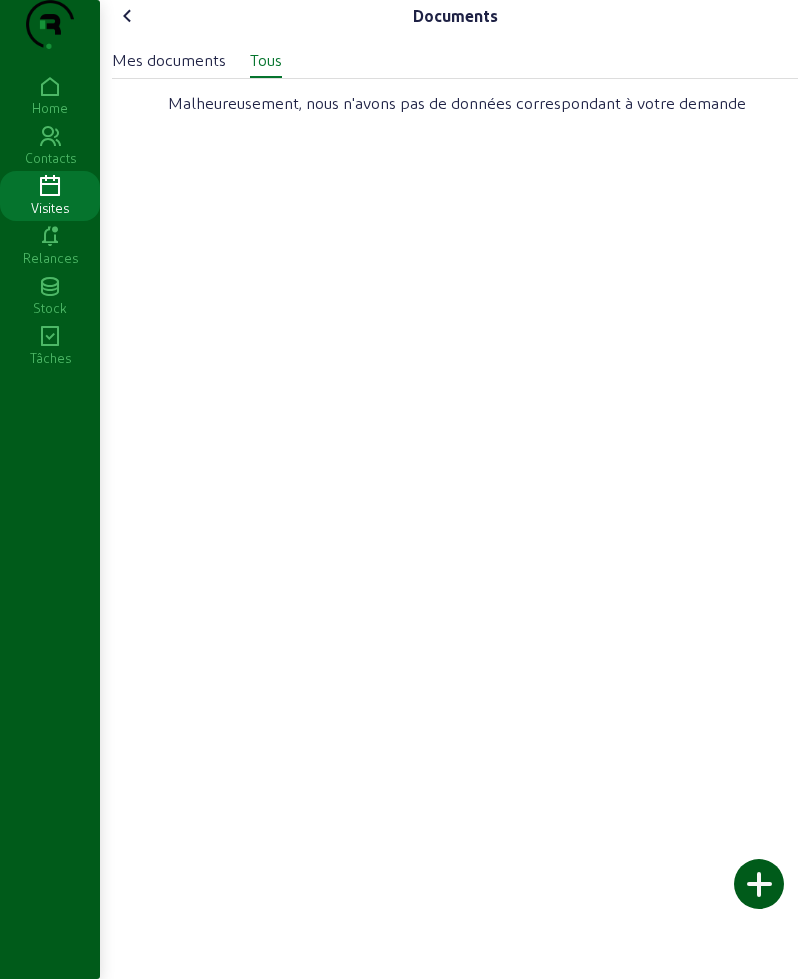 click 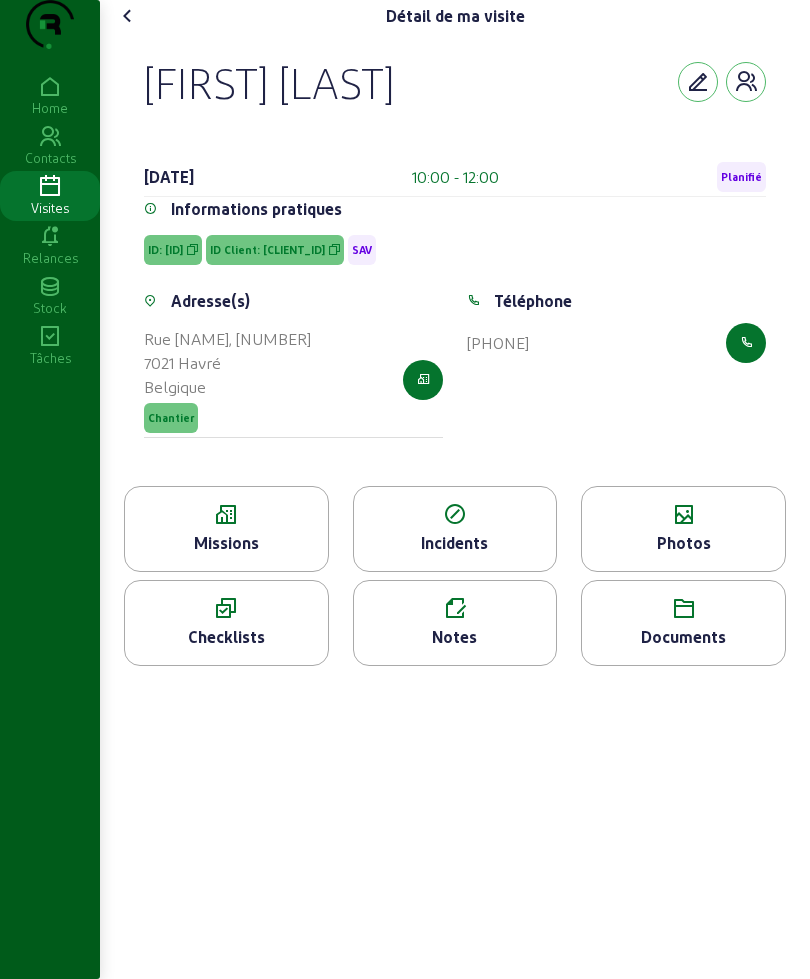 click 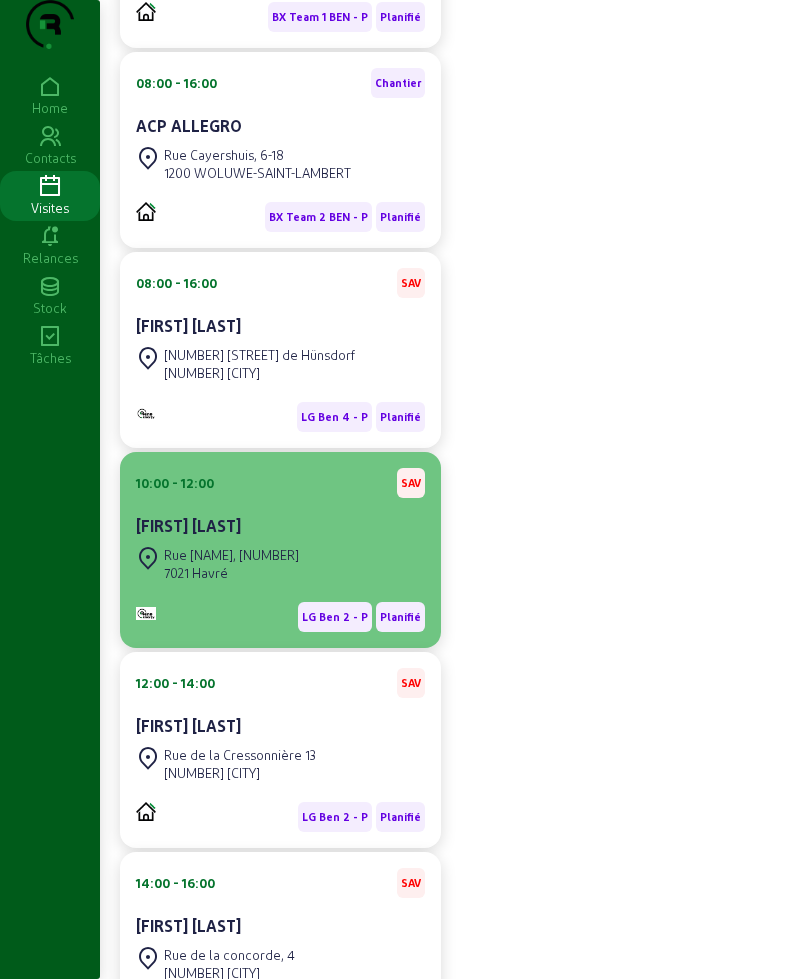 scroll, scrollTop: 875, scrollLeft: 0, axis: vertical 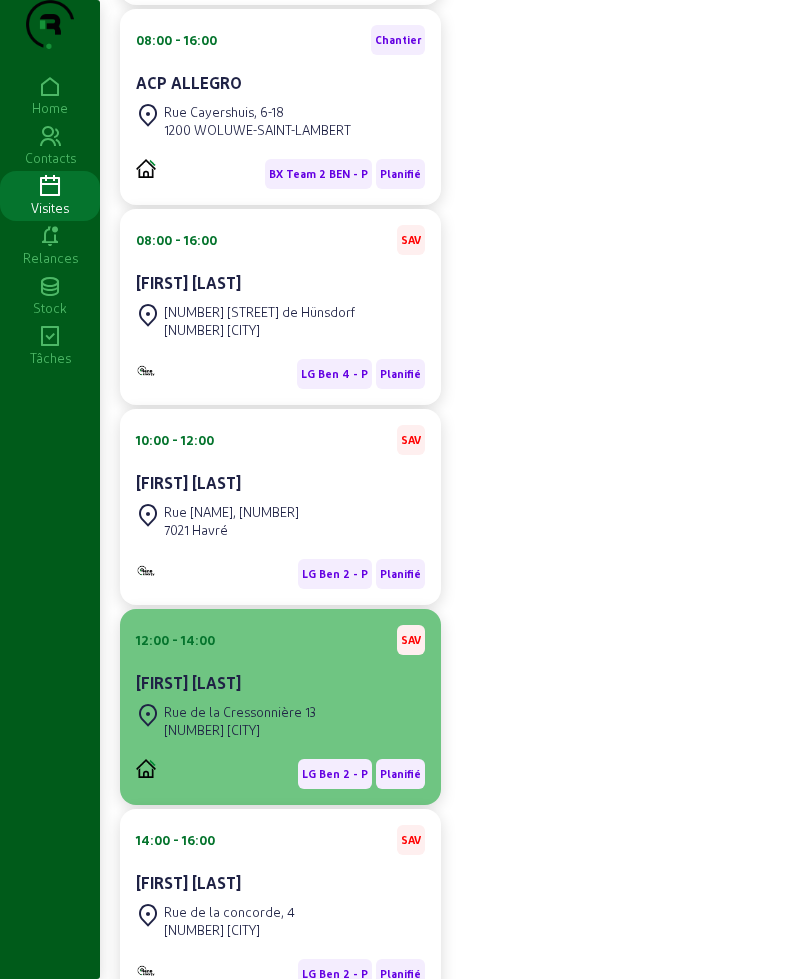 click on "[NUMBER] [CITY]" 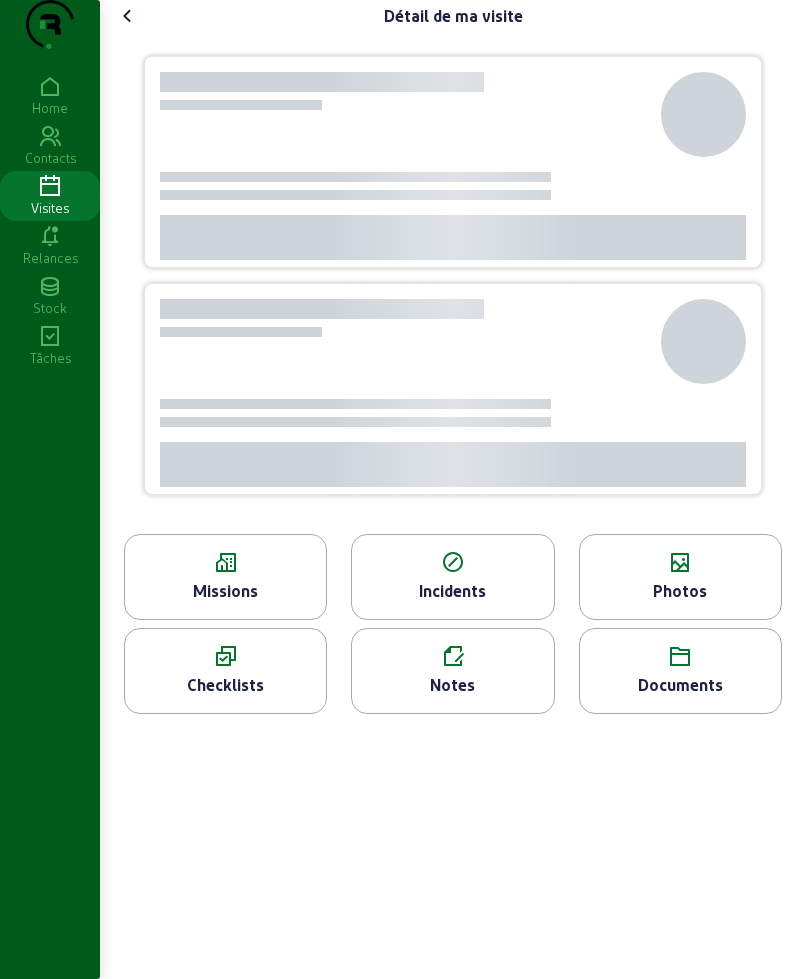 scroll, scrollTop: 0, scrollLeft: 0, axis: both 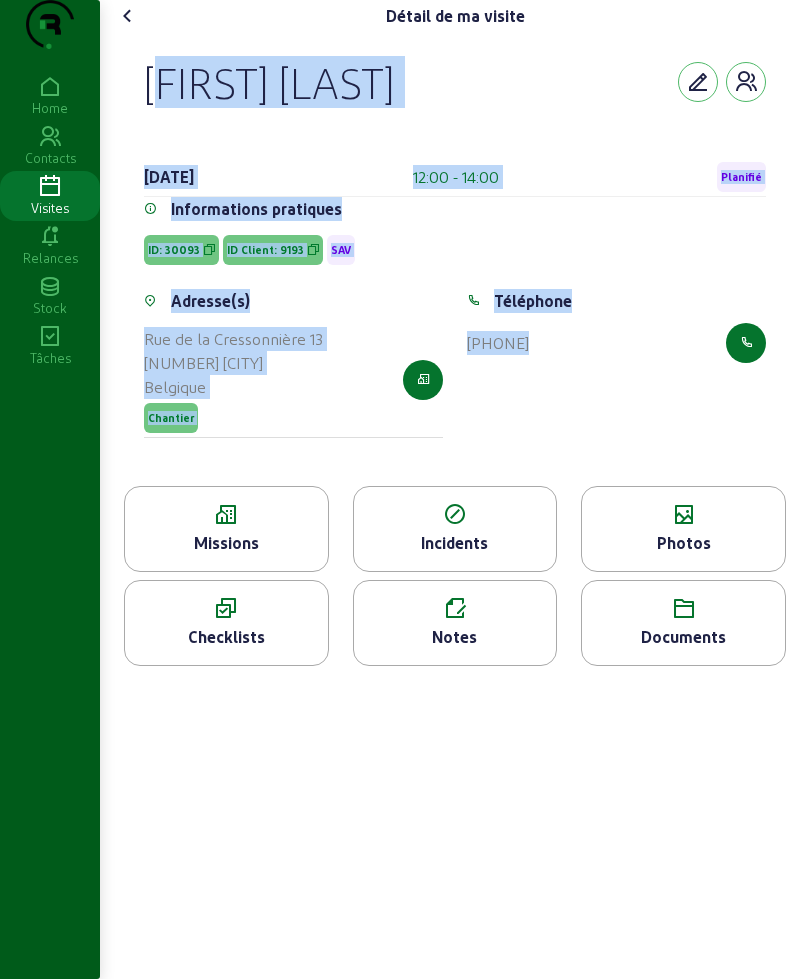 drag, startPoint x: 144, startPoint y: 110, endPoint x: 672, endPoint y: 432, distance: 618.44 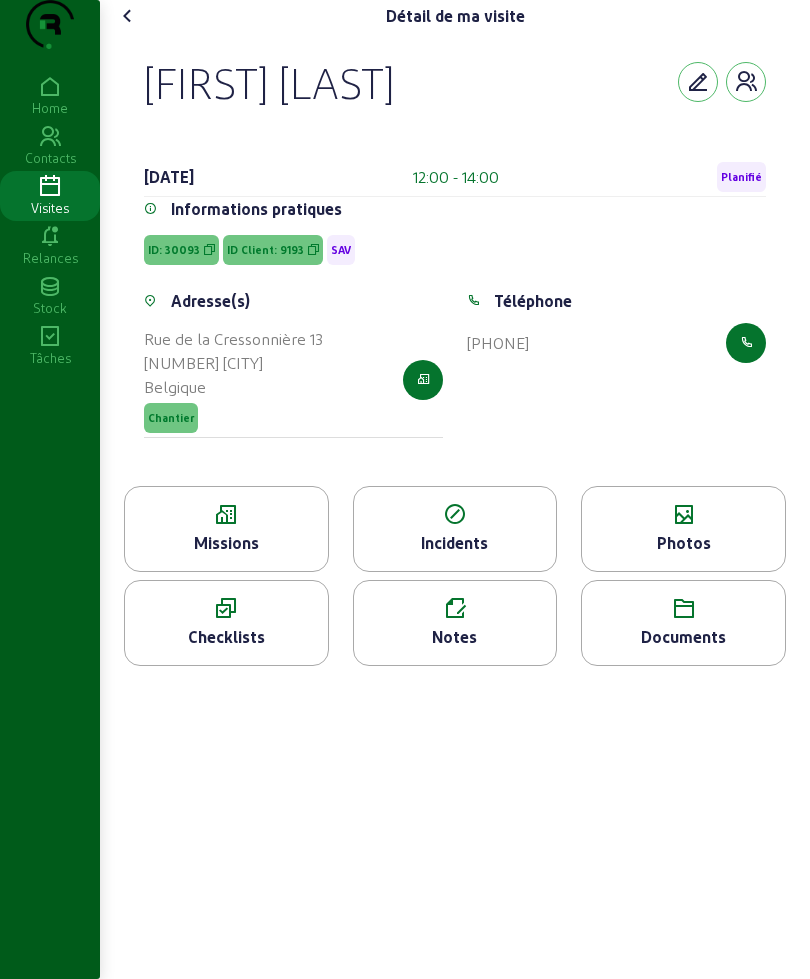 click on "Missions" 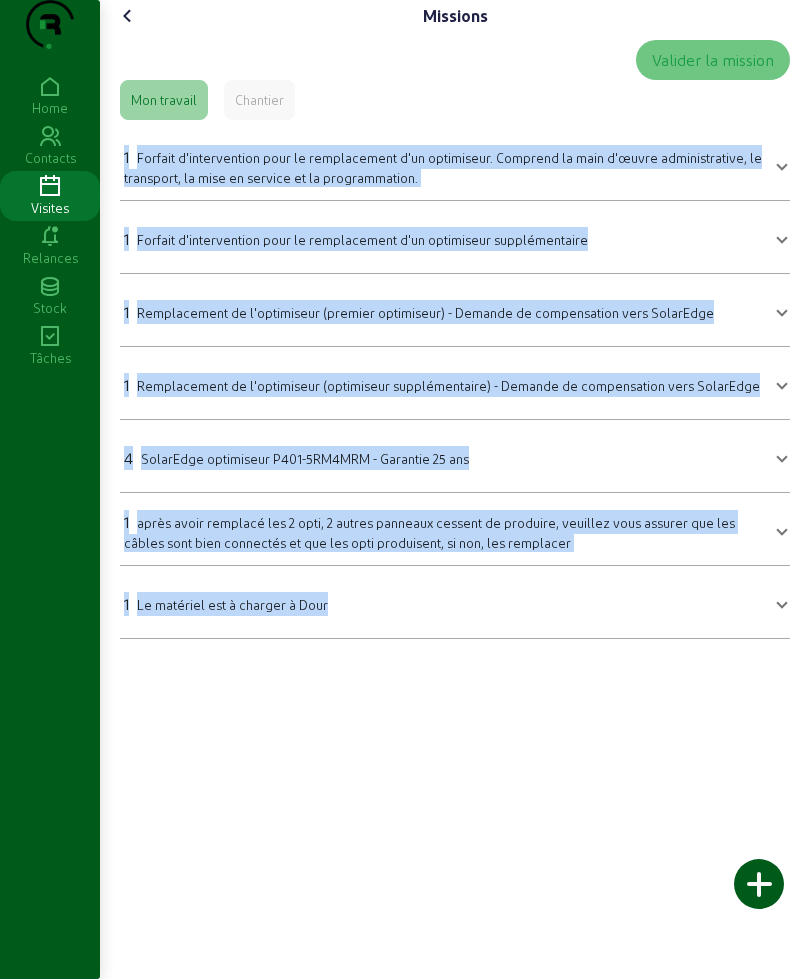 drag, startPoint x: 114, startPoint y: 179, endPoint x: 590, endPoint y: 751, distance: 744.1505 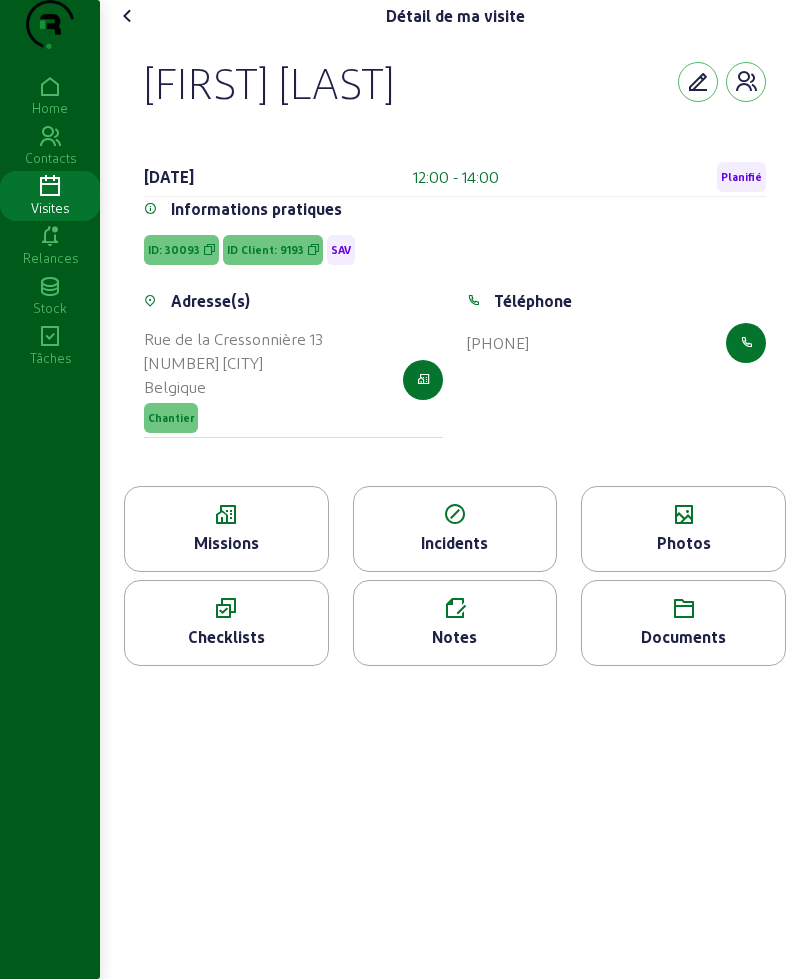 click on "Photos" 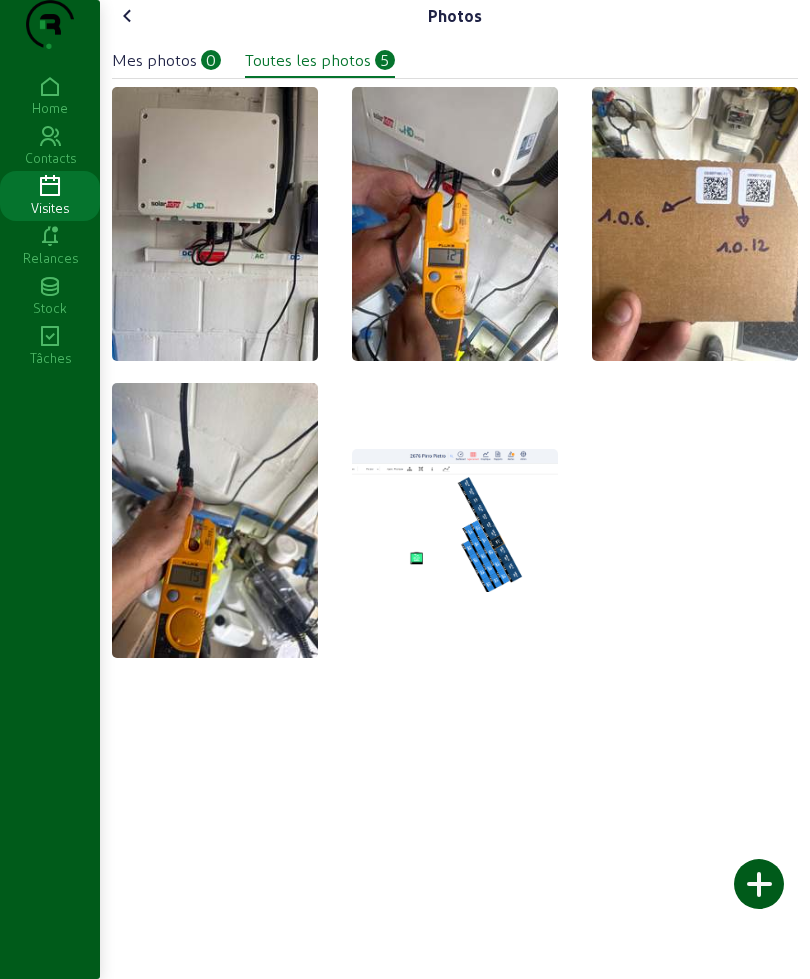 click 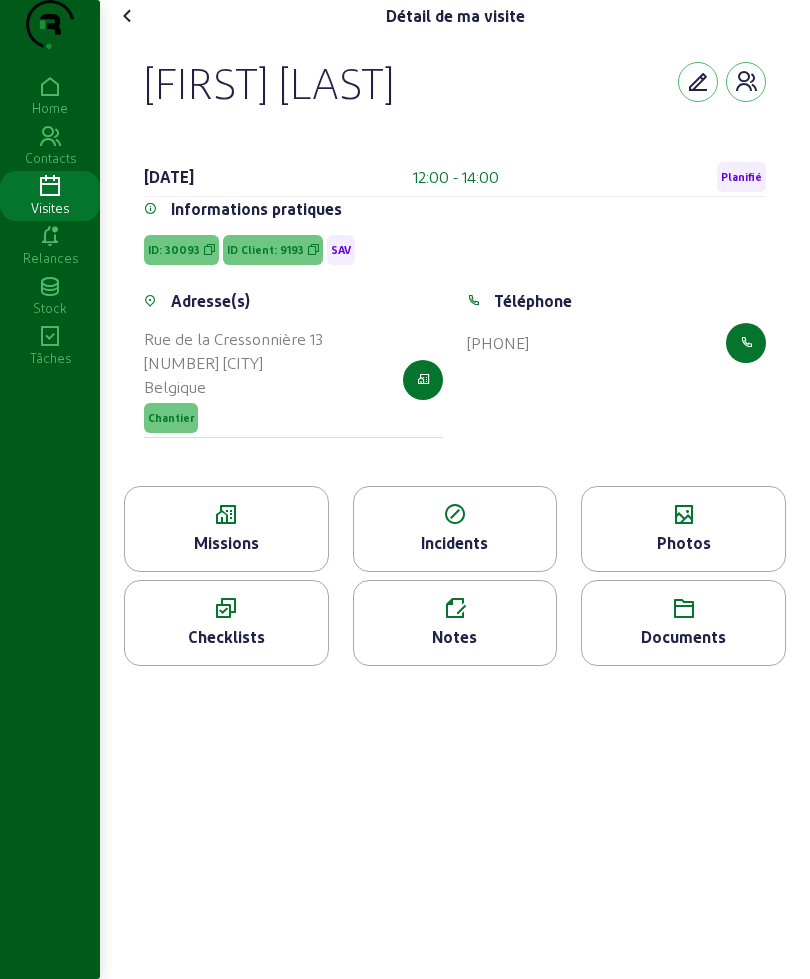click on "Documents" 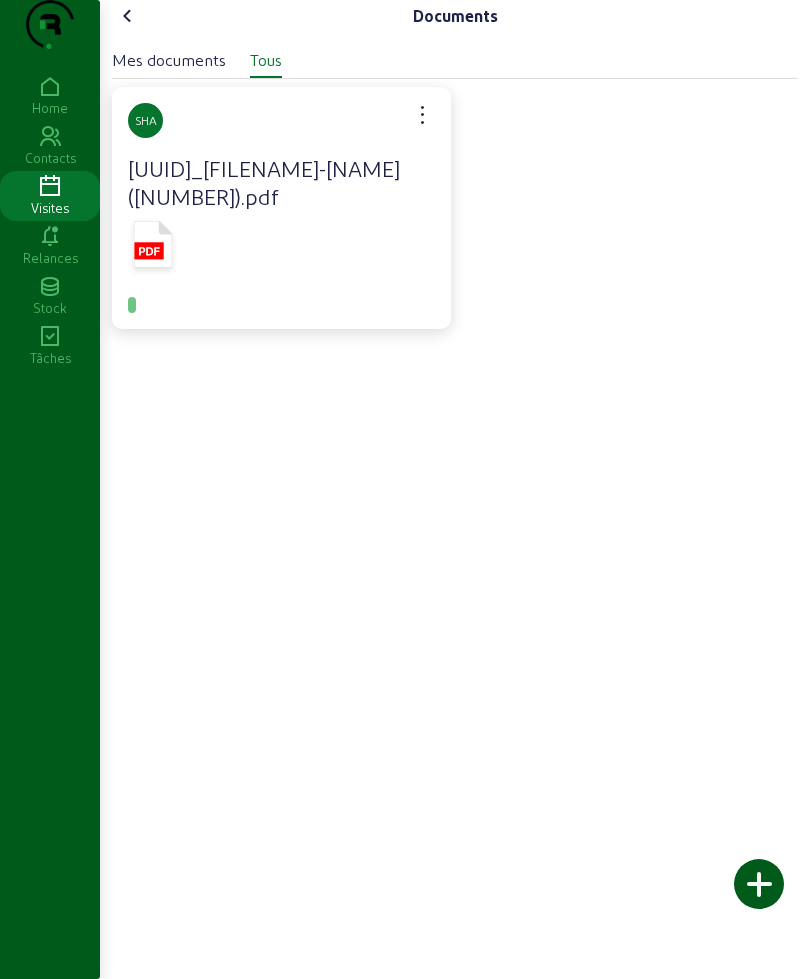 click 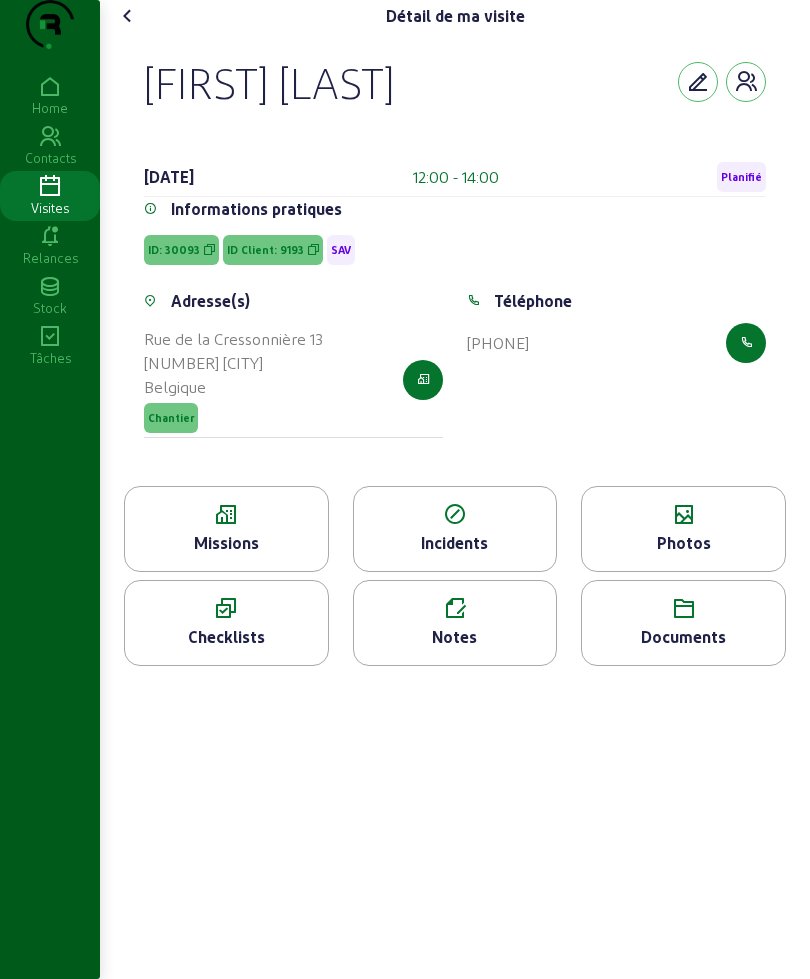 click 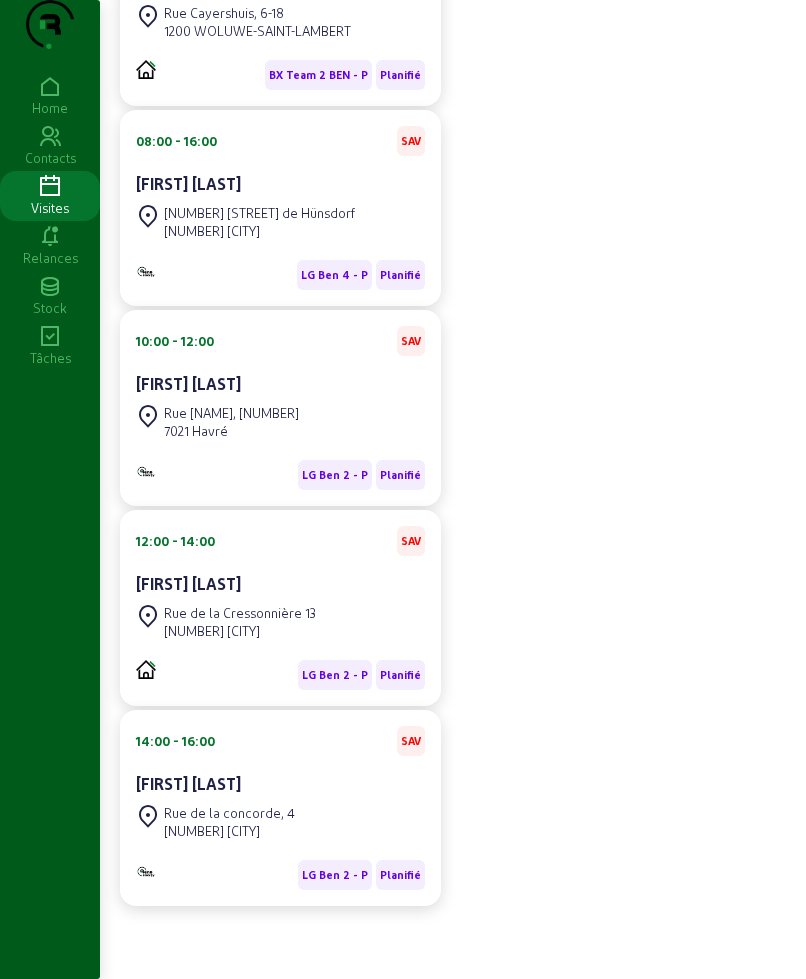 scroll, scrollTop: 1000, scrollLeft: 0, axis: vertical 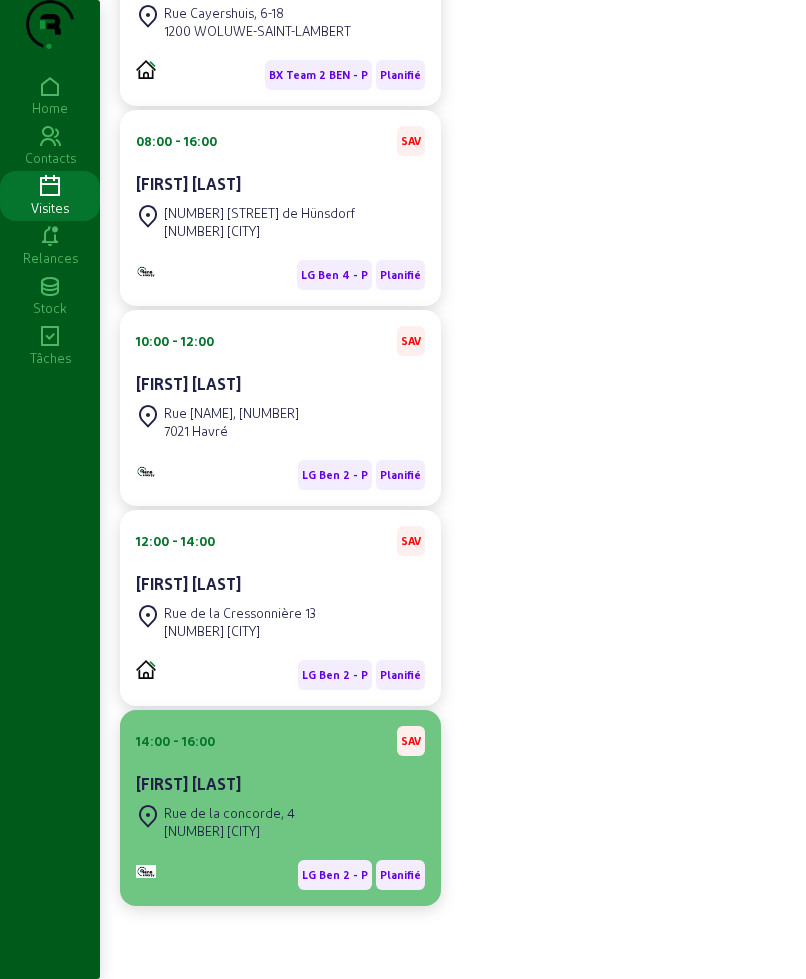 click on "[FIRST] [LAST]" 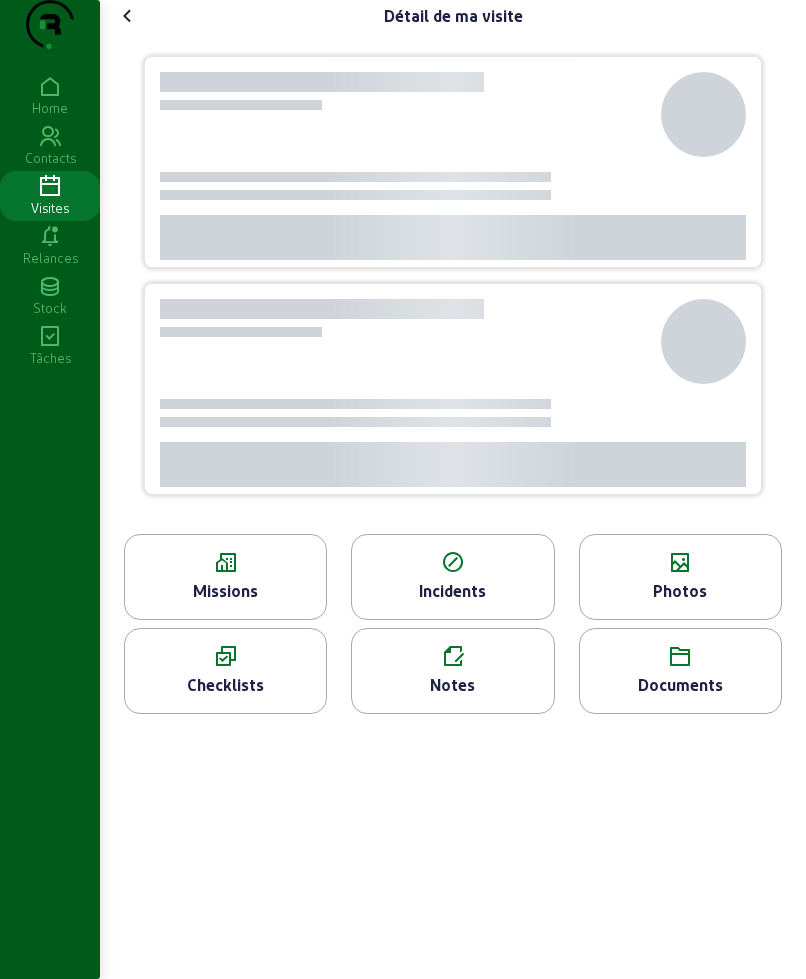 scroll, scrollTop: 0, scrollLeft: 0, axis: both 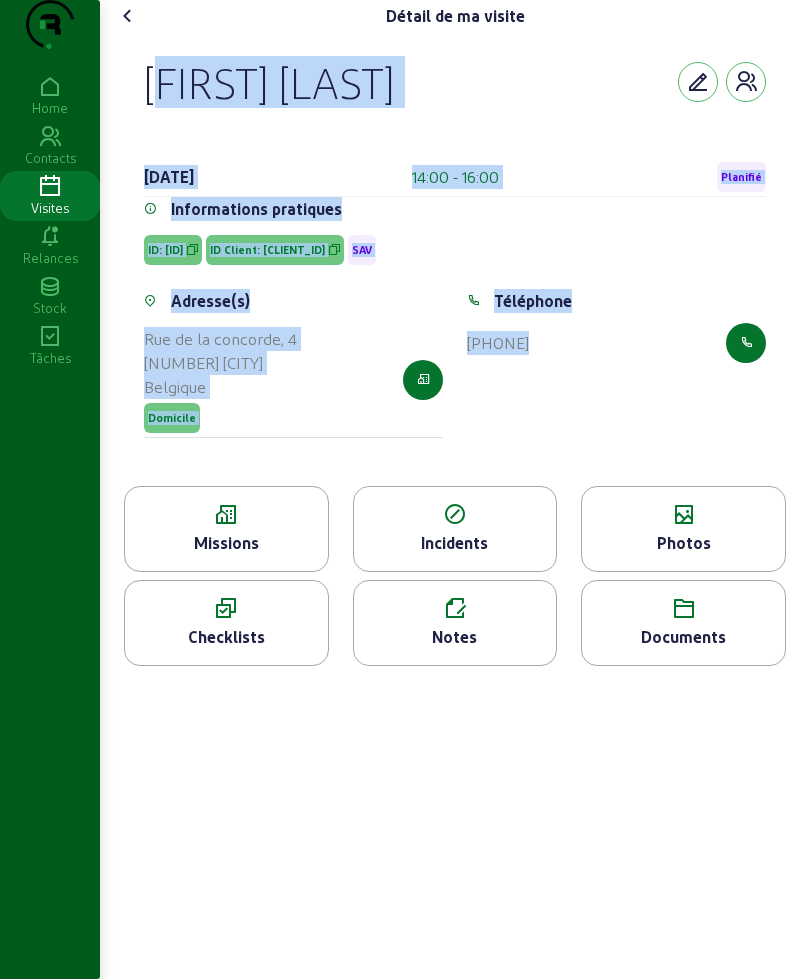 drag, startPoint x: 130, startPoint y: 109, endPoint x: 669, endPoint y: 443, distance: 634.0954 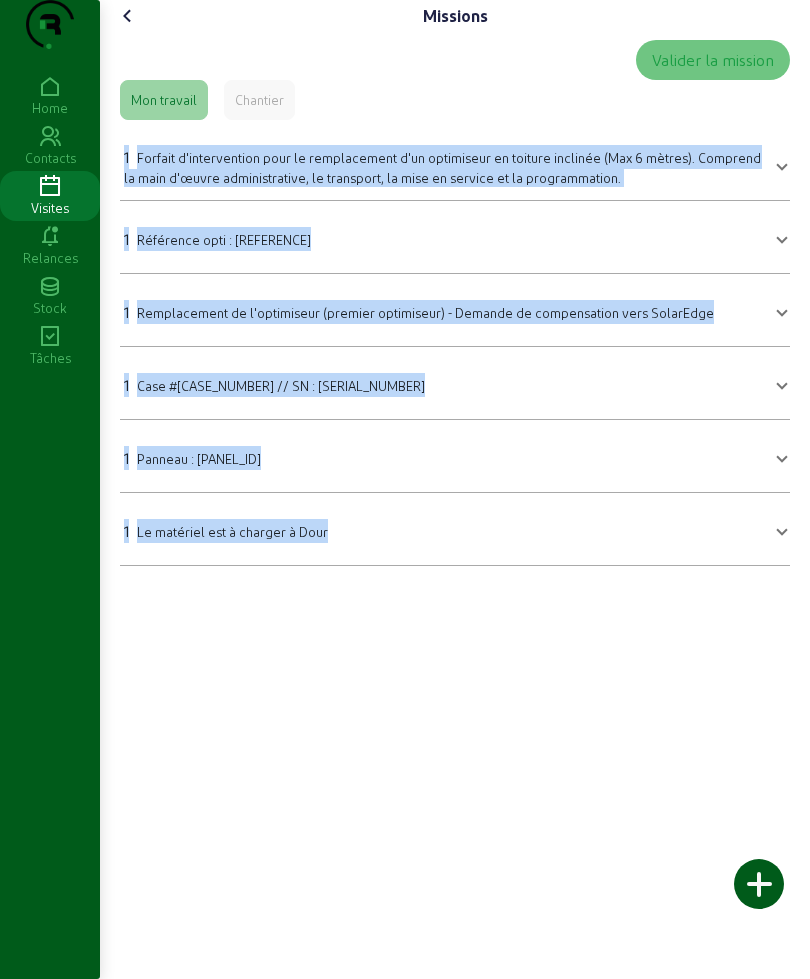drag, startPoint x: 119, startPoint y: 180, endPoint x: 428, endPoint y: 646, distance: 559.1395 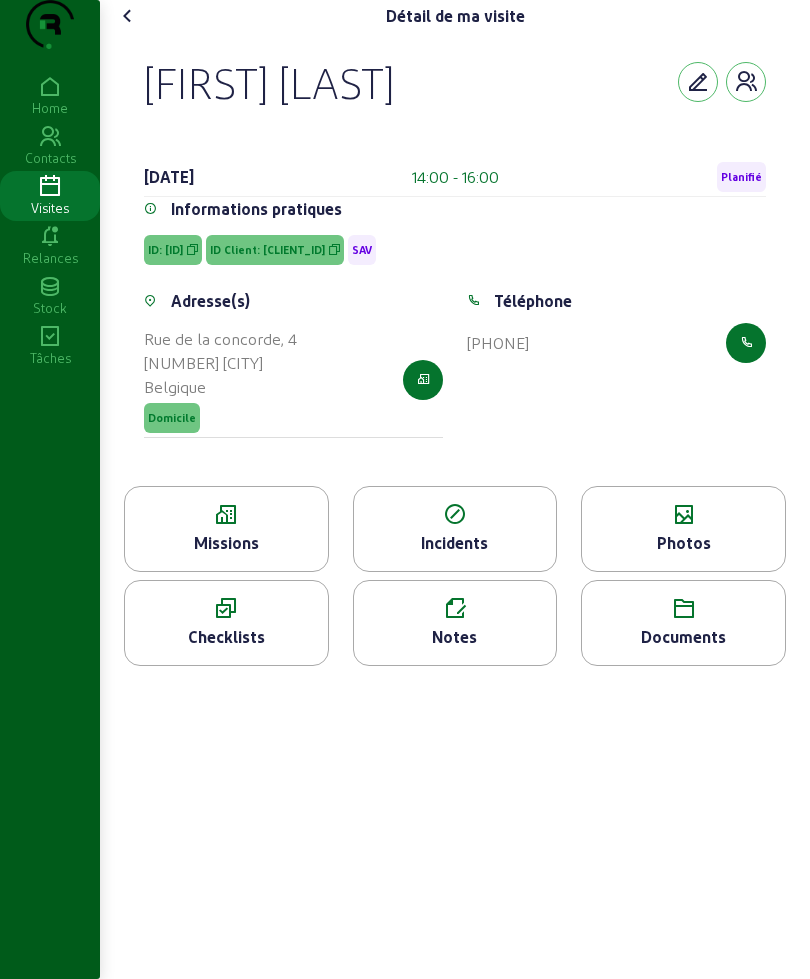 click on "Photos" 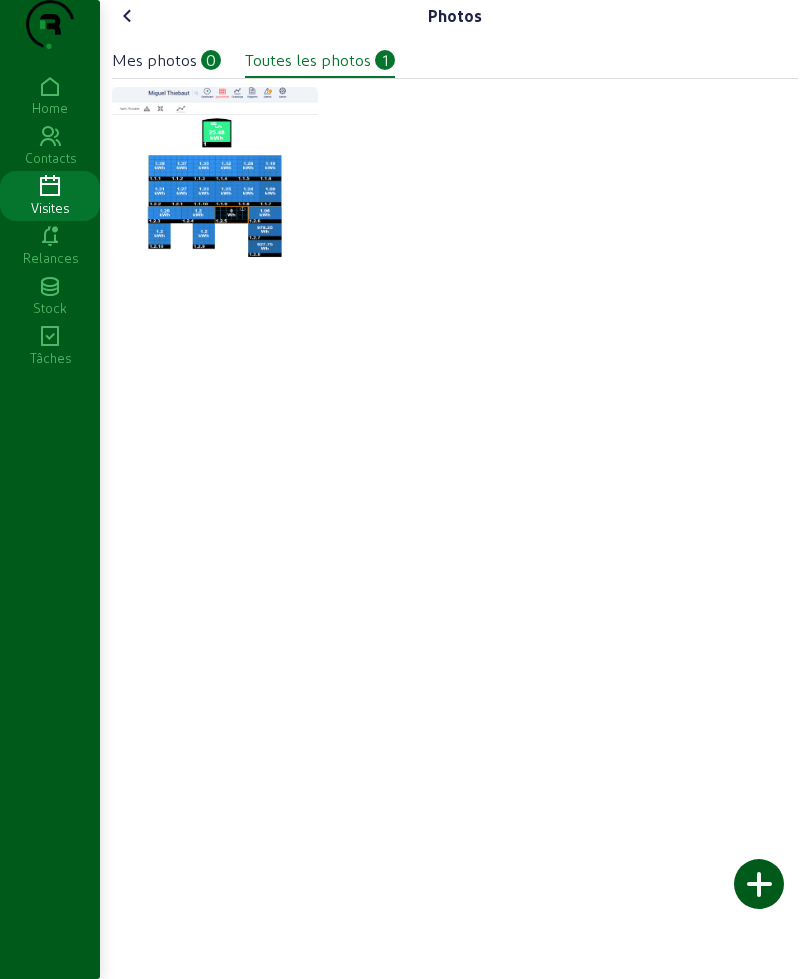 click 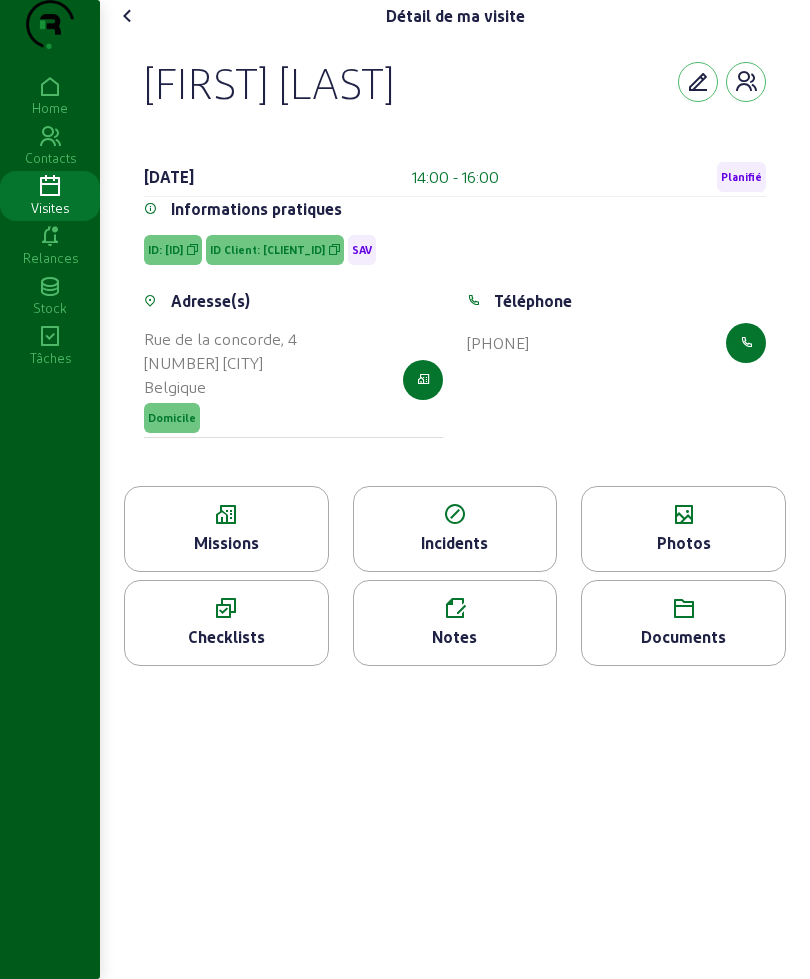 click on "Documents" 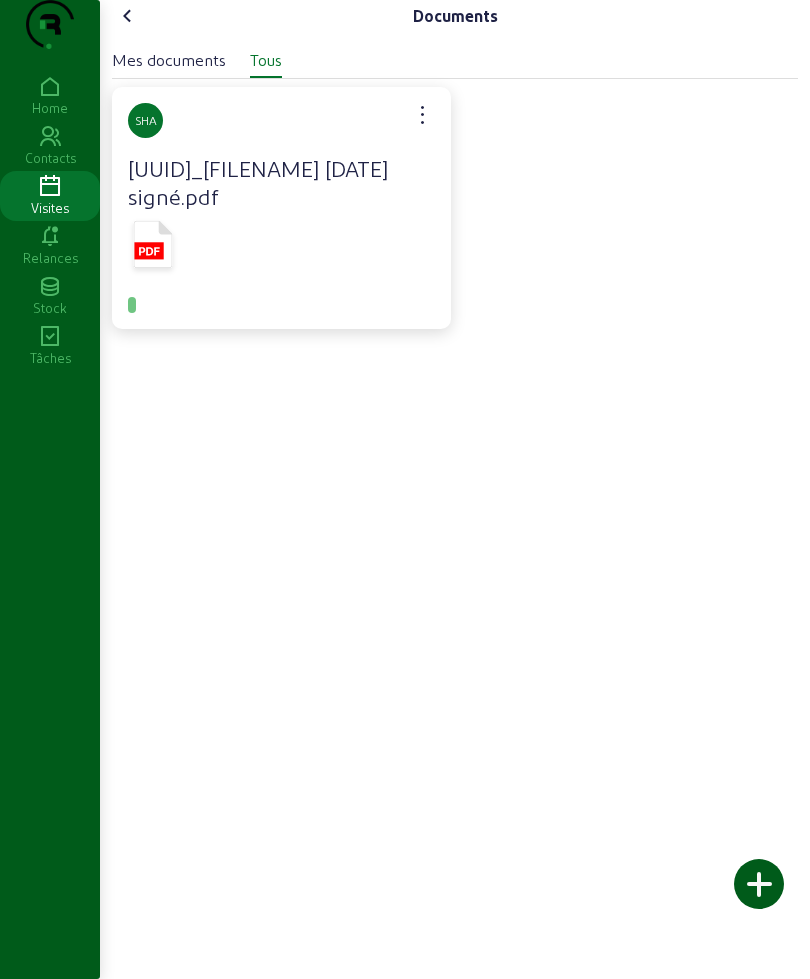 click 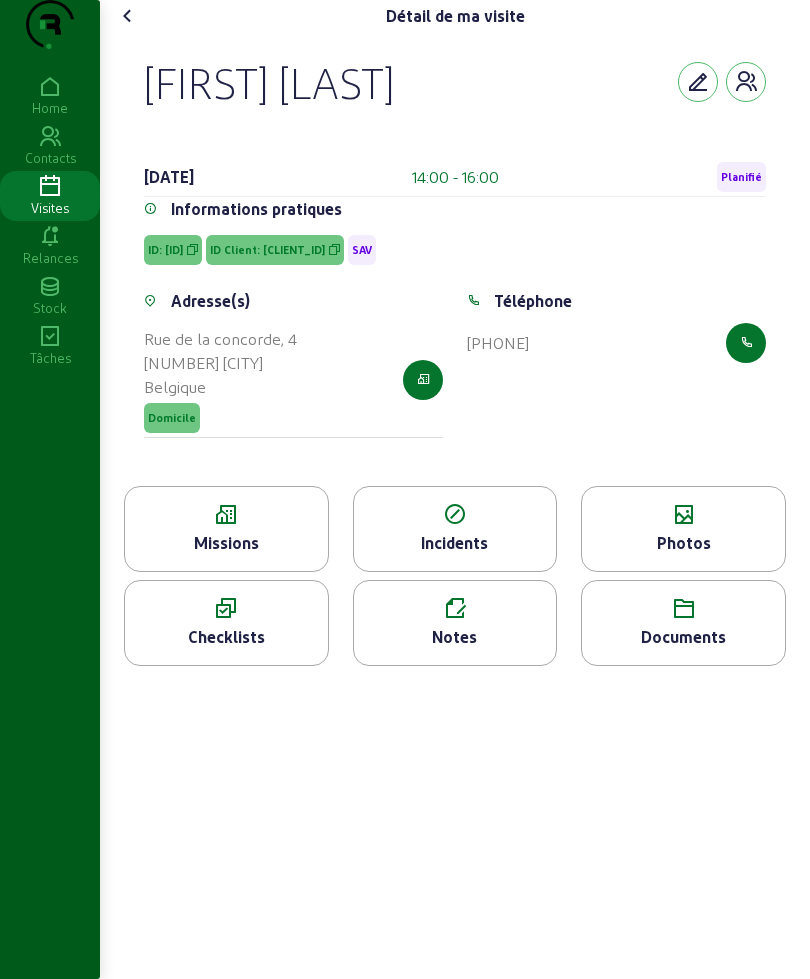 click on "Missions" 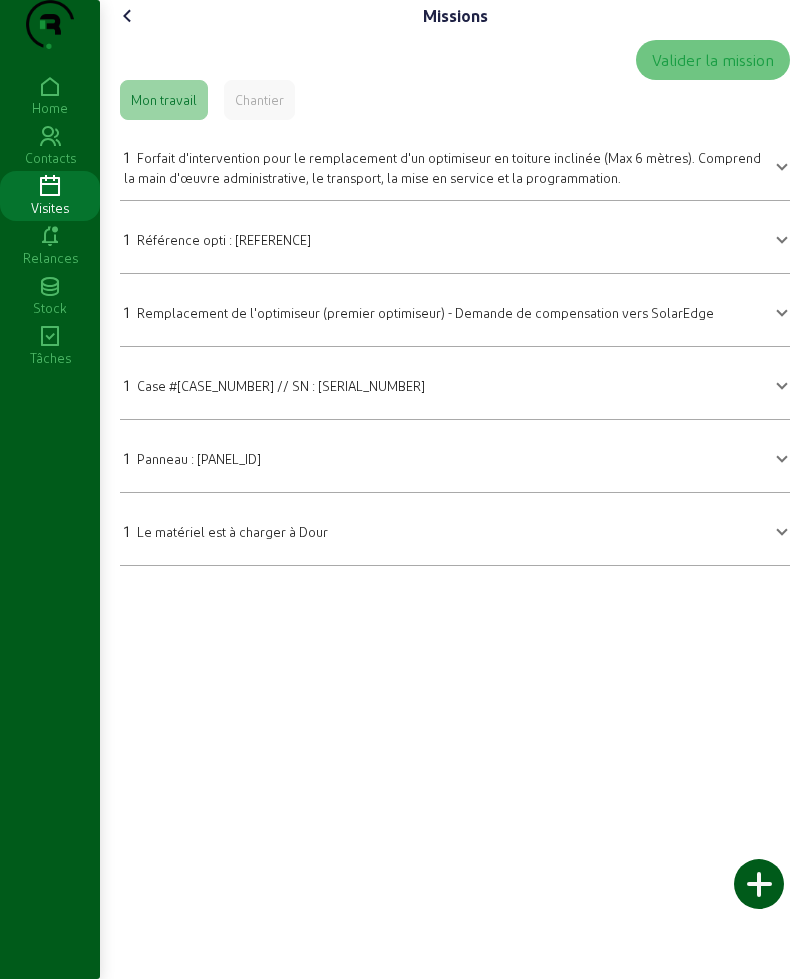 click 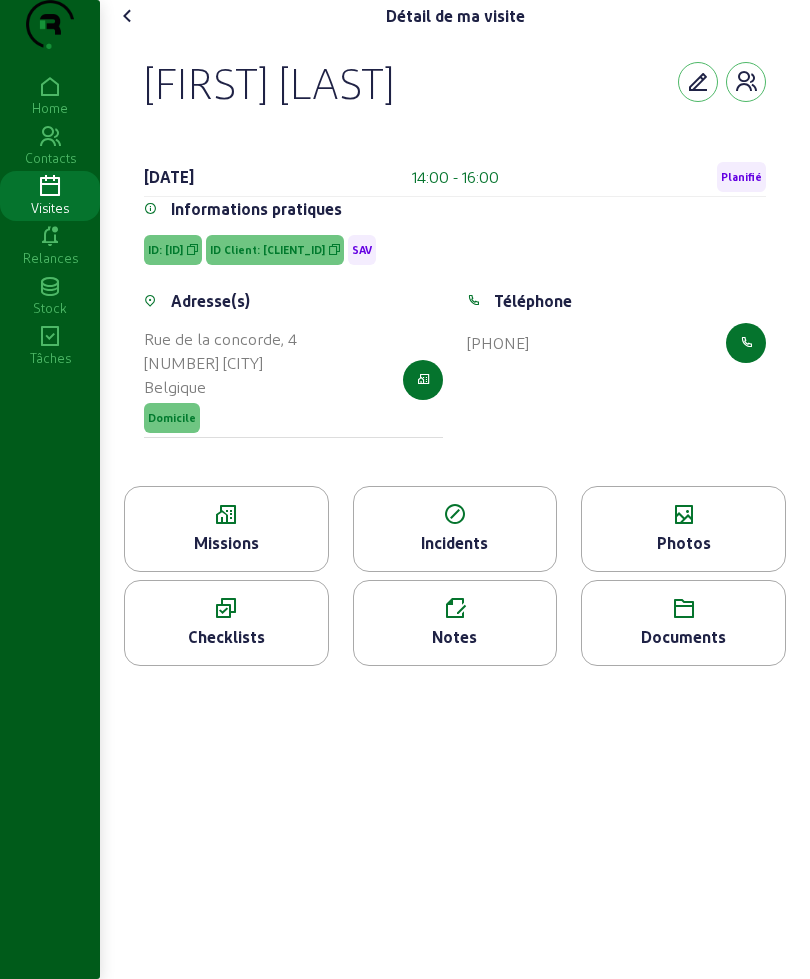 click 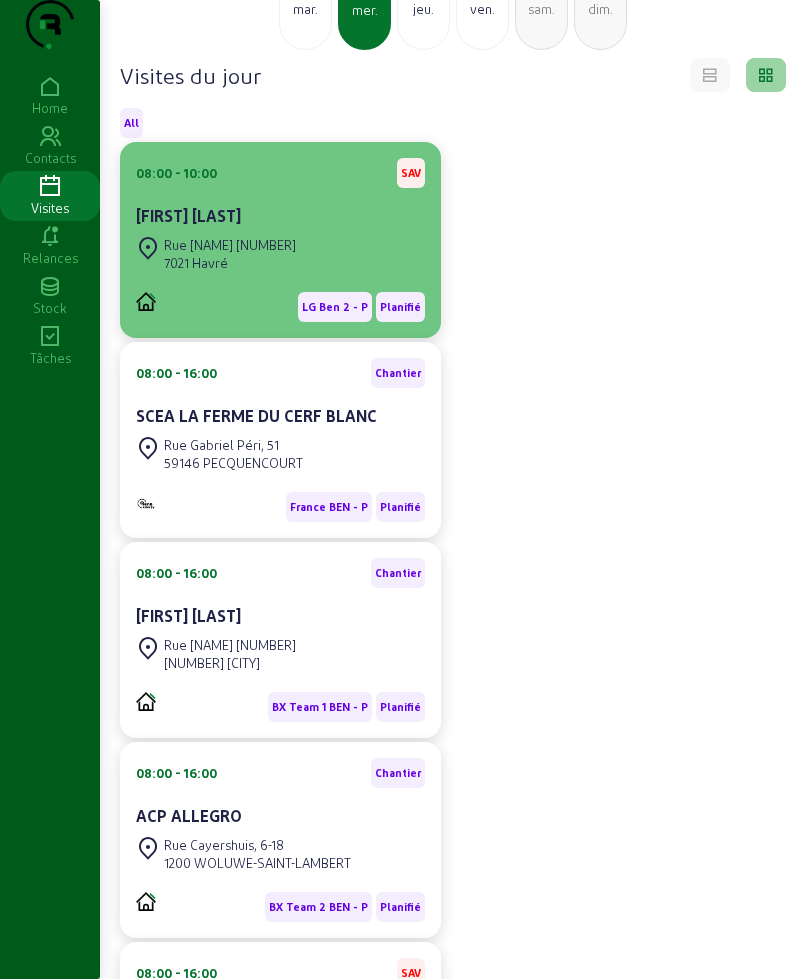 scroll, scrollTop: 139, scrollLeft: 0, axis: vertical 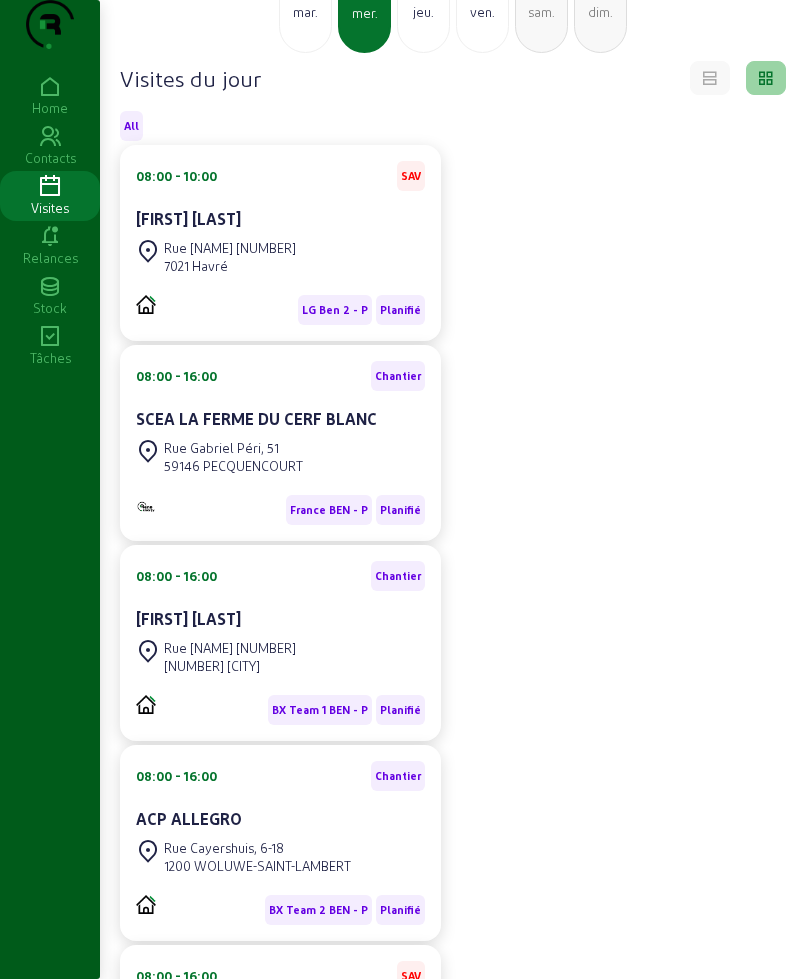 click on "mar." 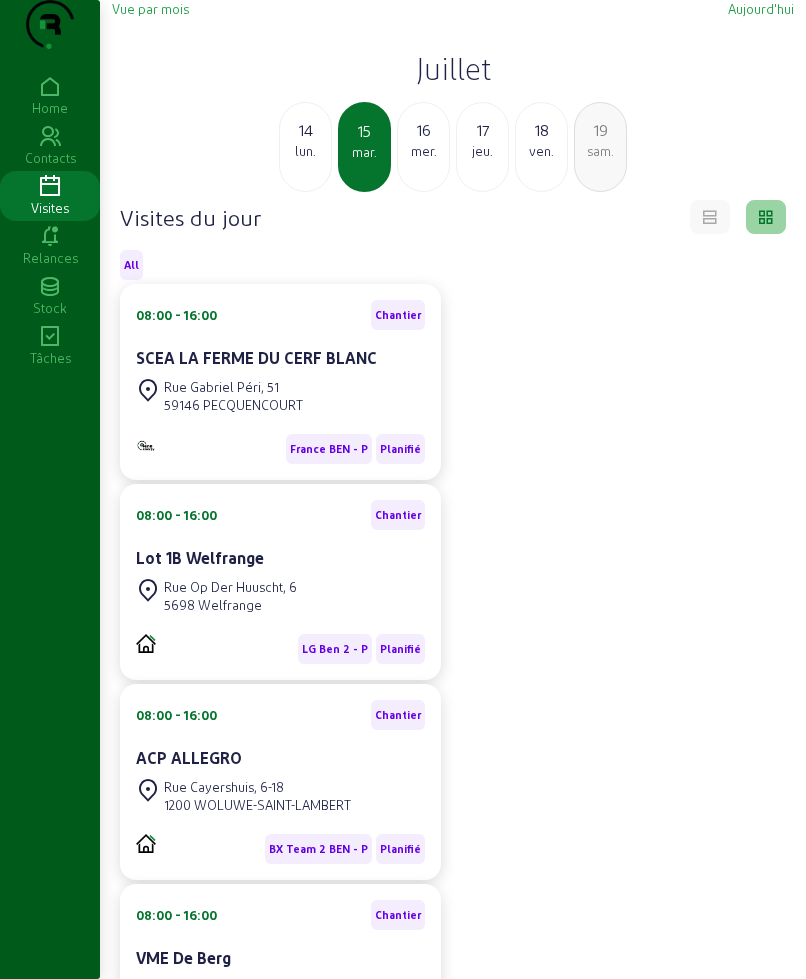 click on "14" 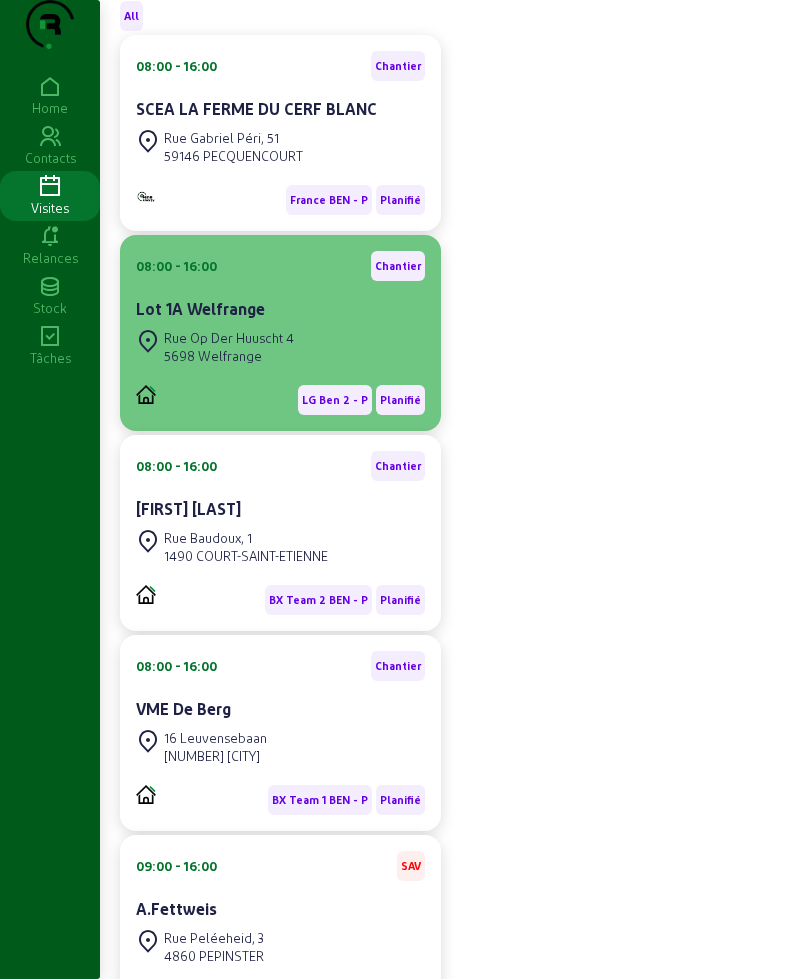scroll, scrollTop: 250, scrollLeft: 0, axis: vertical 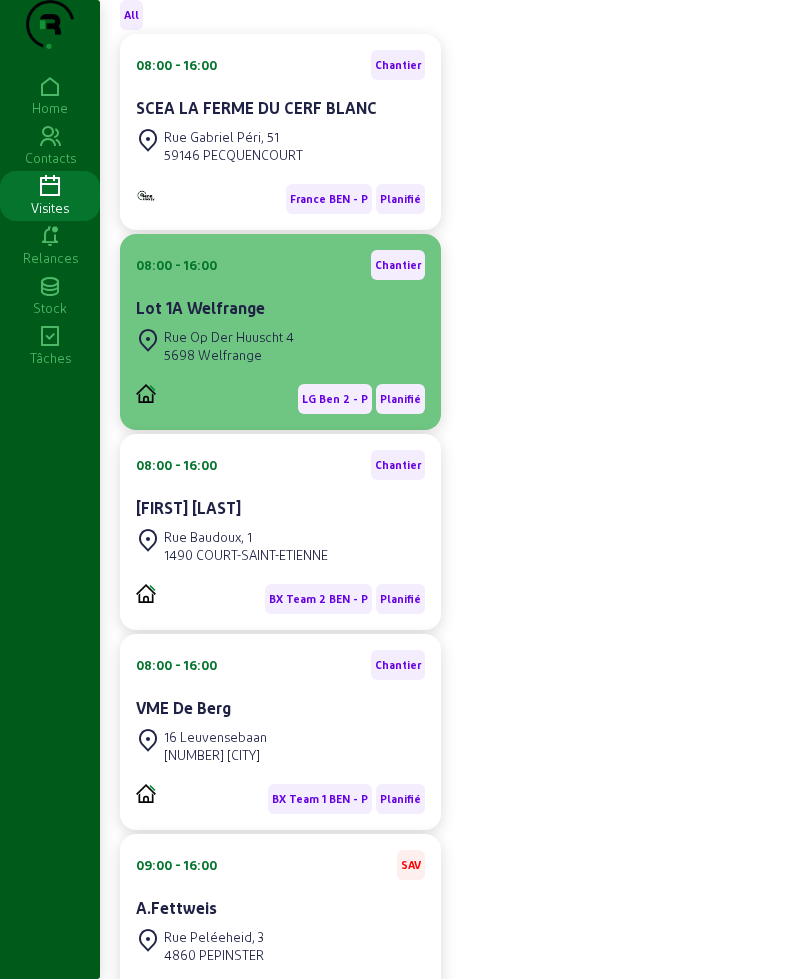 click on "Rue [NAME] [NUMBER] [NUMBER] [CITY]" 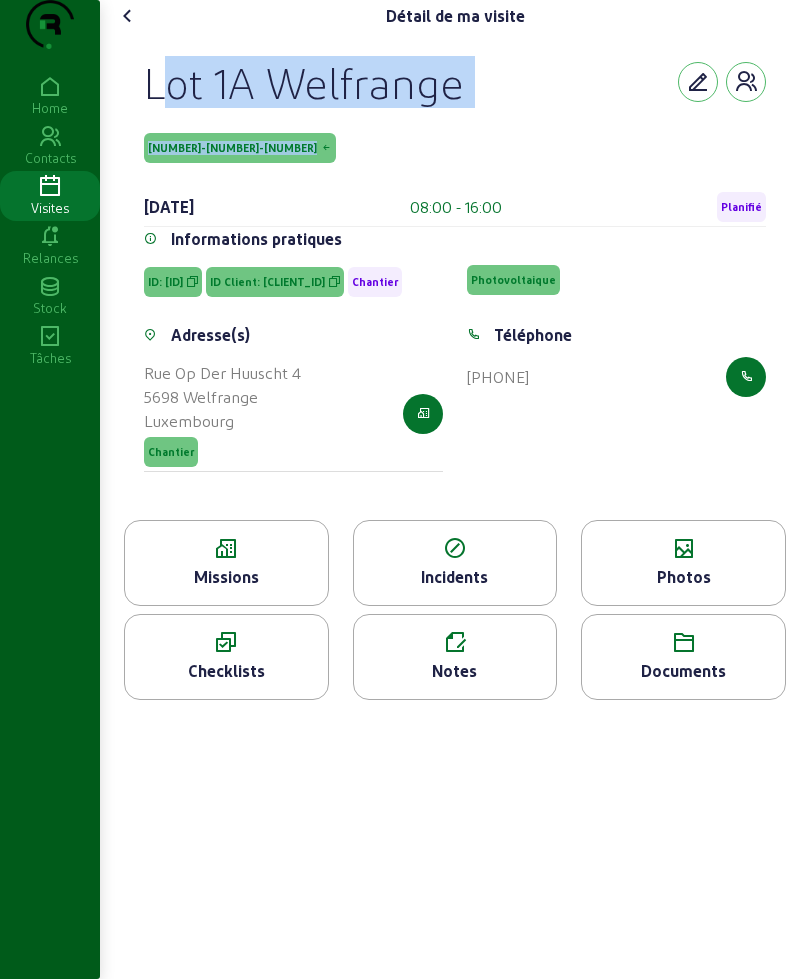 drag, startPoint x: 197, startPoint y: 120, endPoint x: 389, endPoint y: 180, distance: 201.15666 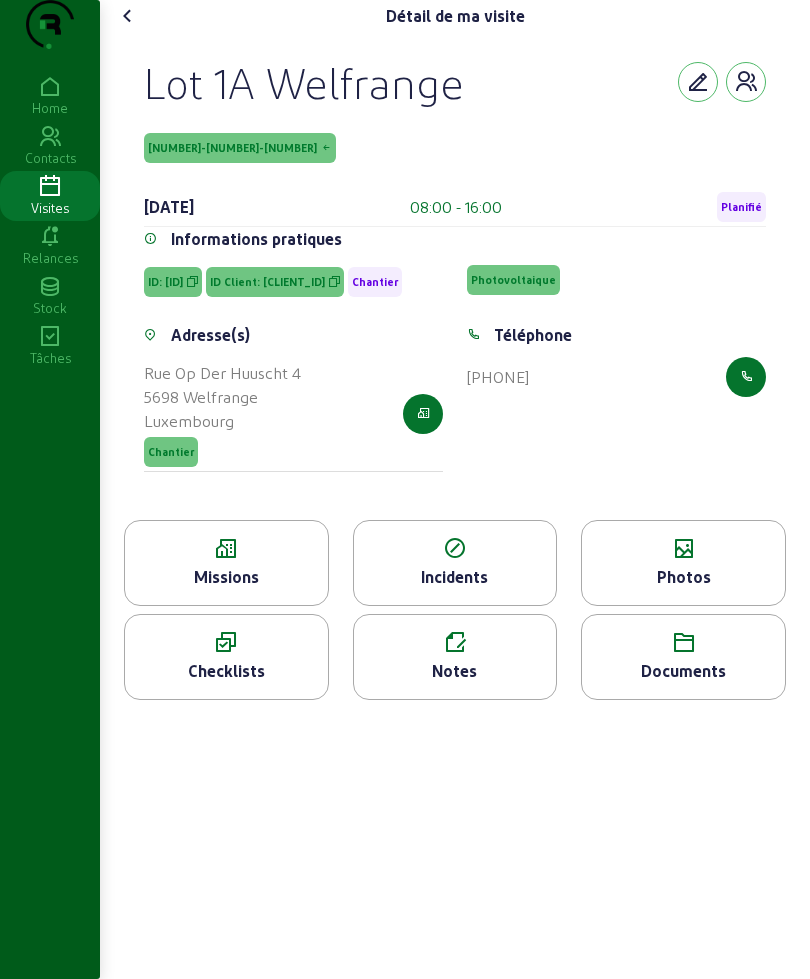 click on "Missions" 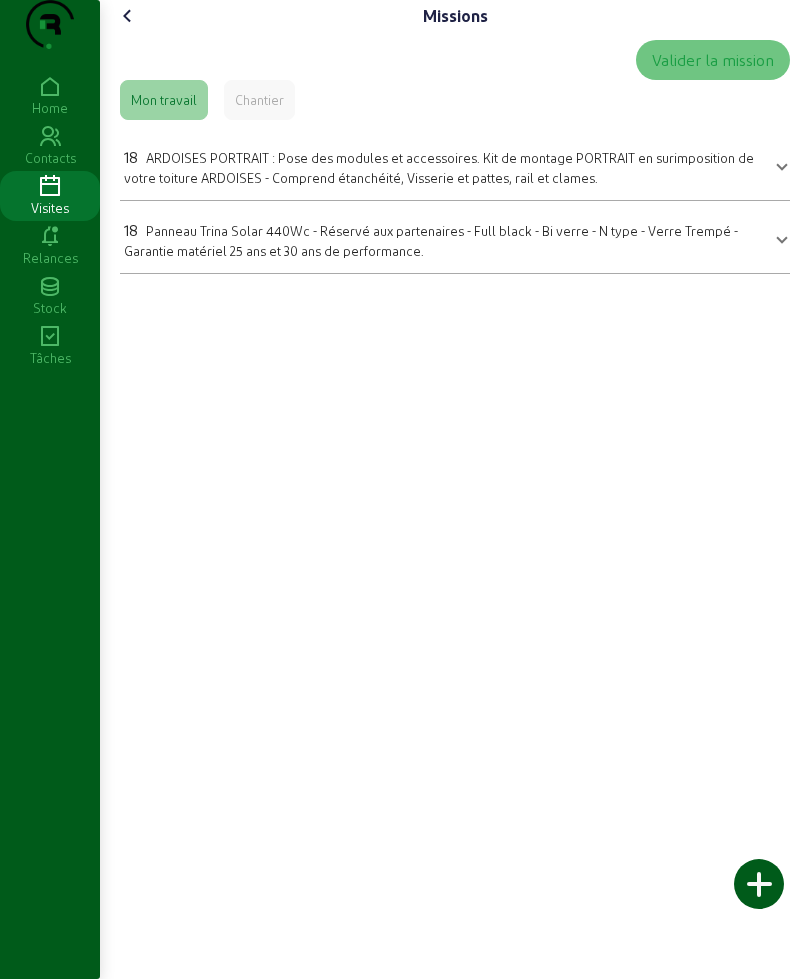 click at bounding box center [443, 143] 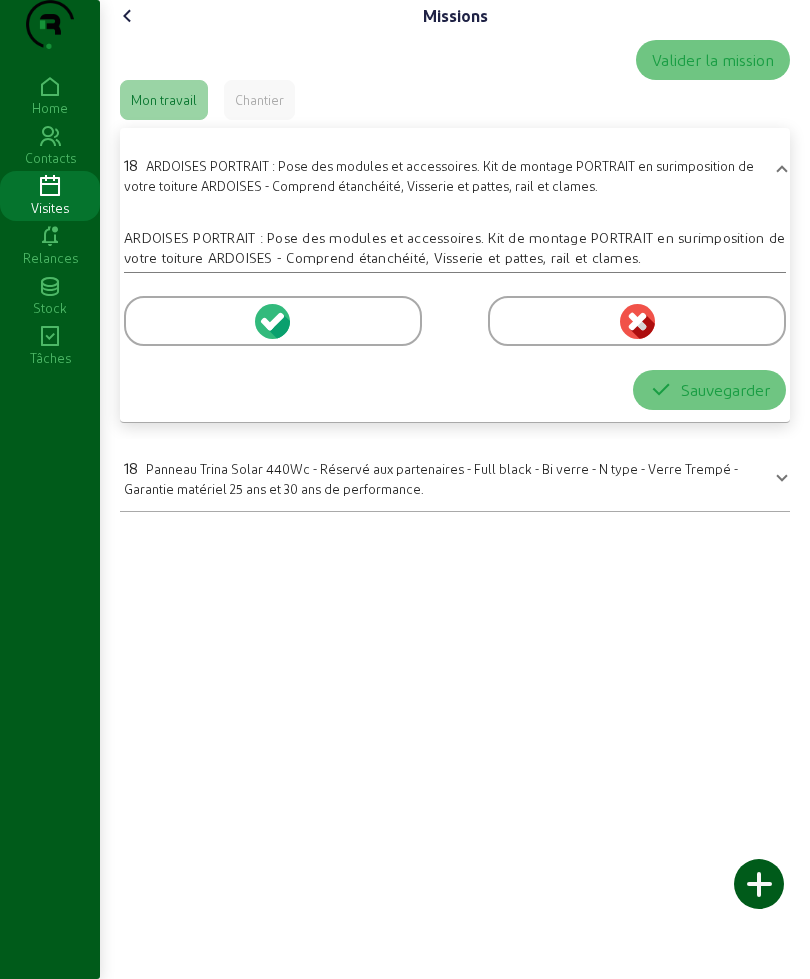 click at bounding box center (273, 321) 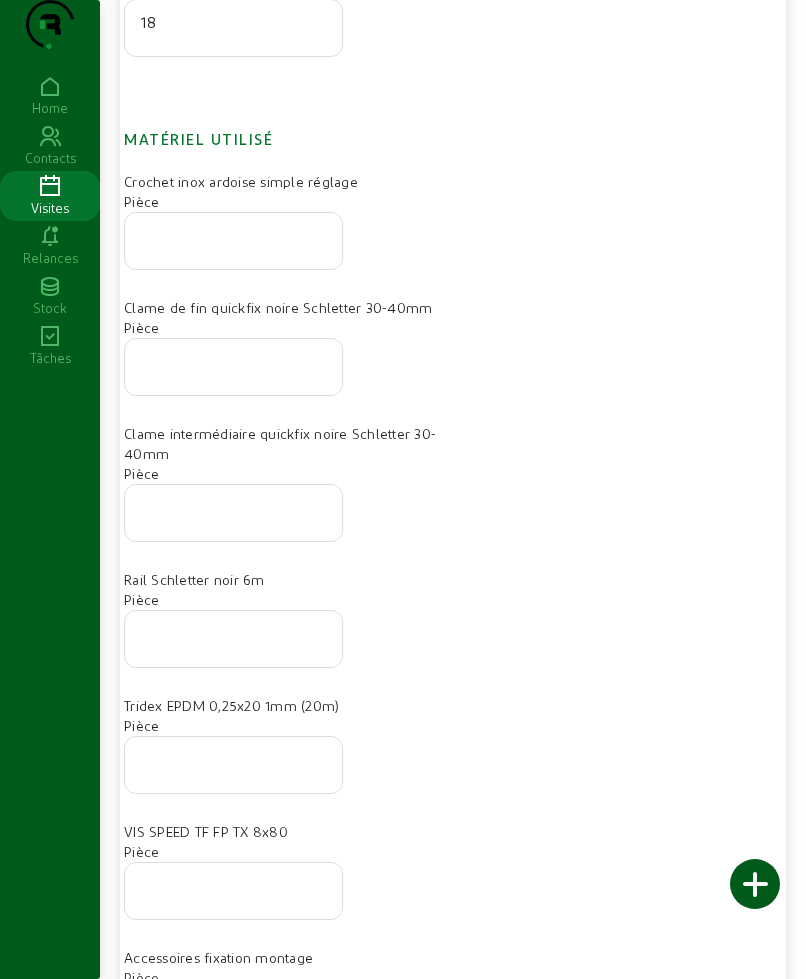 scroll, scrollTop: 692, scrollLeft: 0, axis: vertical 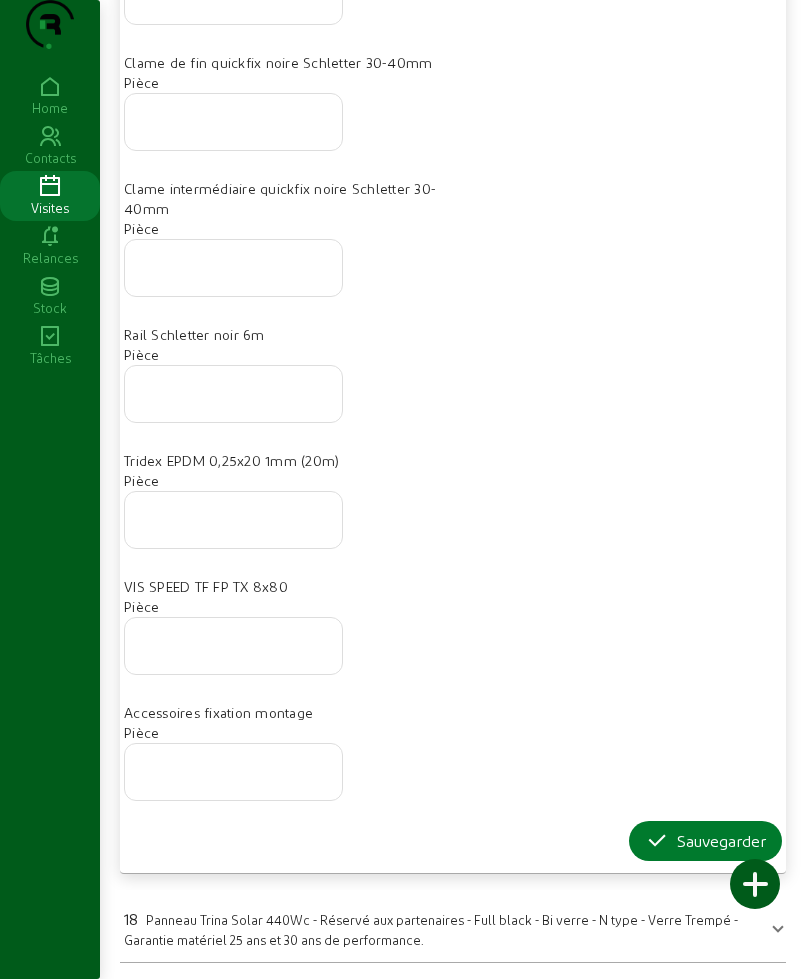 click on "Sauvegarder" at bounding box center (705, 841) 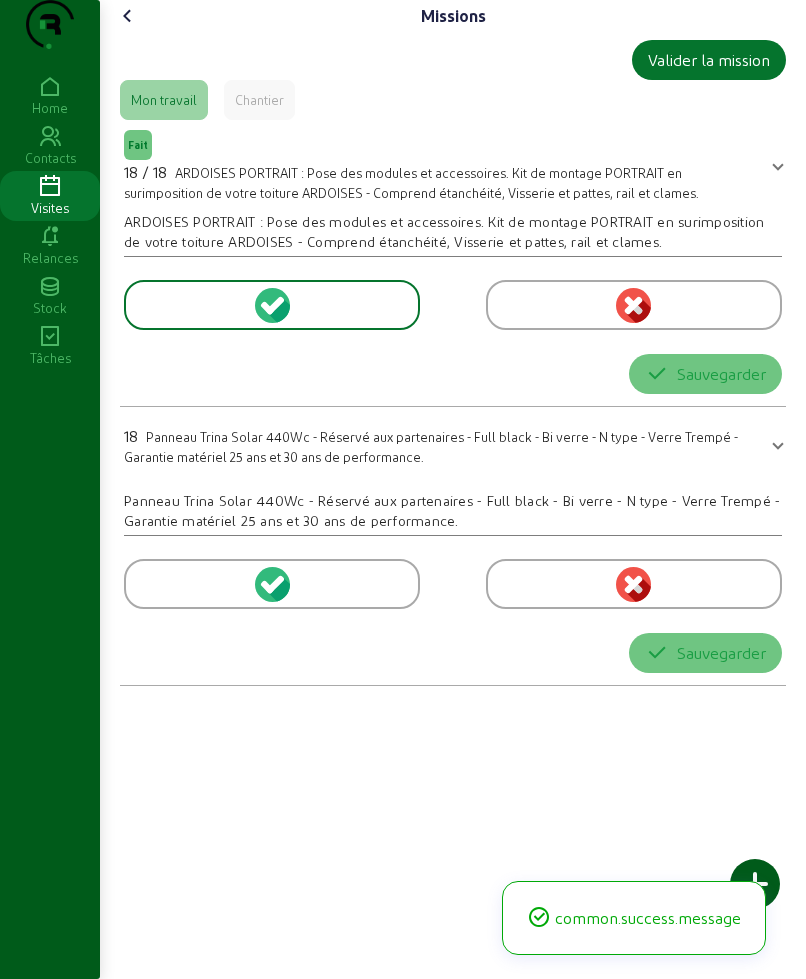 scroll, scrollTop: 0, scrollLeft: 0, axis: both 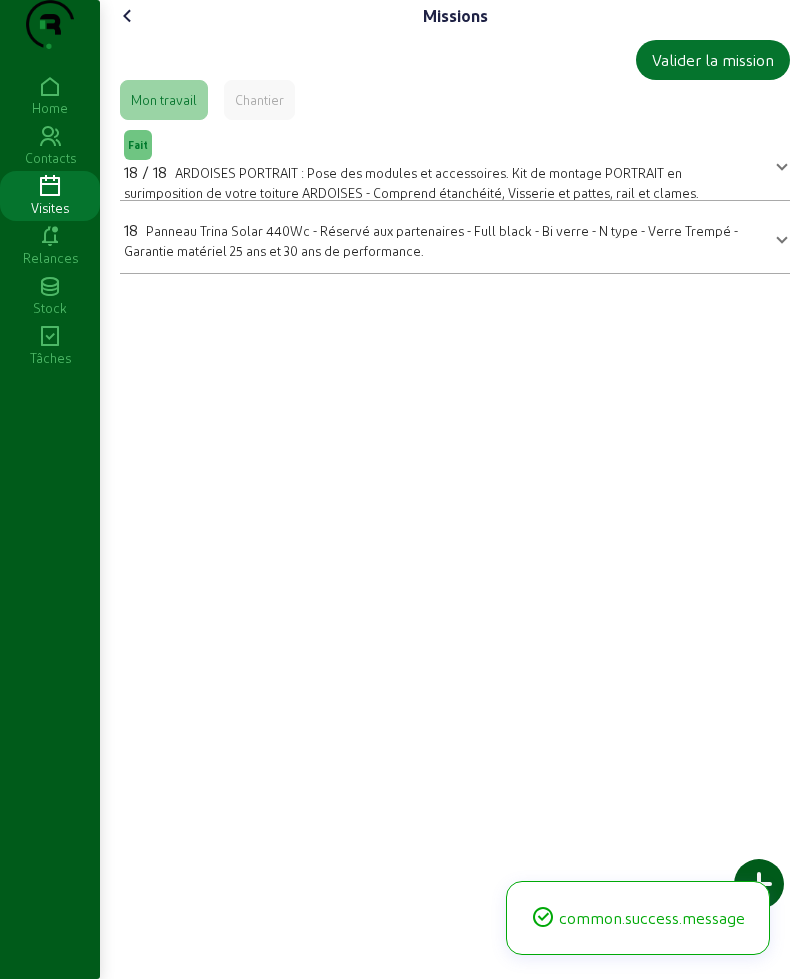 click on "18 [PRODUCT] - Réservé aux partenaires - Full black - Bi verre - N type - Verre Trempé - Garantie matériel [YEARS] ans et [YEARS] ans de performance." at bounding box center (443, 239) 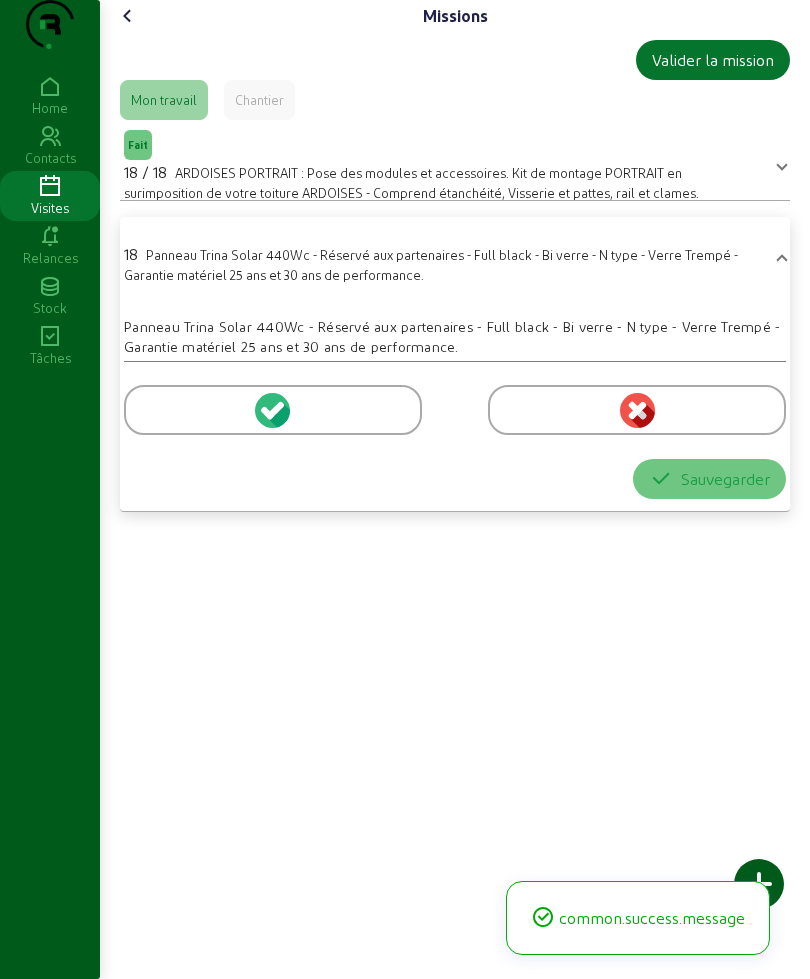 click at bounding box center [273, 410] 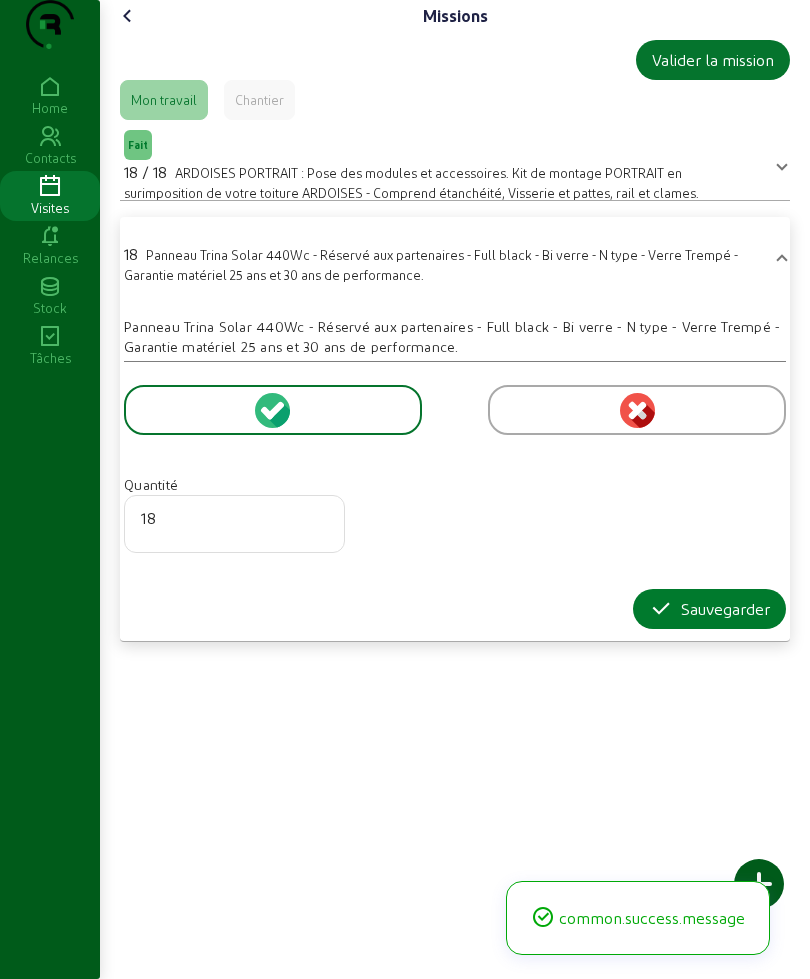click on "Sauvegarder" at bounding box center (709, 609) 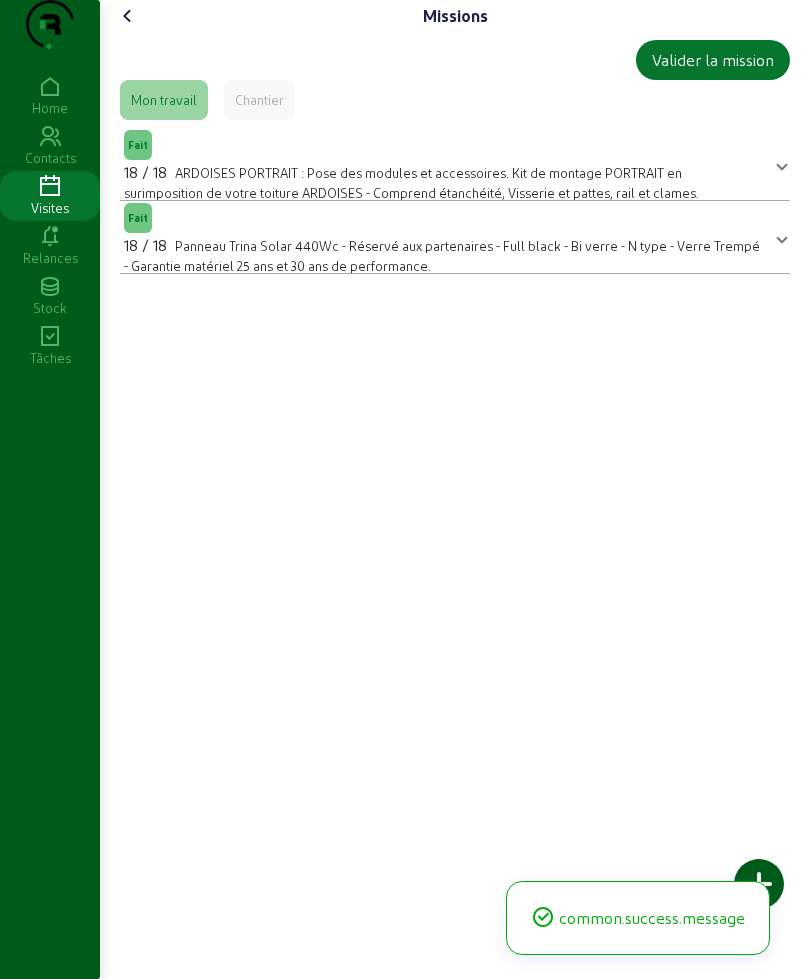 click 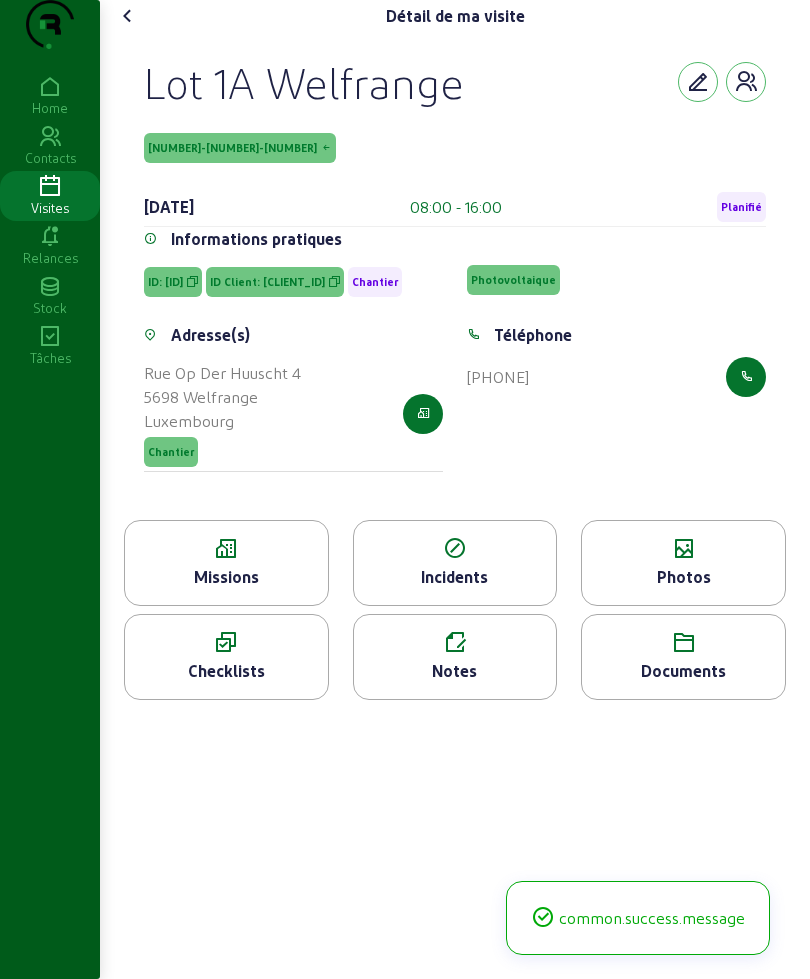 click on "Photos" 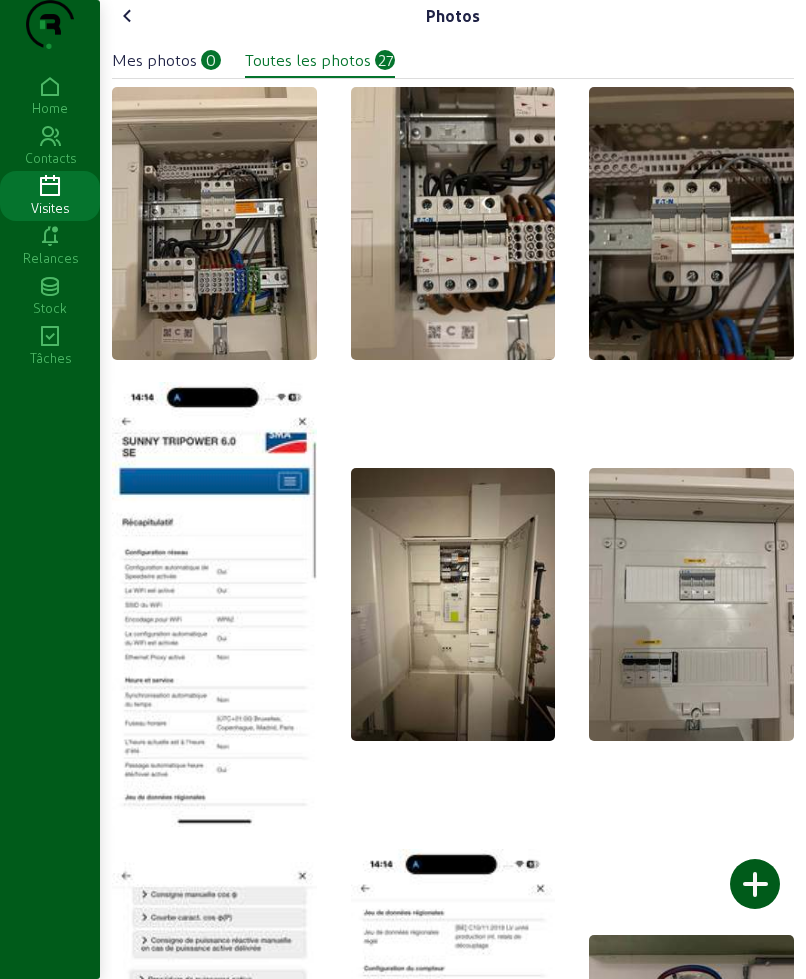 click 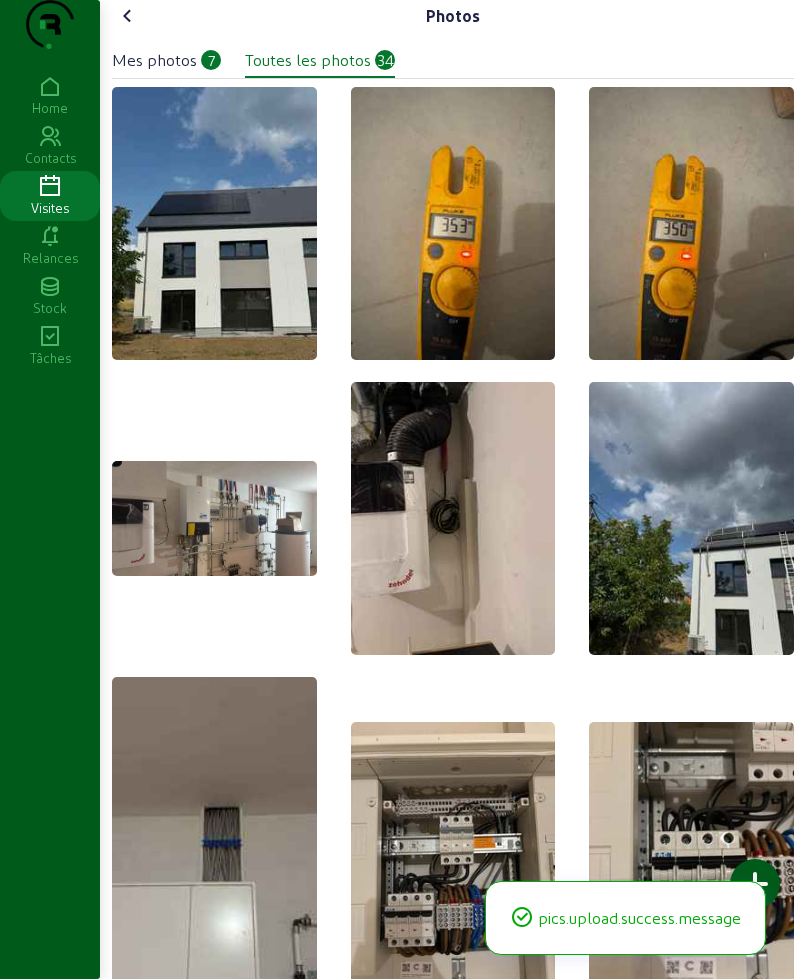 click 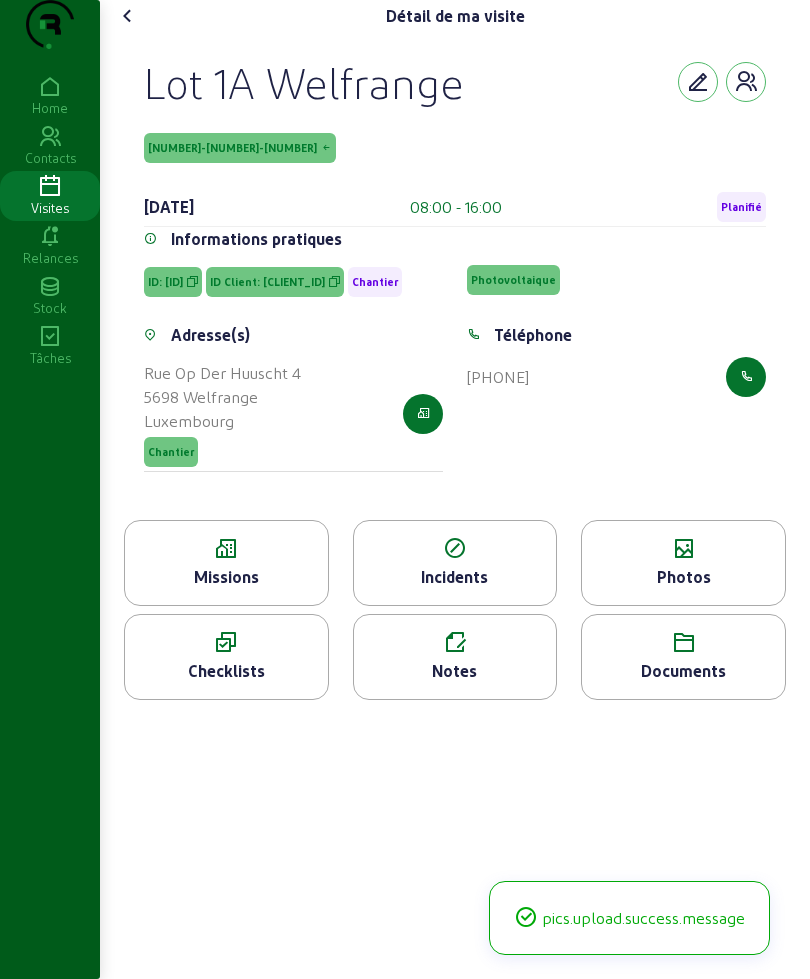 click 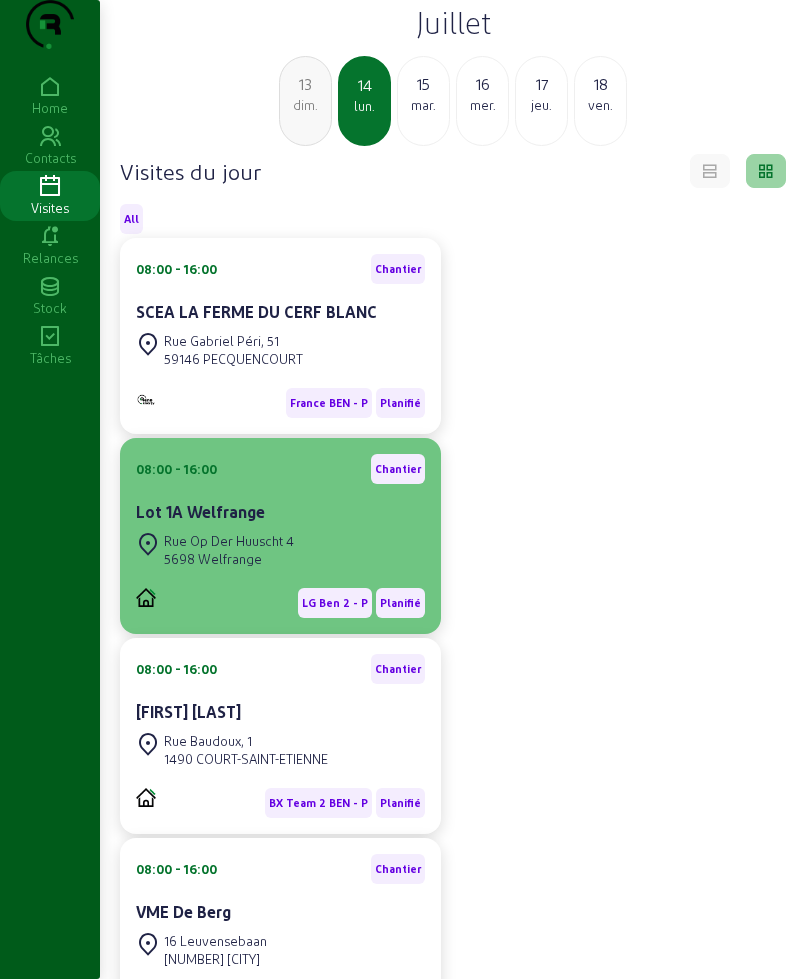 scroll, scrollTop: 125, scrollLeft: 0, axis: vertical 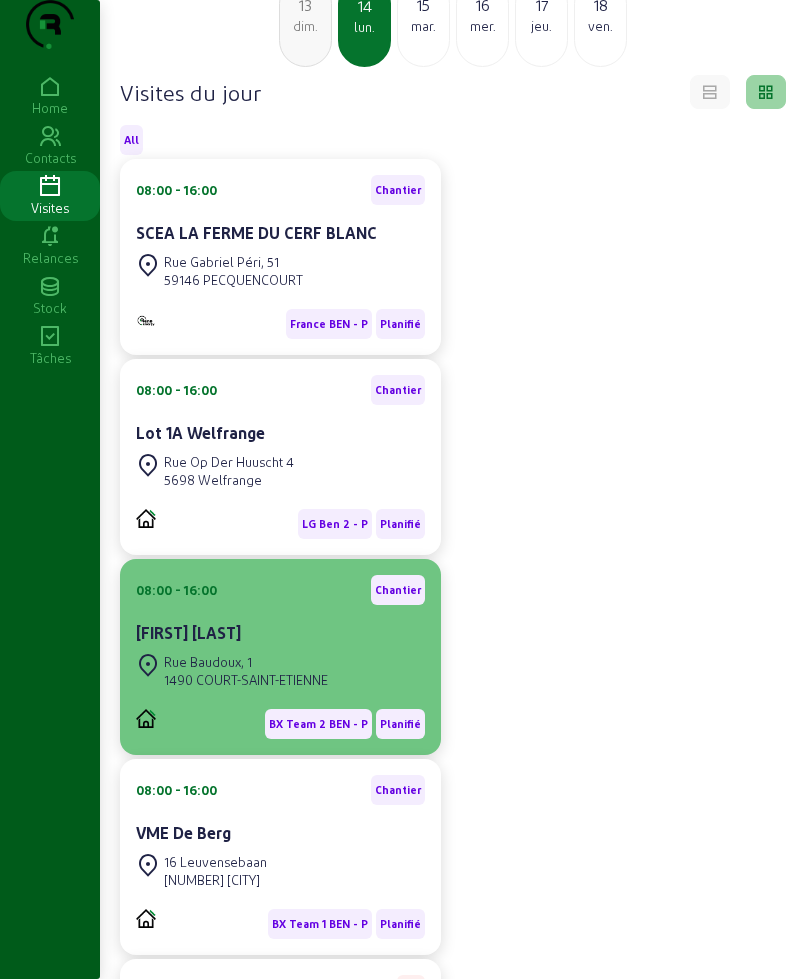 click on "[FIRST] [LAST]" 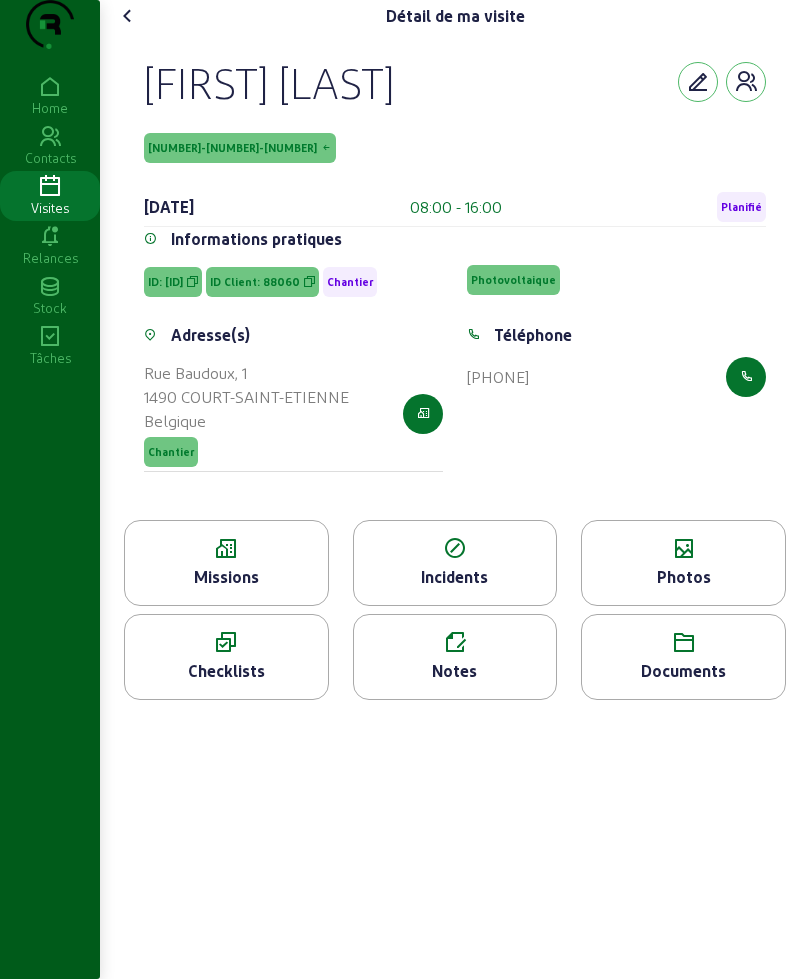 drag, startPoint x: 159, startPoint y: 127, endPoint x: 613, endPoint y: 125, distance: 454.0044 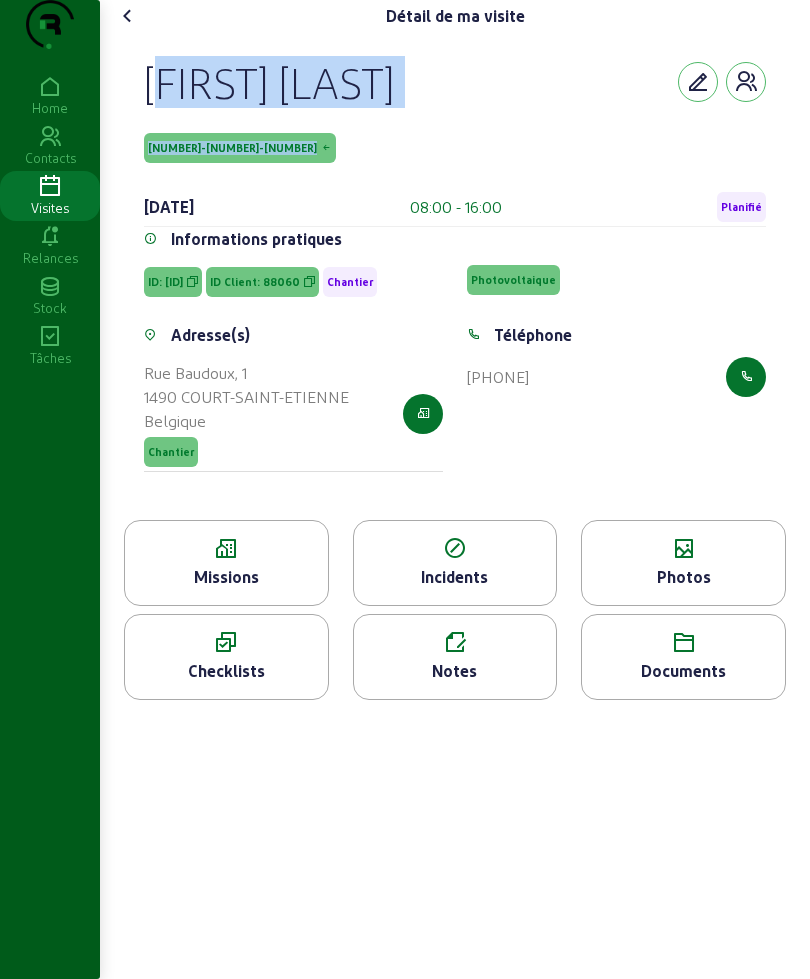drag, startPoint x: 135, startPoint y: 115, endPoint x: 275, endPoint y: 199, distance: 163.26665 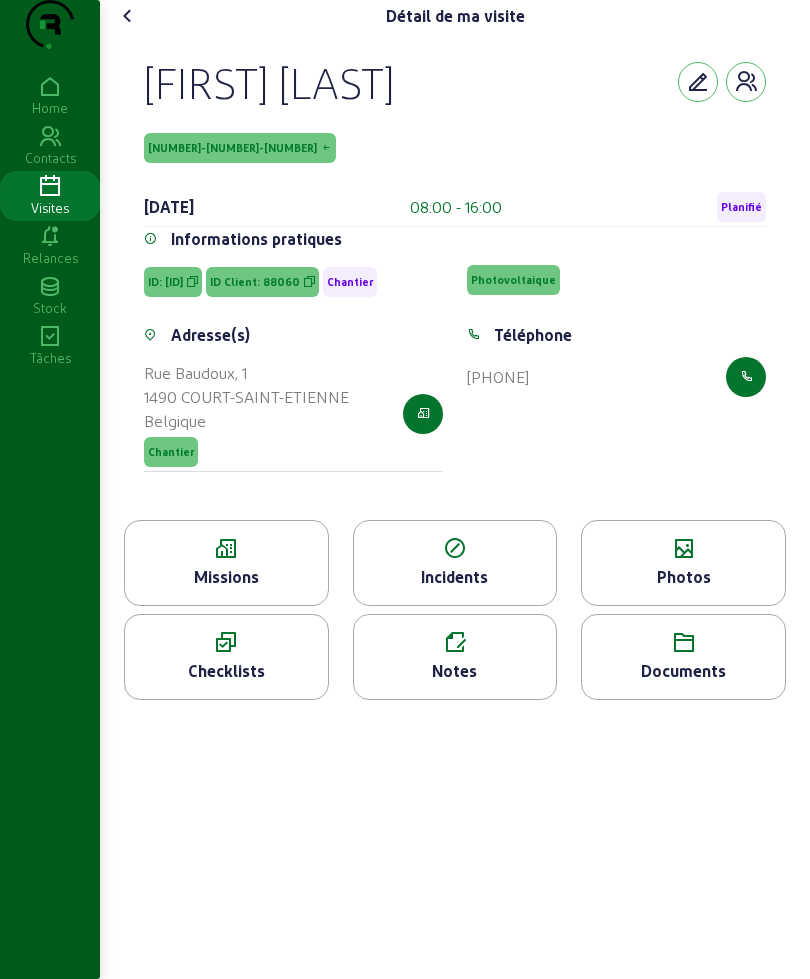 click 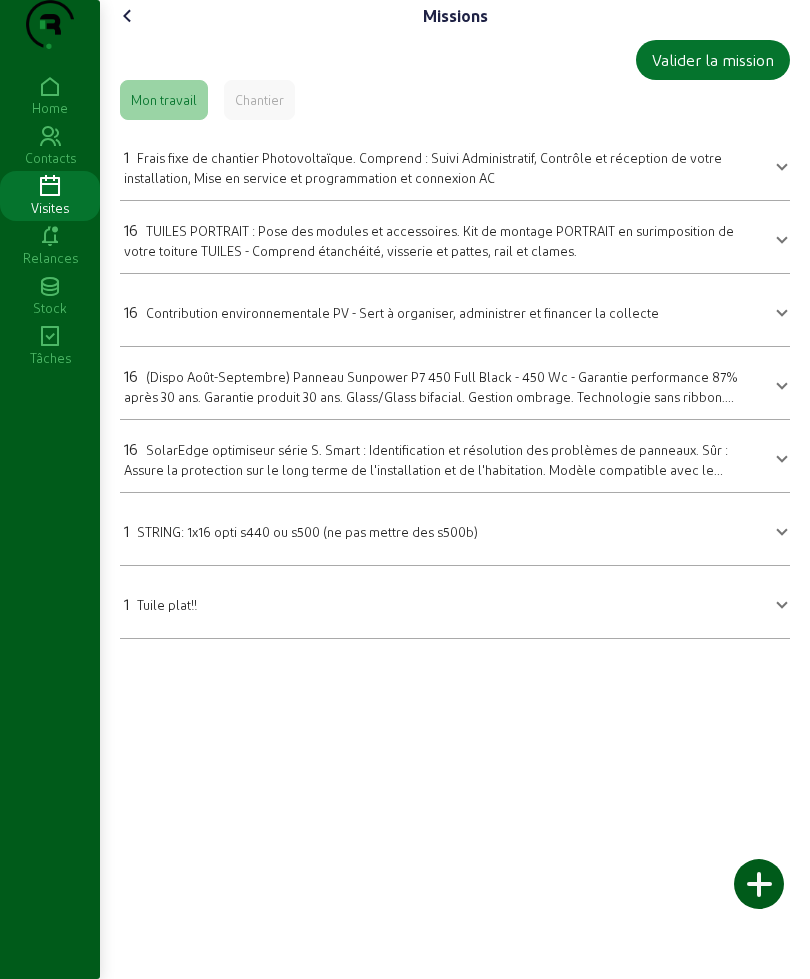 drag, startPoint x: 345, startPoint y: 223, endPoint x: 331, endPoint y: 252, distance: 32.202484 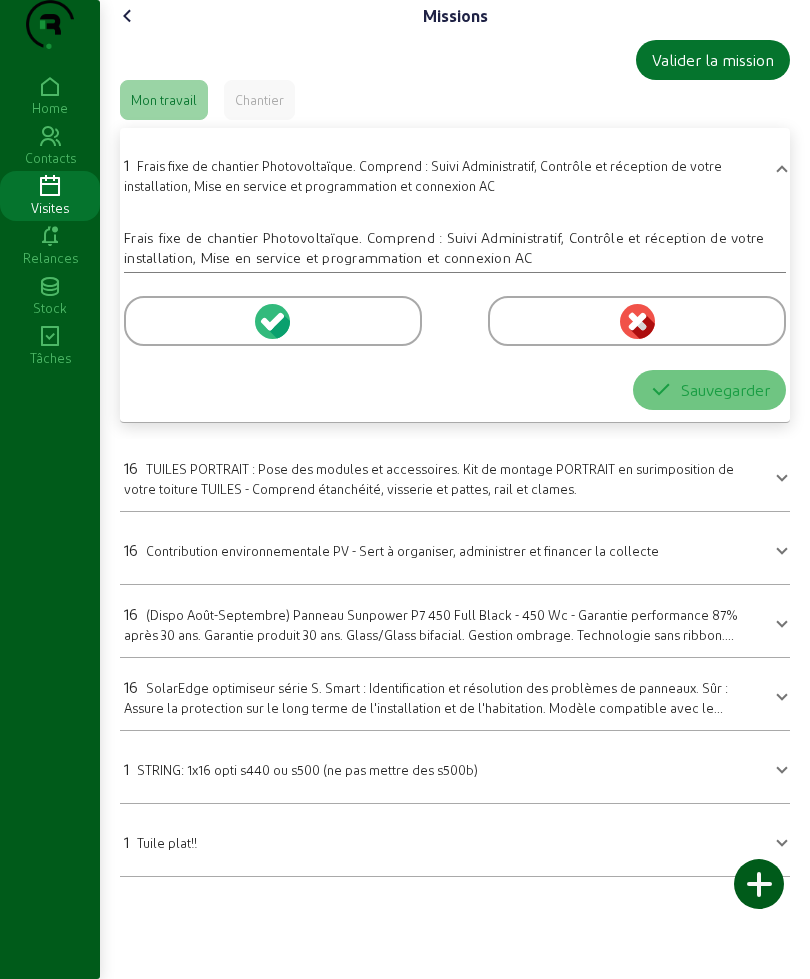 click on "TUILES PORTRAIT : Pose des modules et accessoires. Kit de montage PORTRAIT en surimposition de votre toiture TUILES - Comprend étanchéité, visserie et pattes, rail et clames." at bounding box center (429, 478) 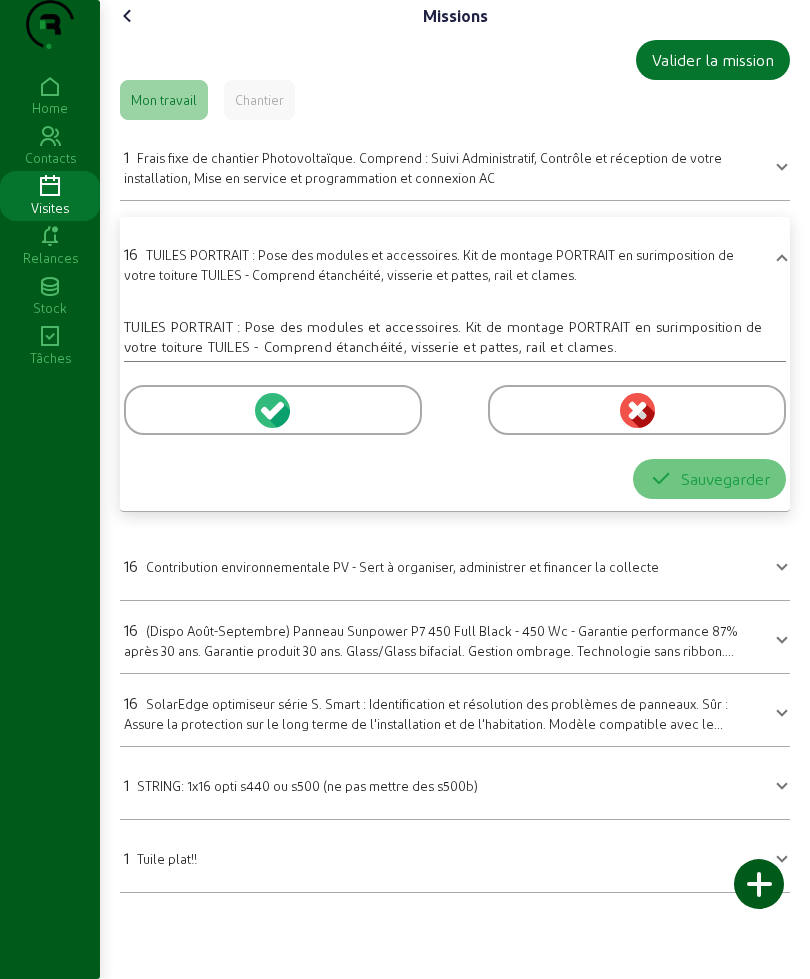 click at bounding box center (273, 410) 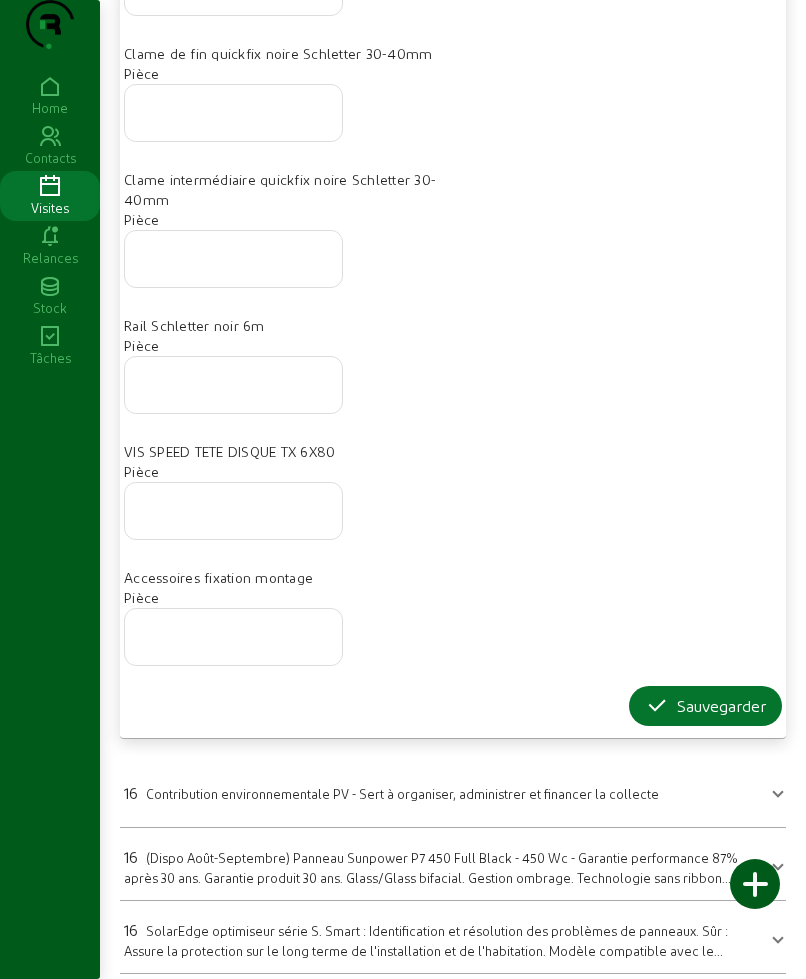 scroll, scrollTop: 947, scrollLeft: 0, axis: vertical 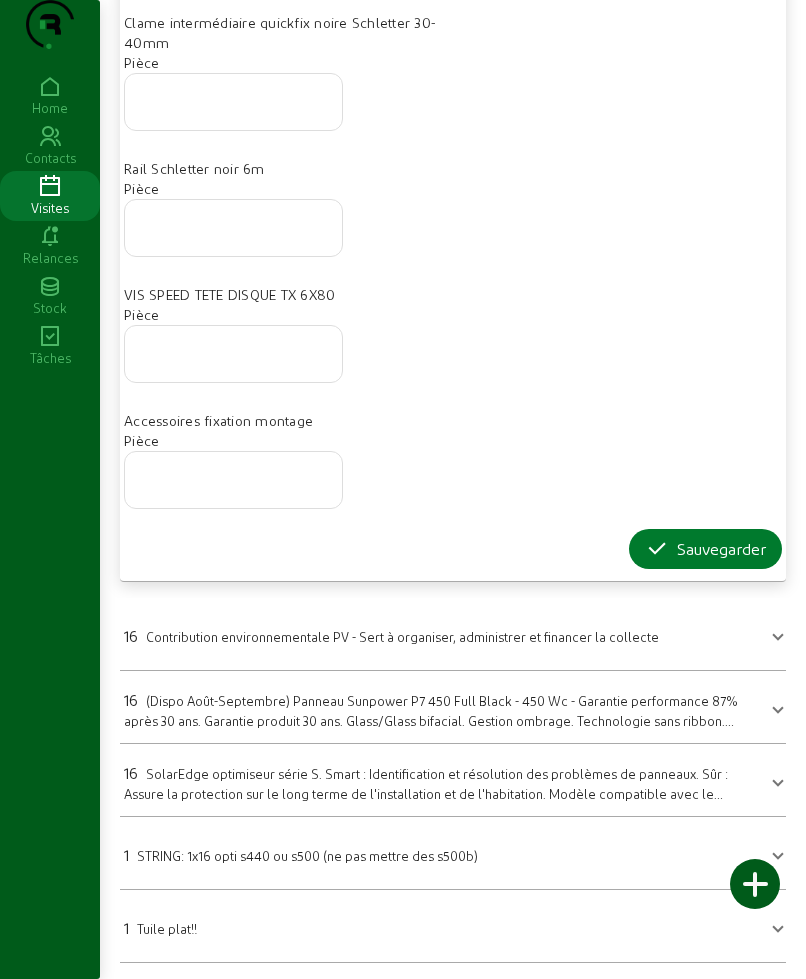 click at bounding box center [657, 549] 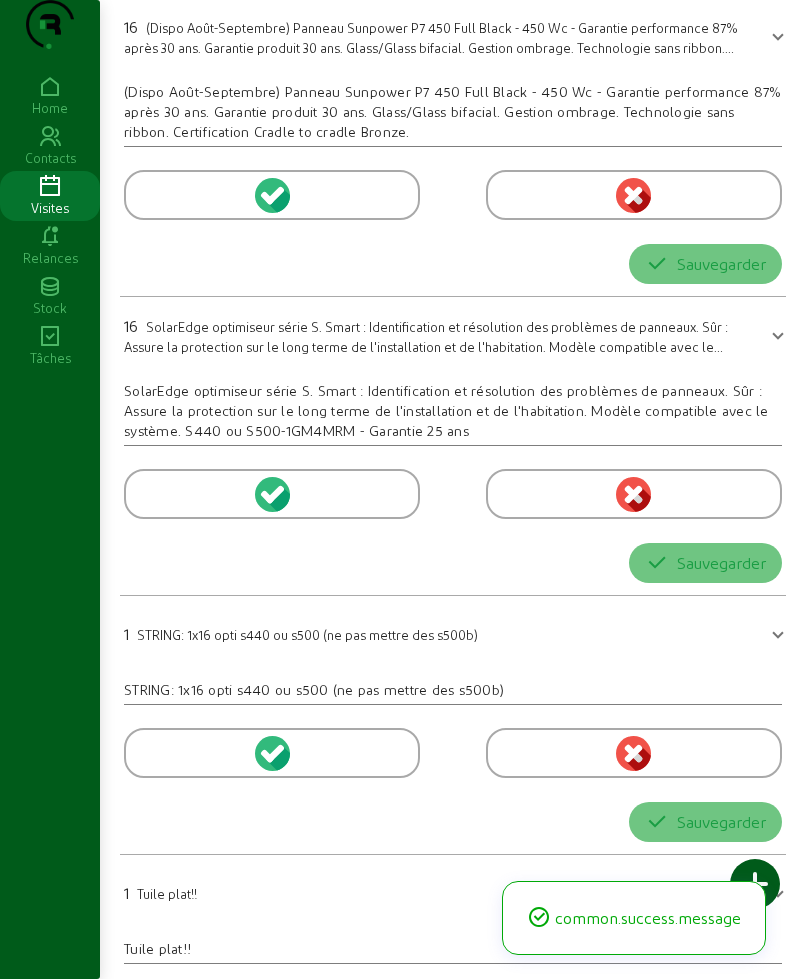 scroll, scrollTop: 0, scrollLeft: 0, axis: both 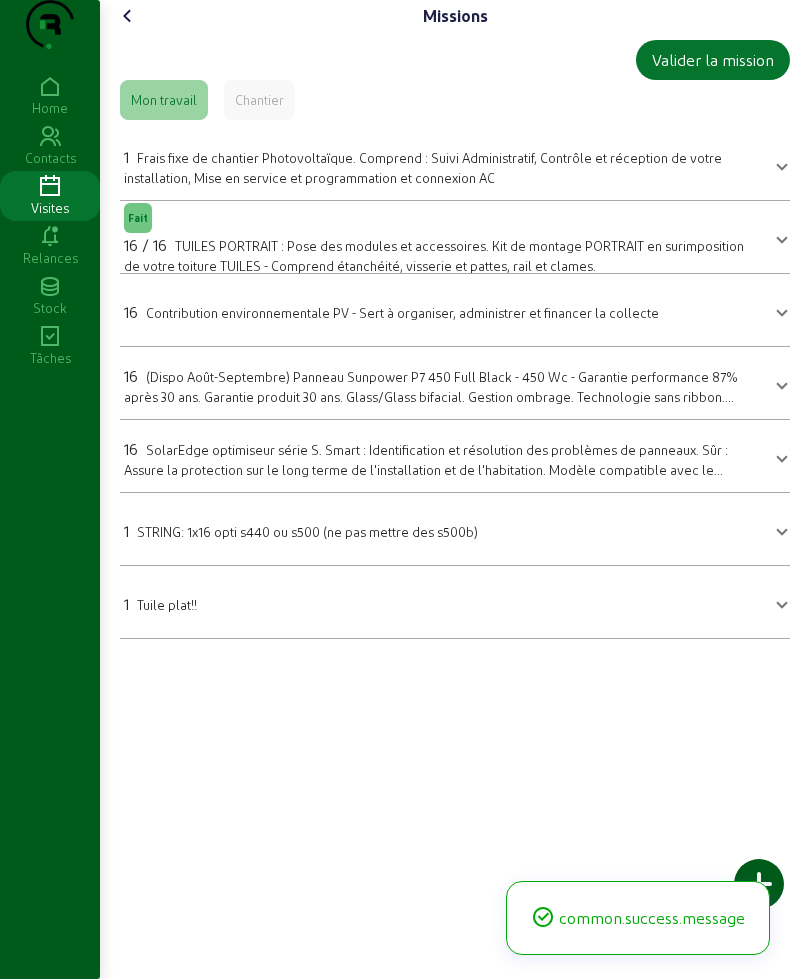 click on "Contribution environnementale PV - Sert à organiser, administrer et financer la collecte" at bounding box center (402, 312) 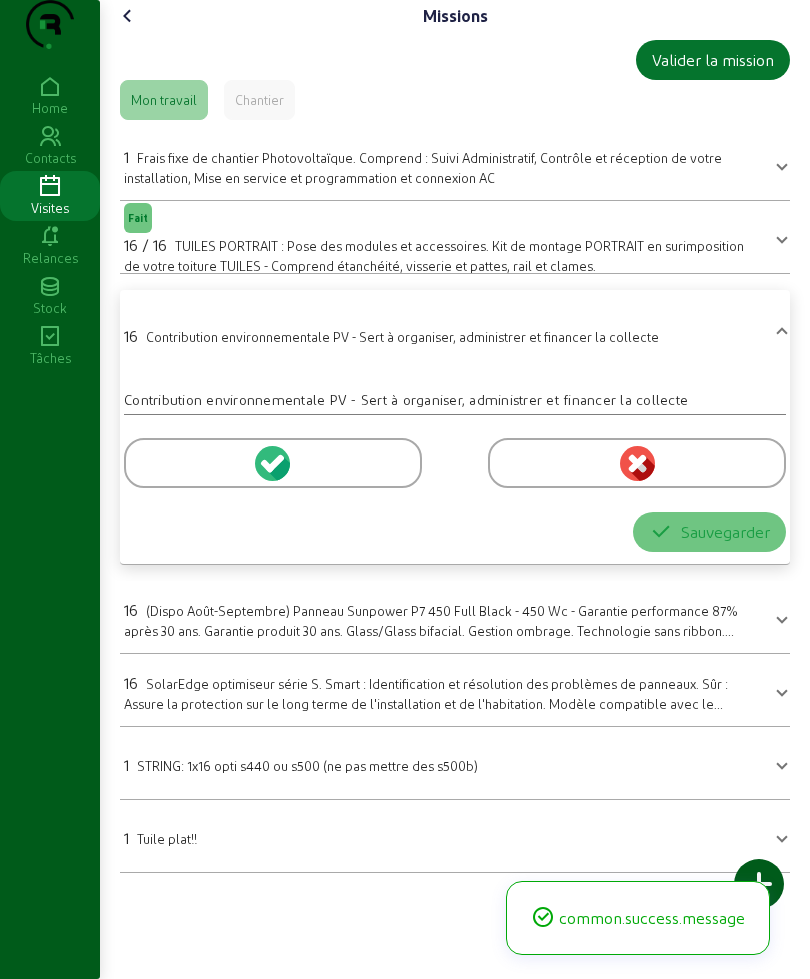 click at bounding box center (273, 463) 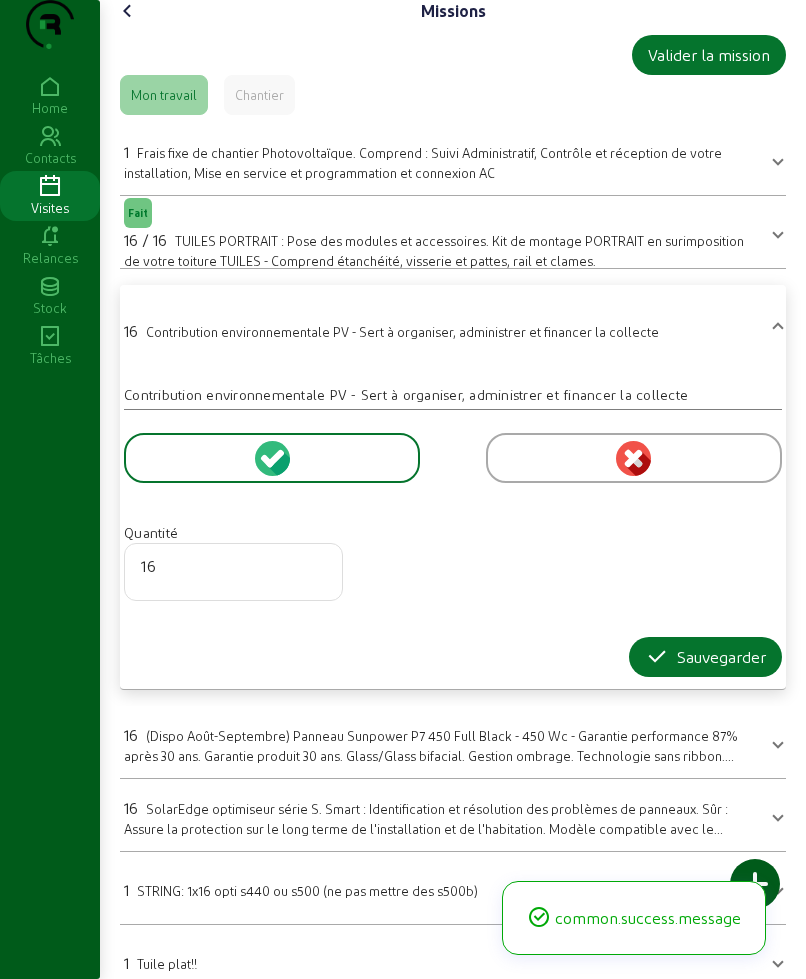 scroll, scrollTop: 80, scrollLeft: 0, axis: vertical 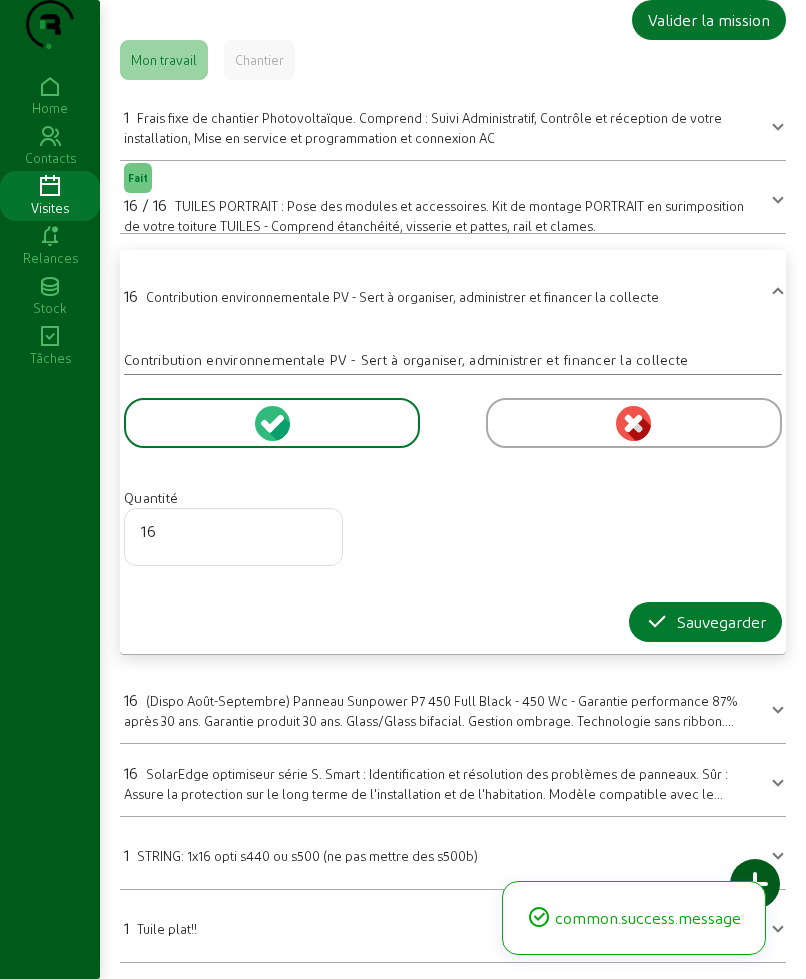 click on "Sauvegarder" at bounding box center (705, 622) 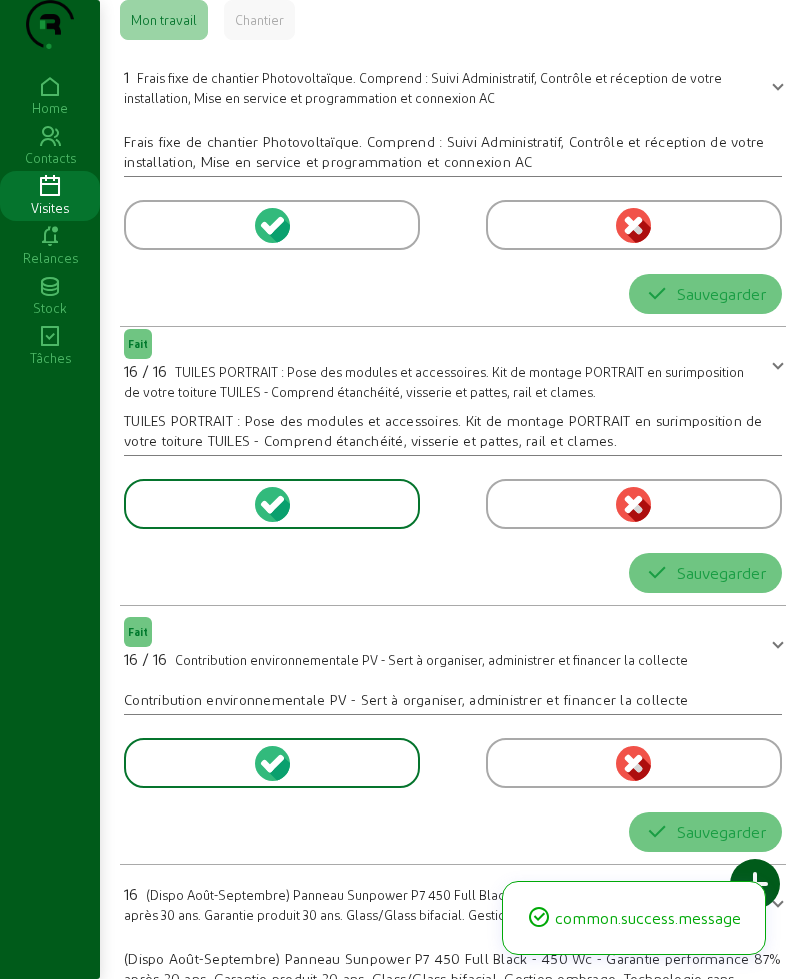 scroll, scrollTop: 0, scrollLeft: 0, axis: both 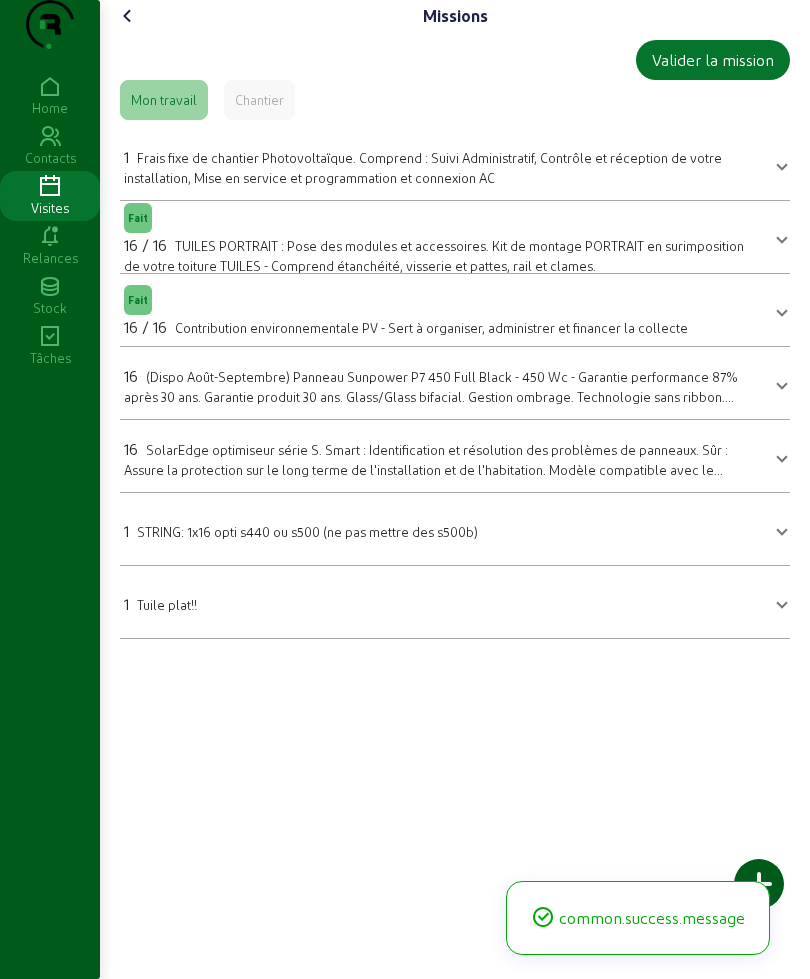 click on "(Dispo Août-Septembre) Panneau Sunpower P7 450 Full Black - 450 Wc - Garantie performance 87% après 30 ans. Garantie produit 30 ans. Glass/Glass bifacial. Gestion ombrage. Technologie sans ribbon. Certification Cradle to cradle Bronze." at bounding box center (431, 395) 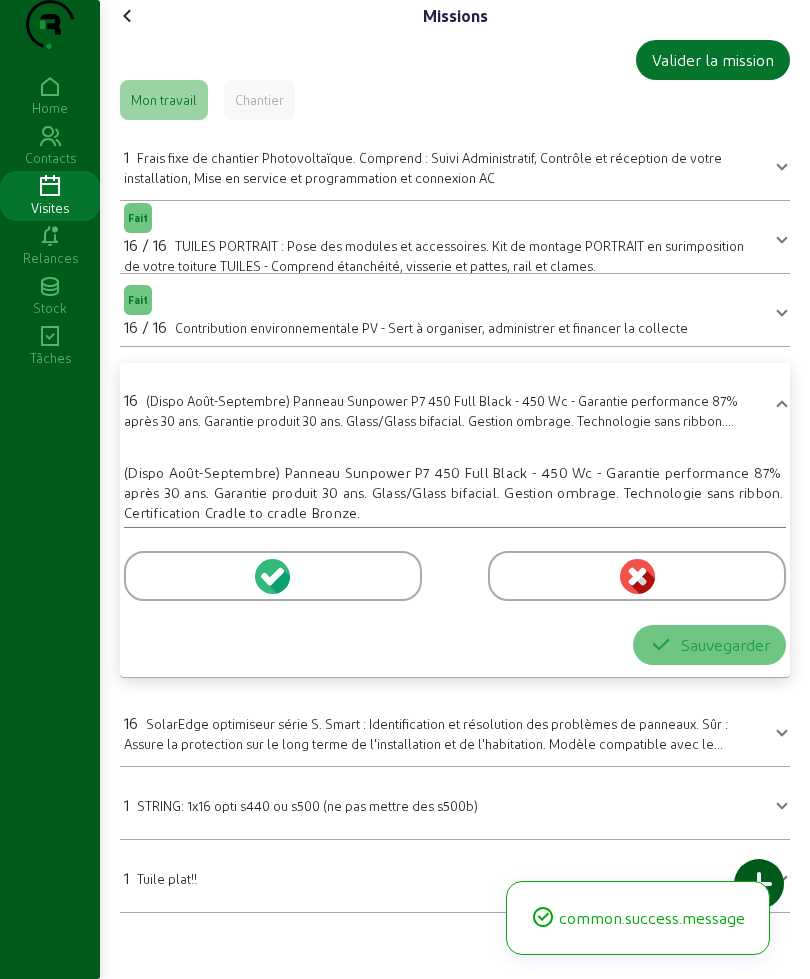 click at bounding box center [273, 576] 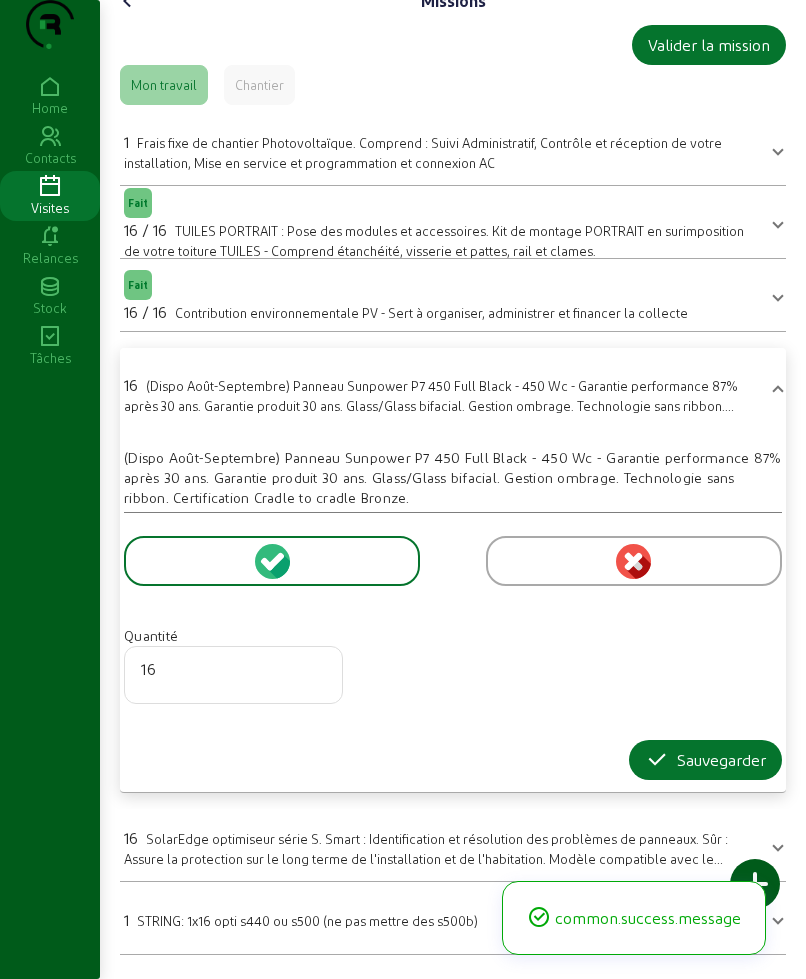 scroll, scrollTop: 120, scrollLeft: 0, axis: vertical 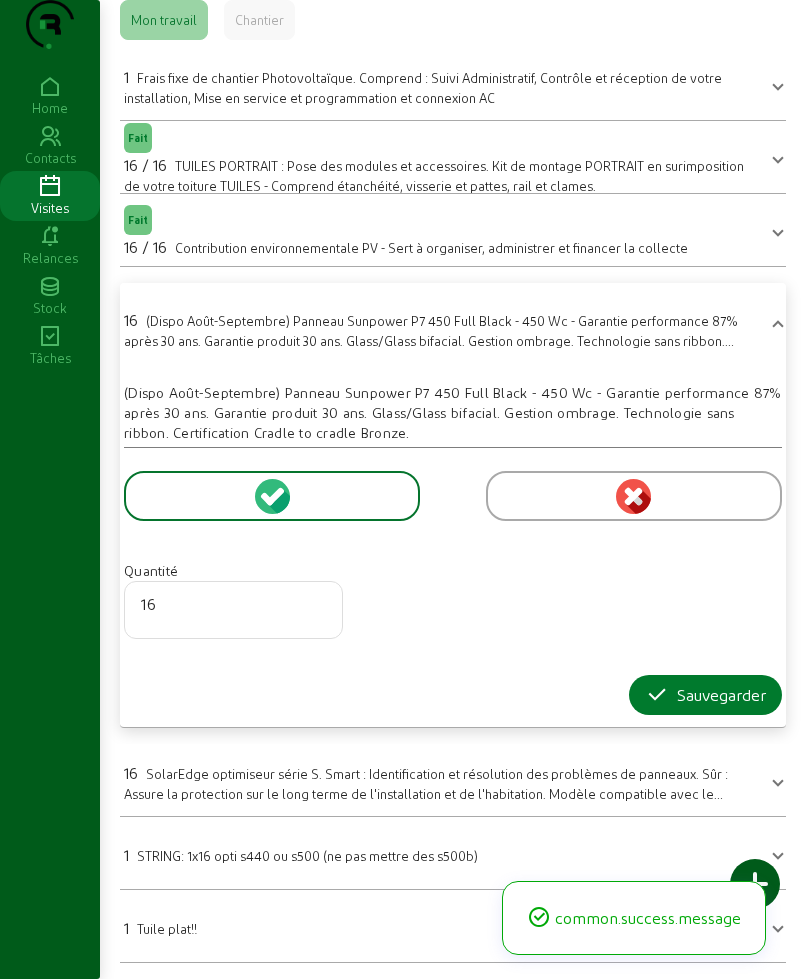 click on "Sauvegarder" at bounding box center (705, 695) 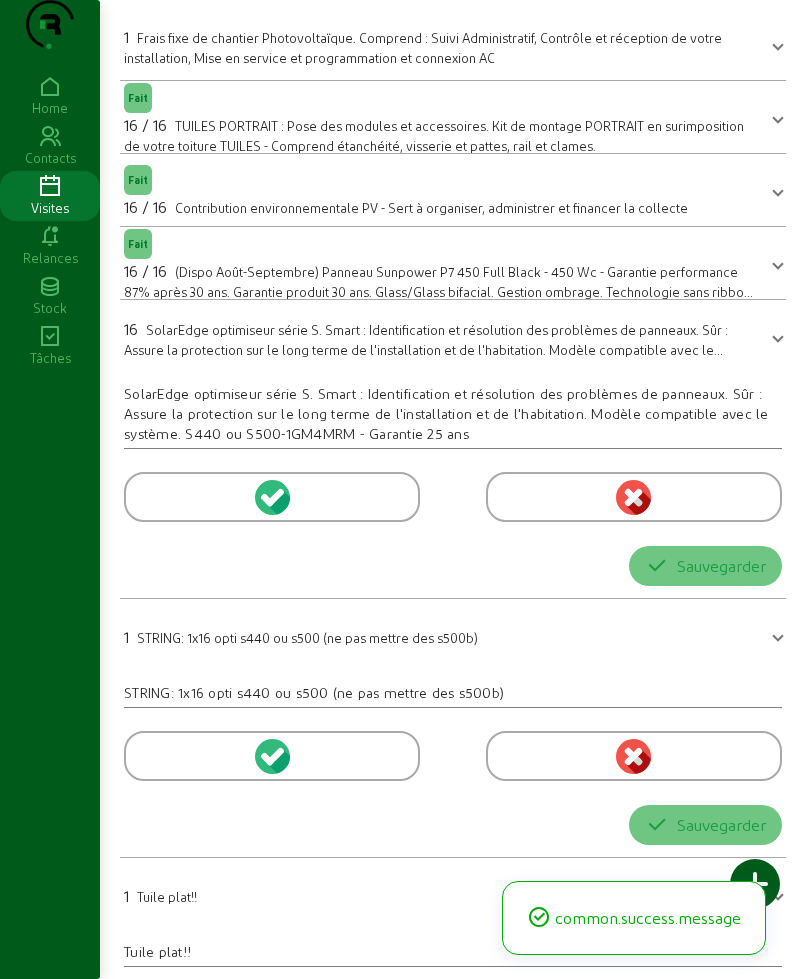 scroll, scrollTop: 0, scrollLeft: 0, axis: both 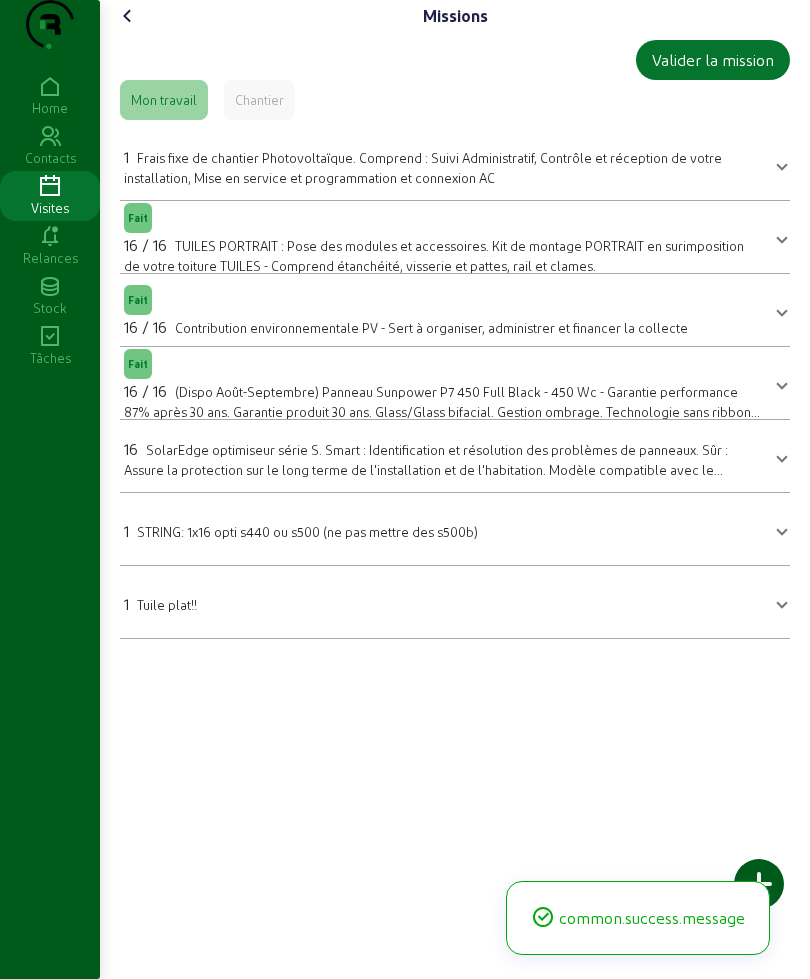 click on "SolarEdge optimiseur série S. Smart : Identification et résolution des problèmes de panneaux. Sûr : Assure la protection sur le long terme de l'installation et de l'habitation. Modèle compatible avec le système. S440 ou S500-1GM4MRM - Garantie 25 ans" at bounding box center (426, 468) 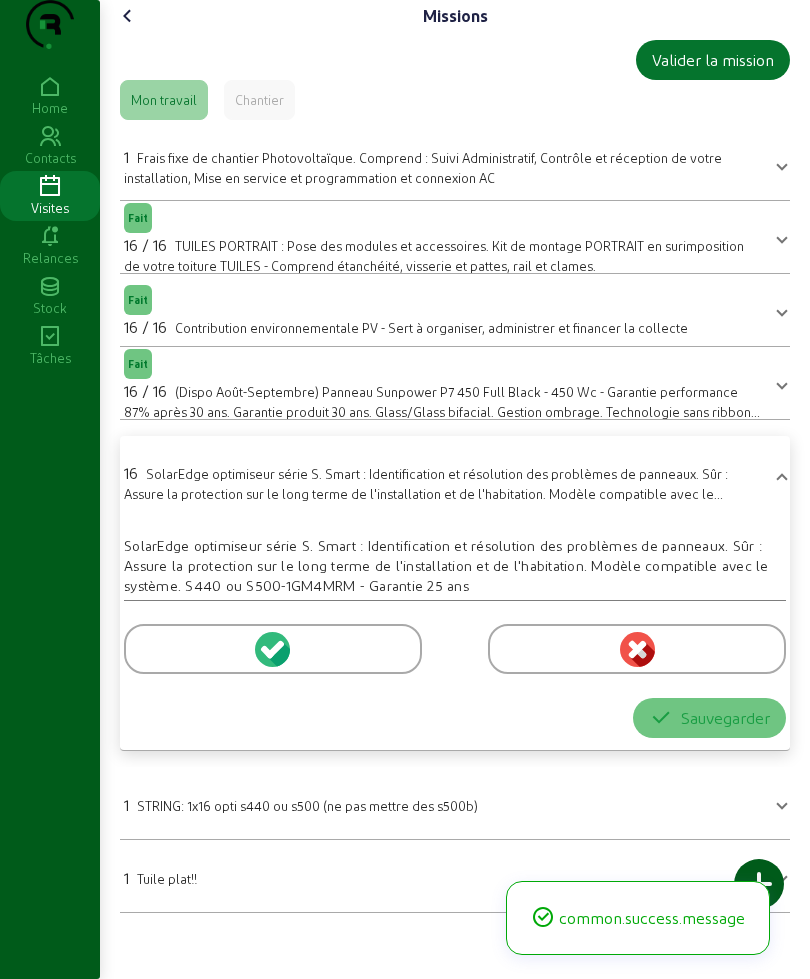 click at bounding box center (273, 649) 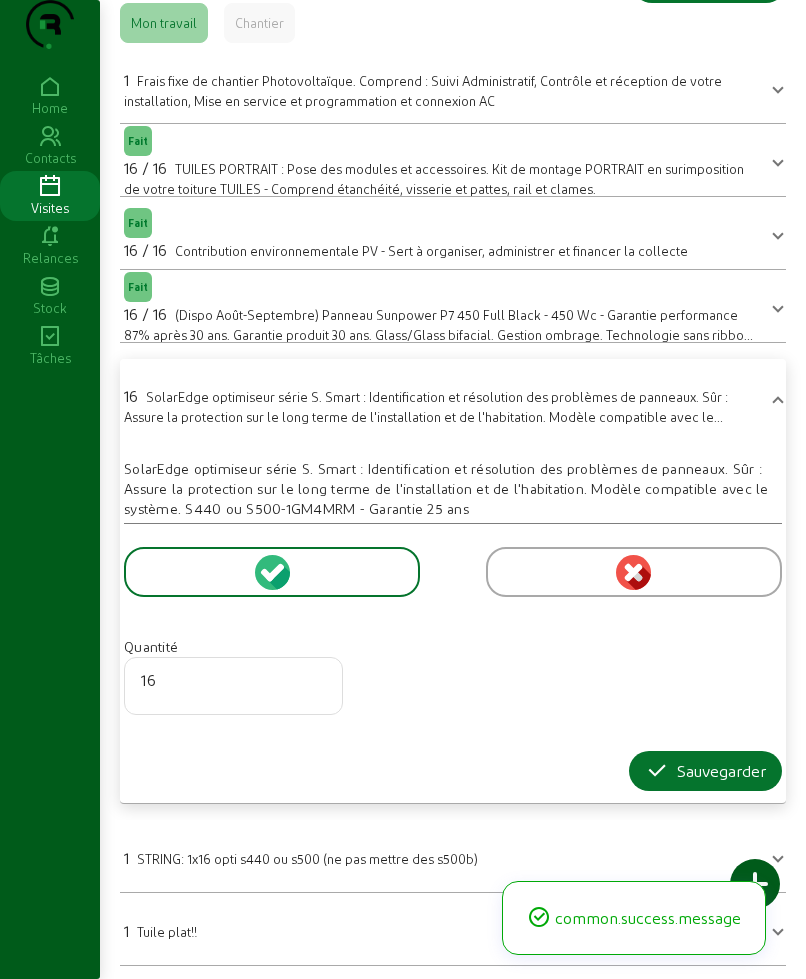 scroll, scrollTop: 120, scrollLeft: 0, axis: vertical 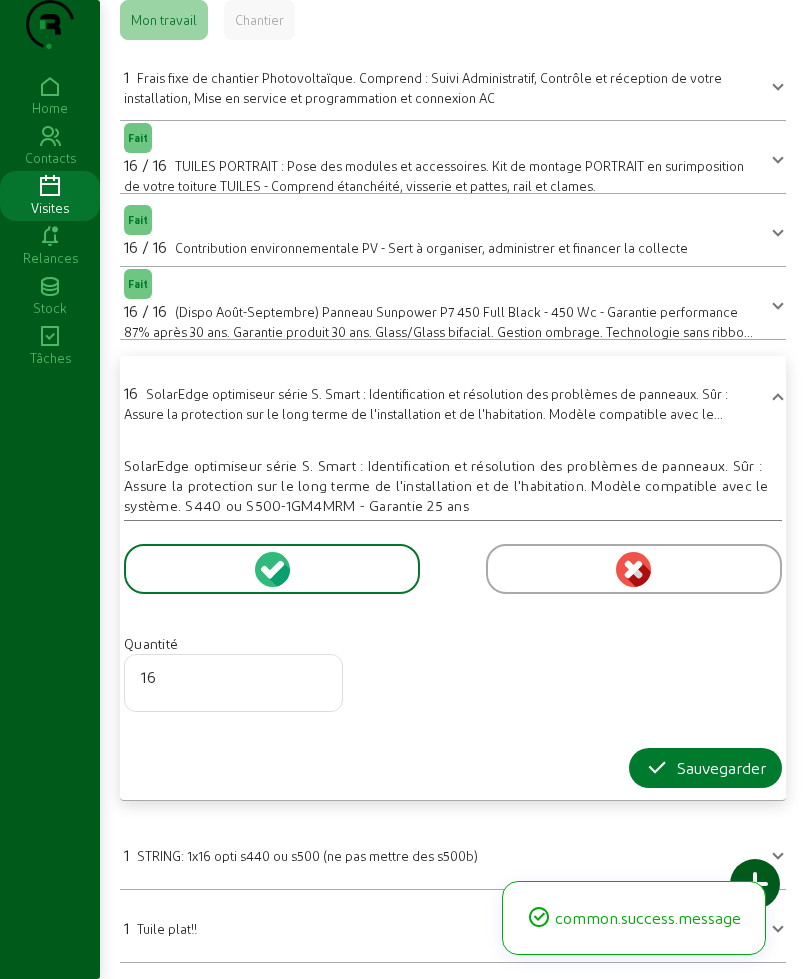 click on "Sauvegarder" at bounding box center (705, 768) 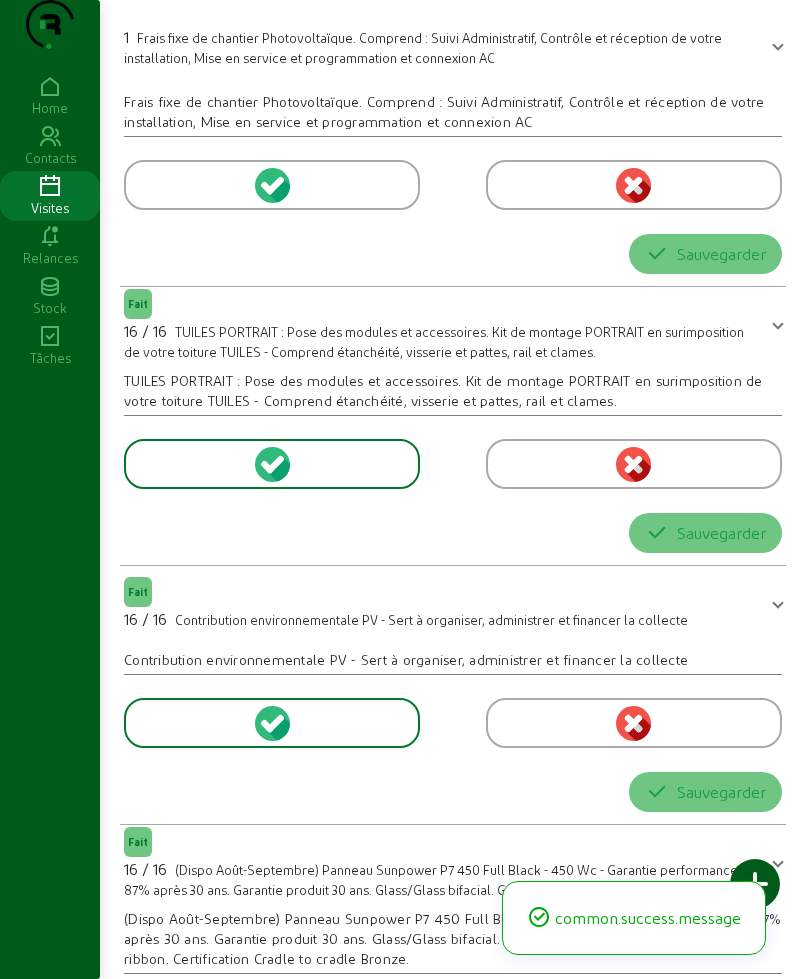 scroll, scrollTop: 0, scrollLeft: 0, axis: both 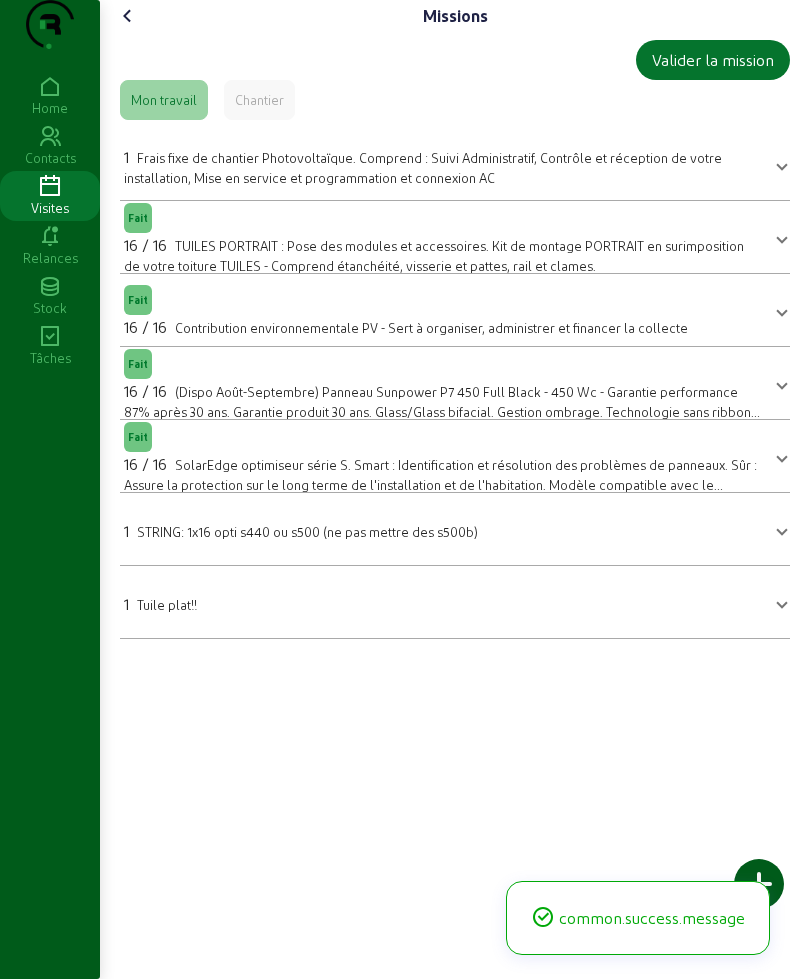 click at bounding box center [301, 517] 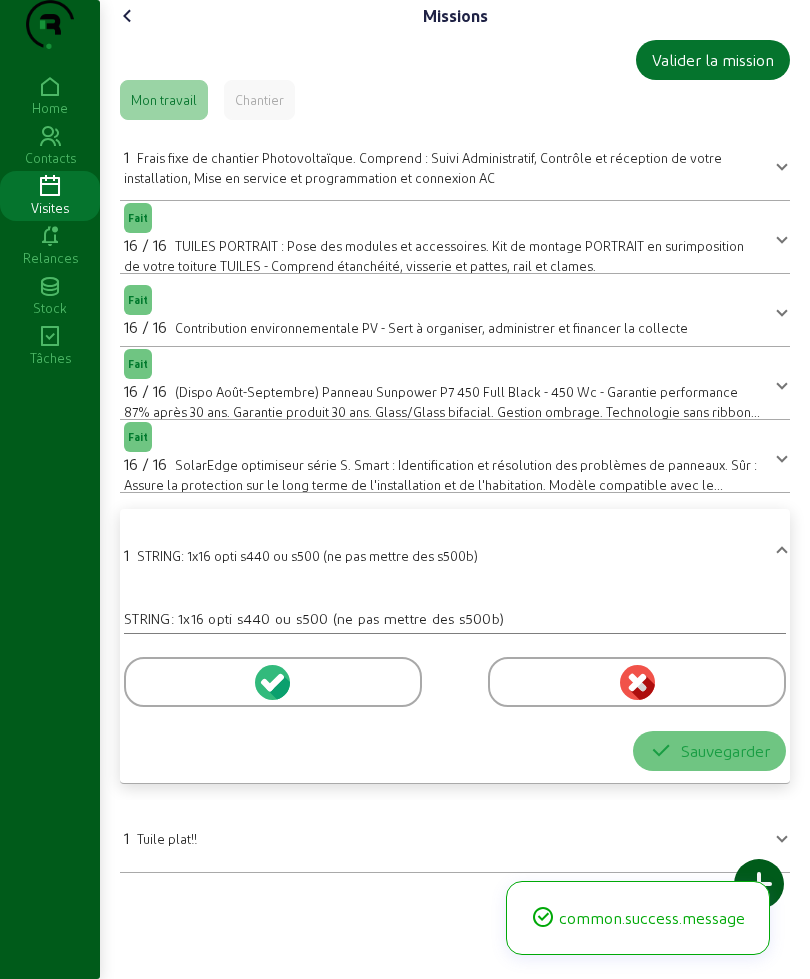 click at bounding box center [273, 682] 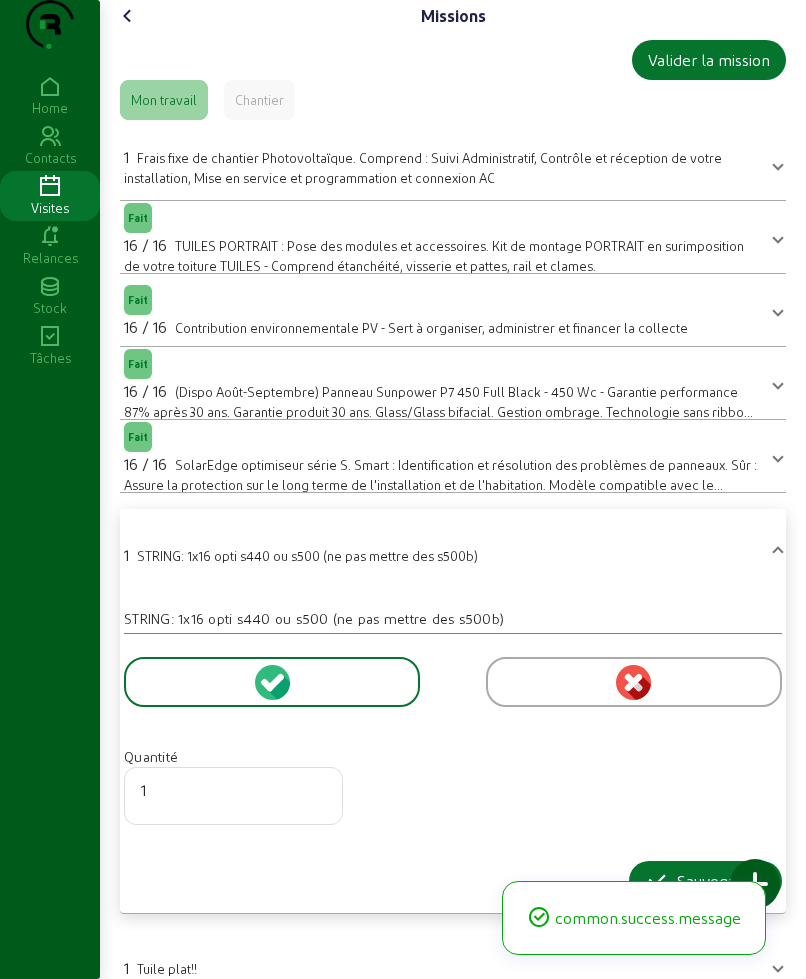 scroll, scrollTop: 80, scrollLeft: 0, axis: vertical 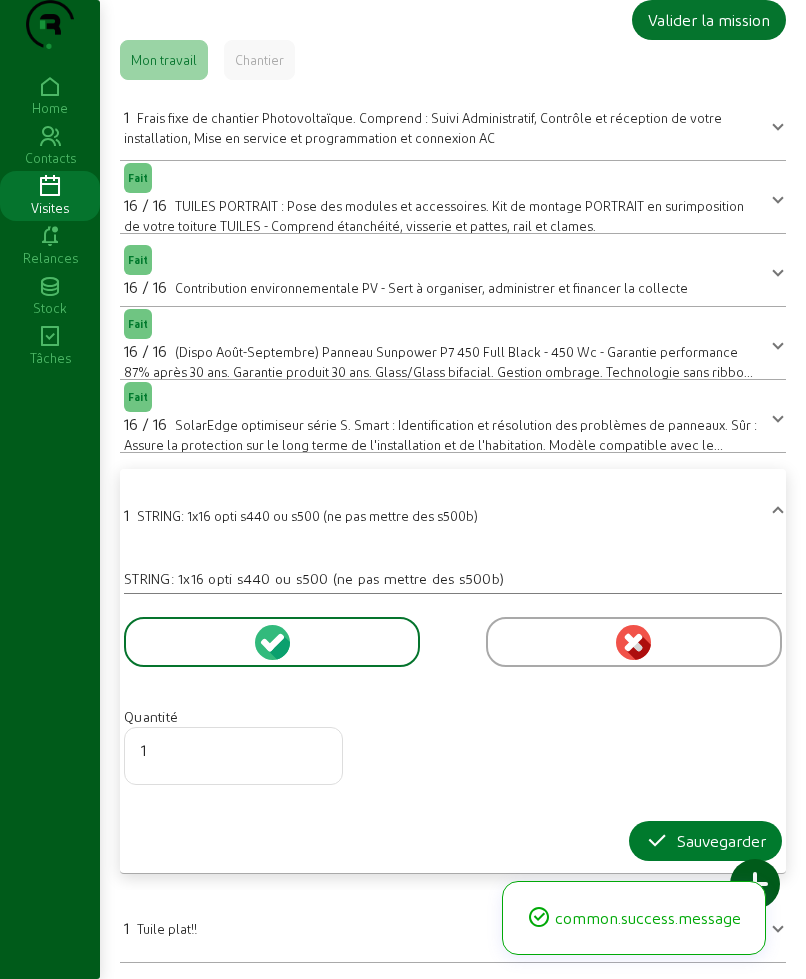 click on "Sauvegarder" at bounding box center [705, 841] 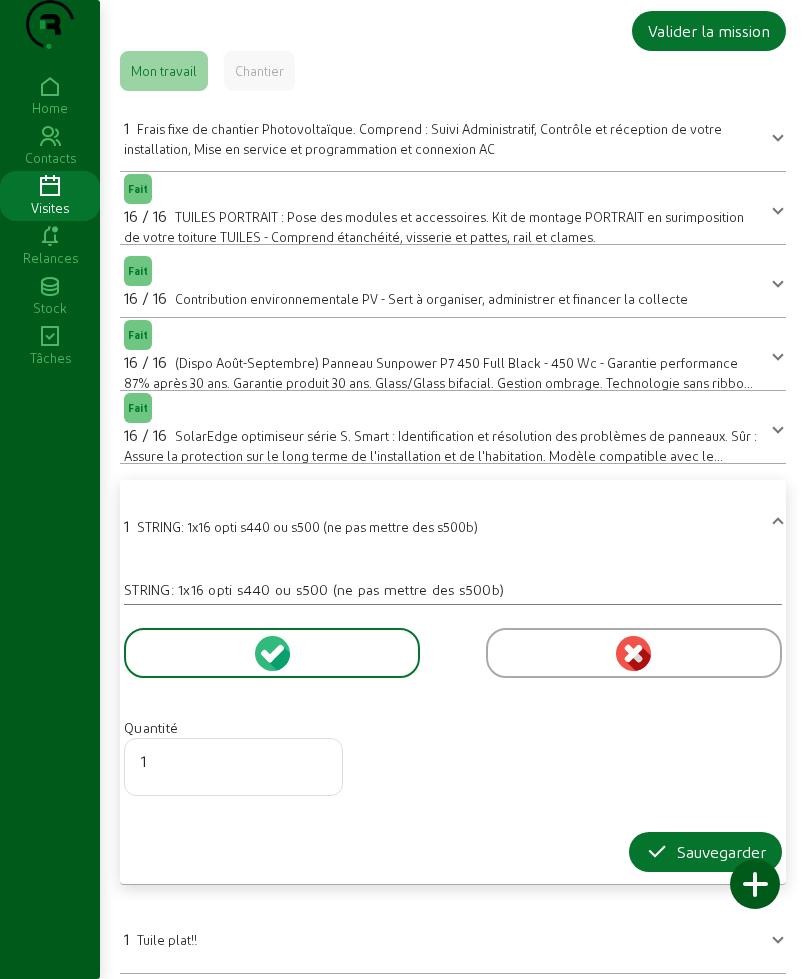scroll, scrollTop: 0, scrollLeft: 0, axis: both 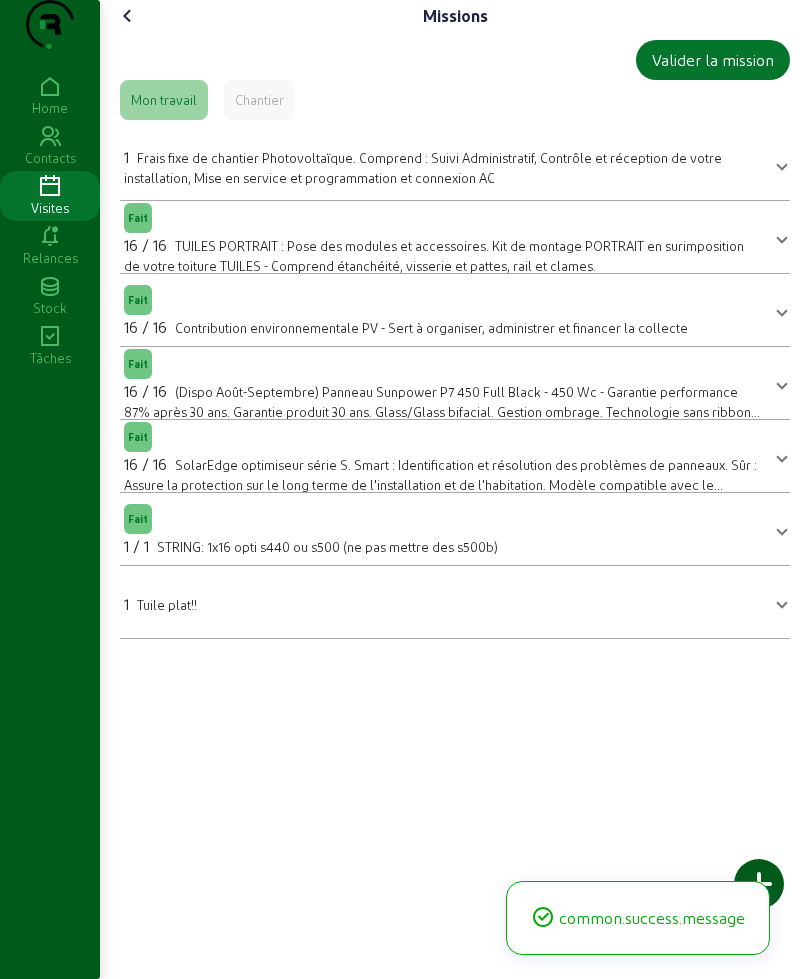 click 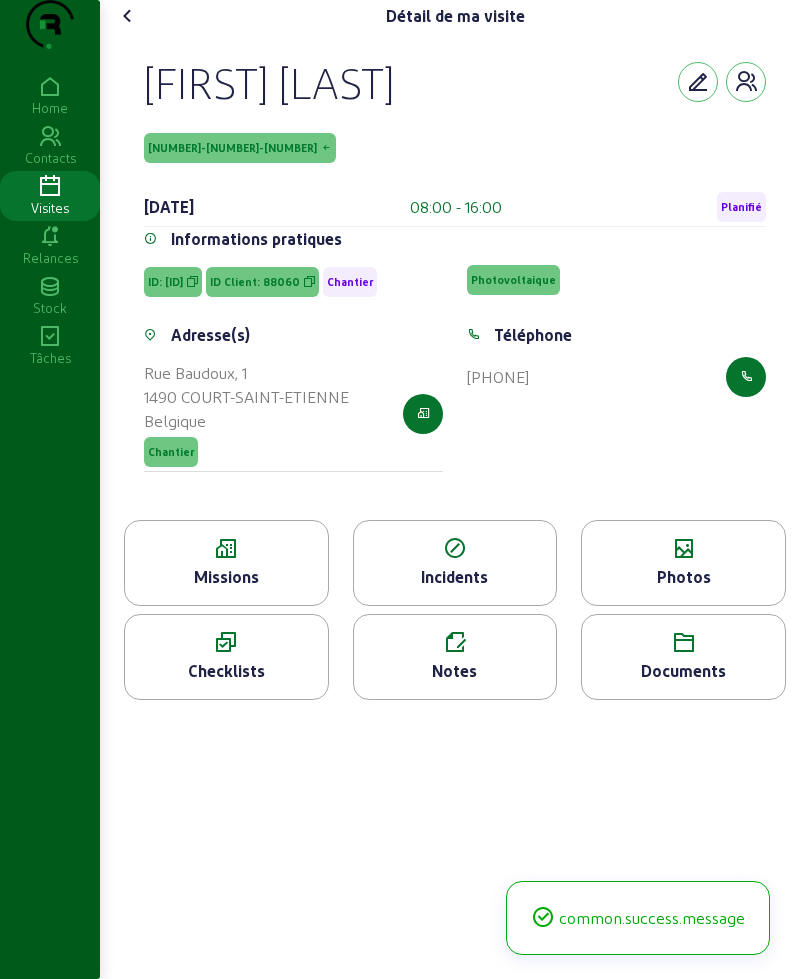 click 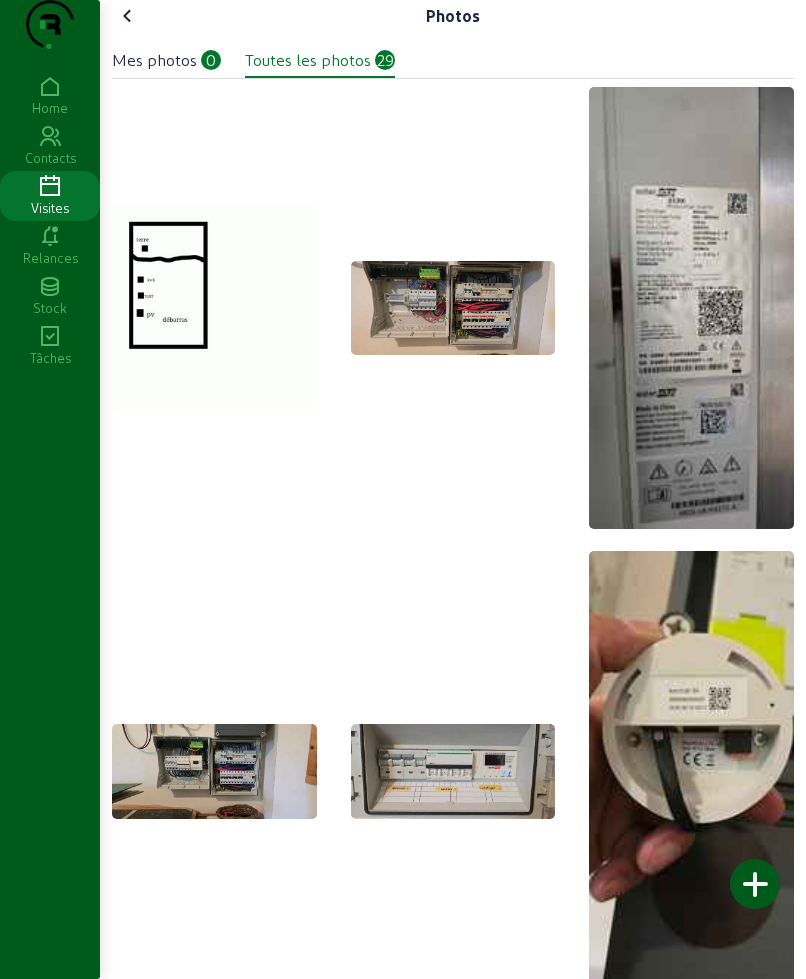 click 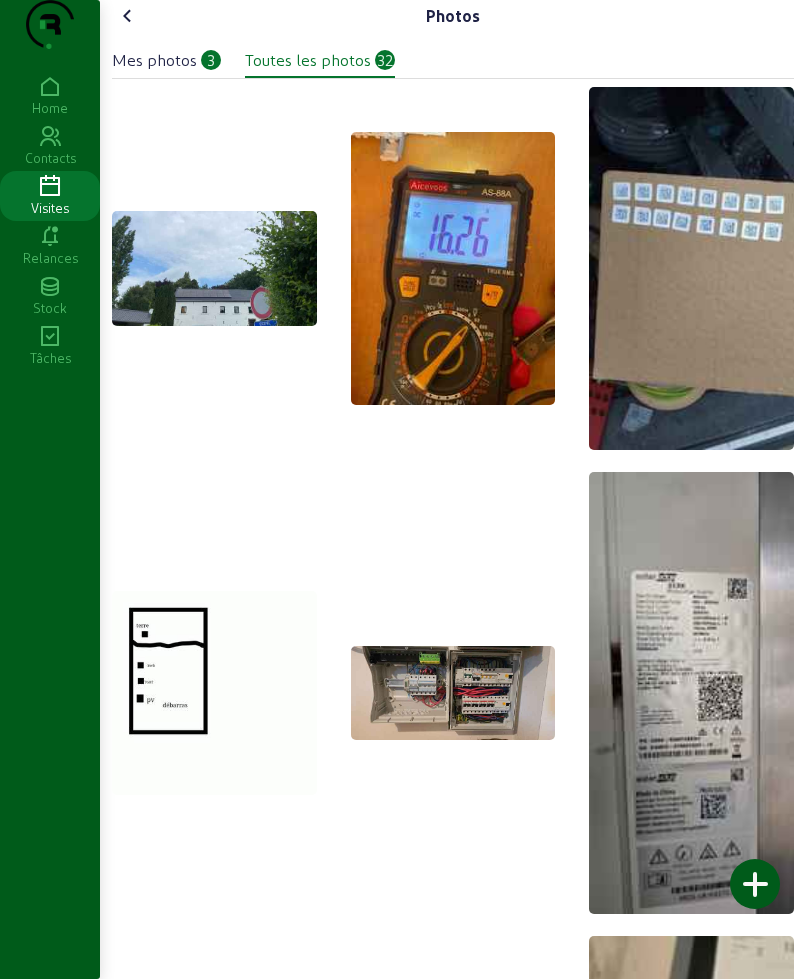 click 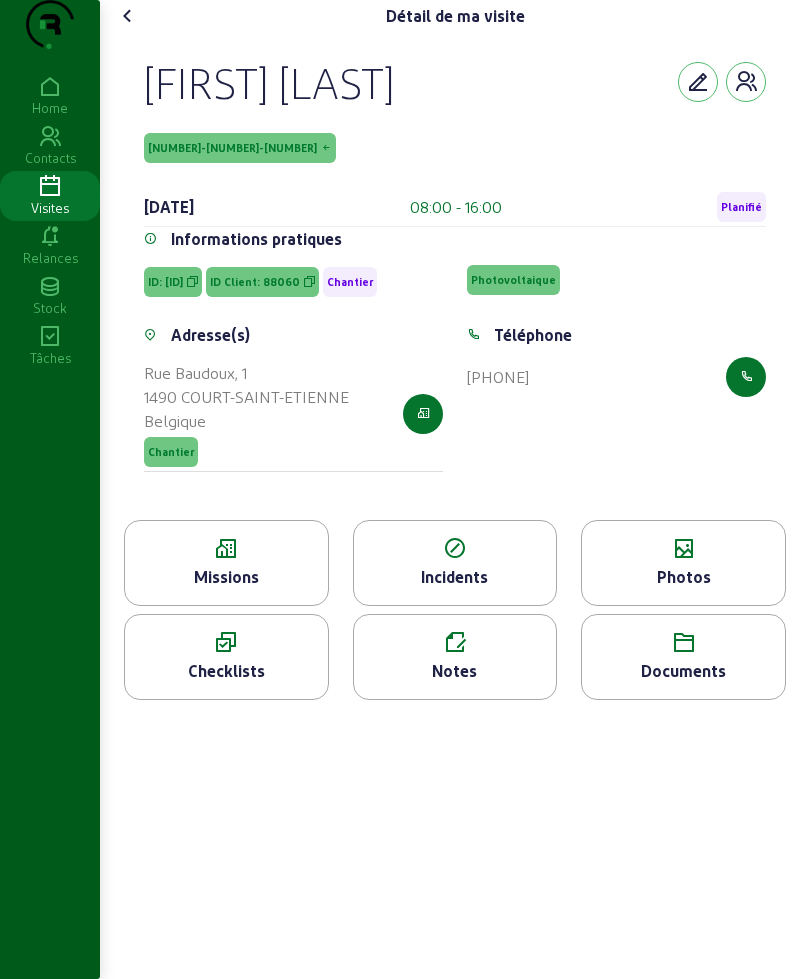 click 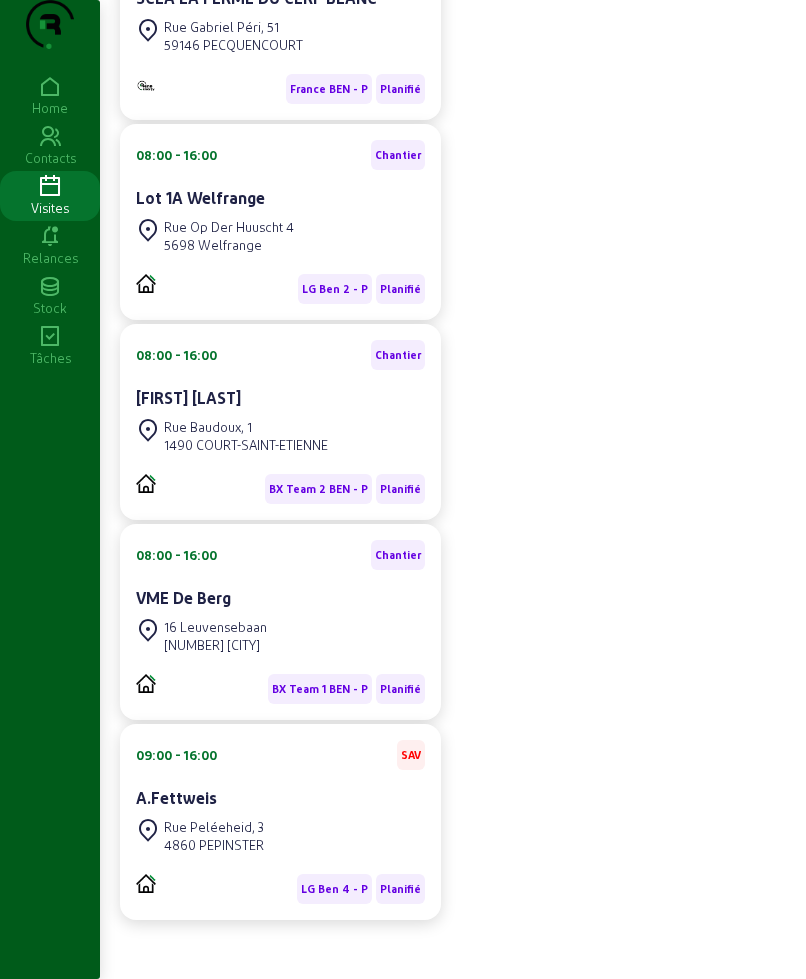scroll, scrollTop: 375, scrollLeft: 0, axis: vertical 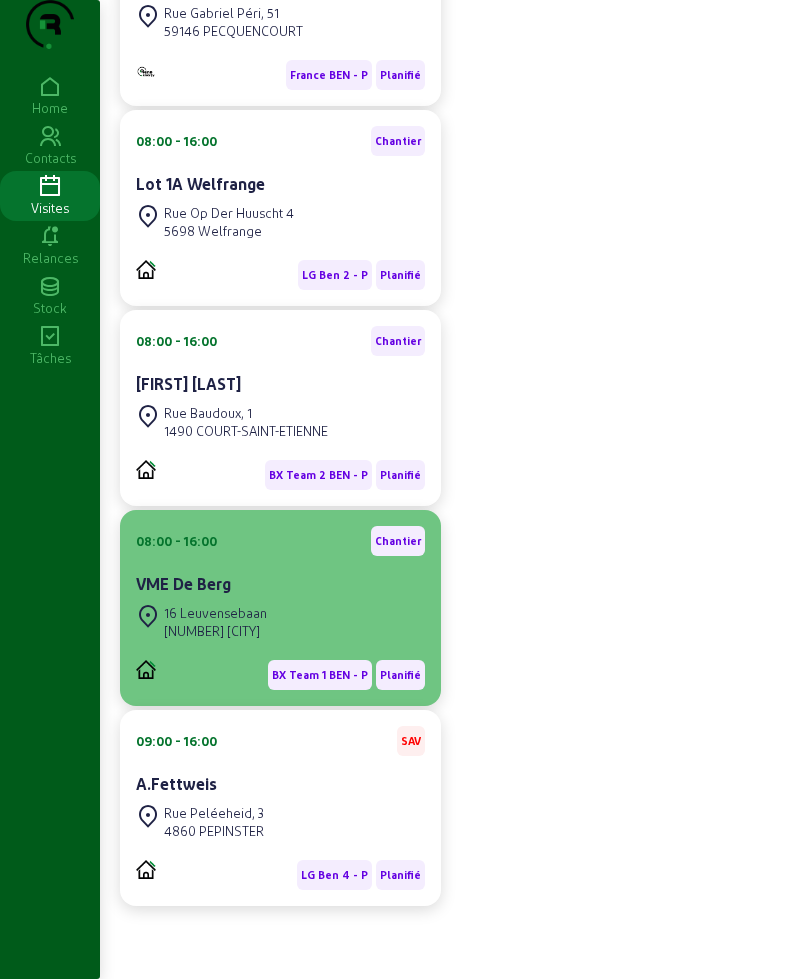 click on "VME De Berg" 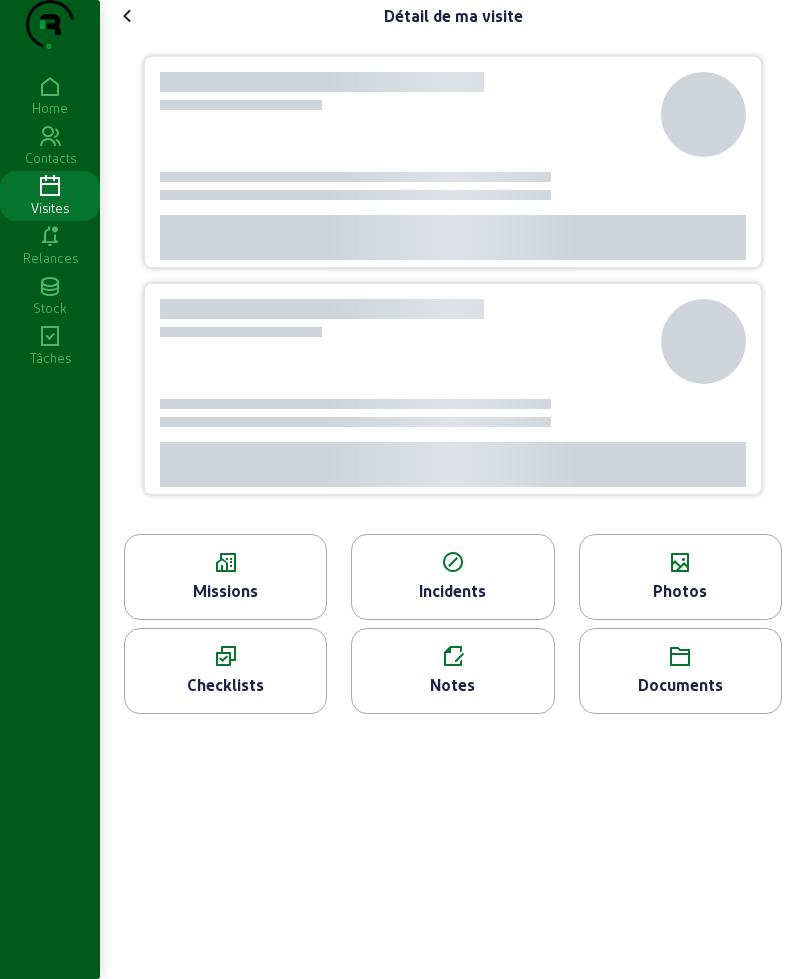 scroll, scrollTop: 0, scrollLeft: 0, axis: both 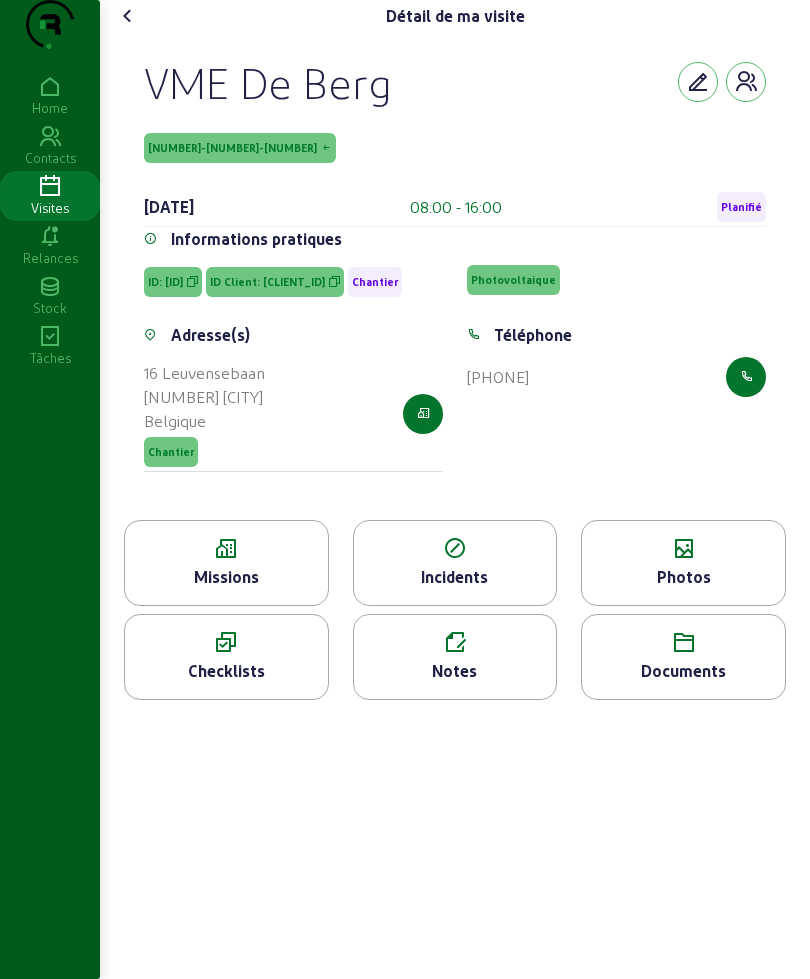 drag, startPoint x: 144, startPoint y: 90, endPoint x: 456, endPoint y: 114, distance: 312.92172 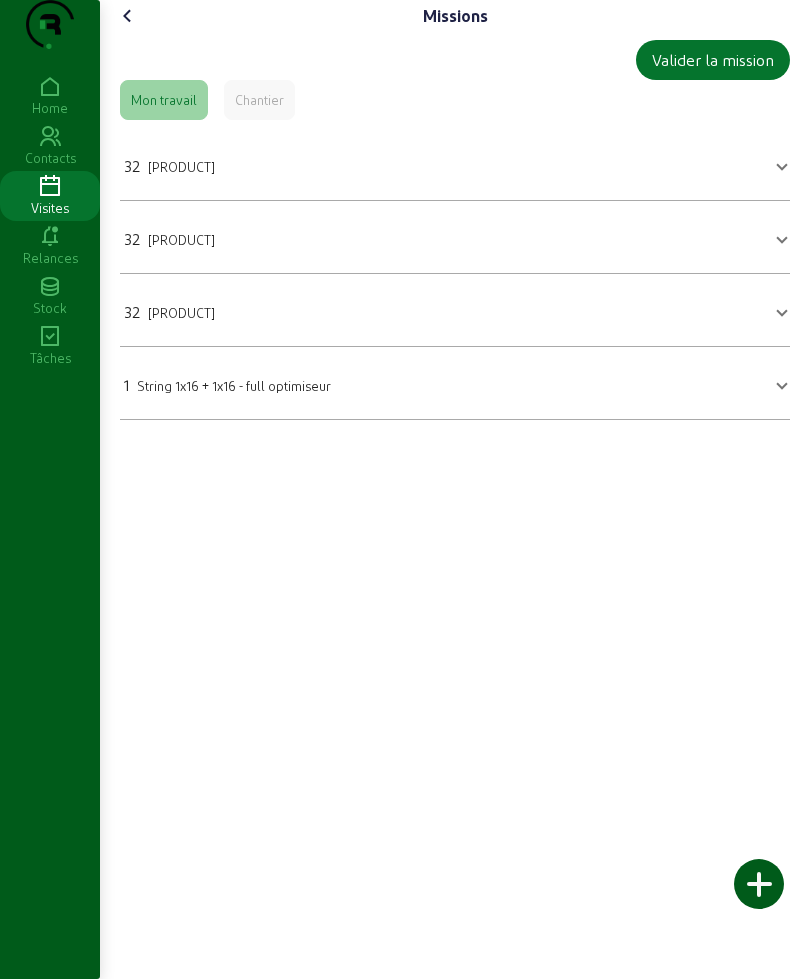 click on "32 [PRODUCT]" at bounding box center [455, 164] 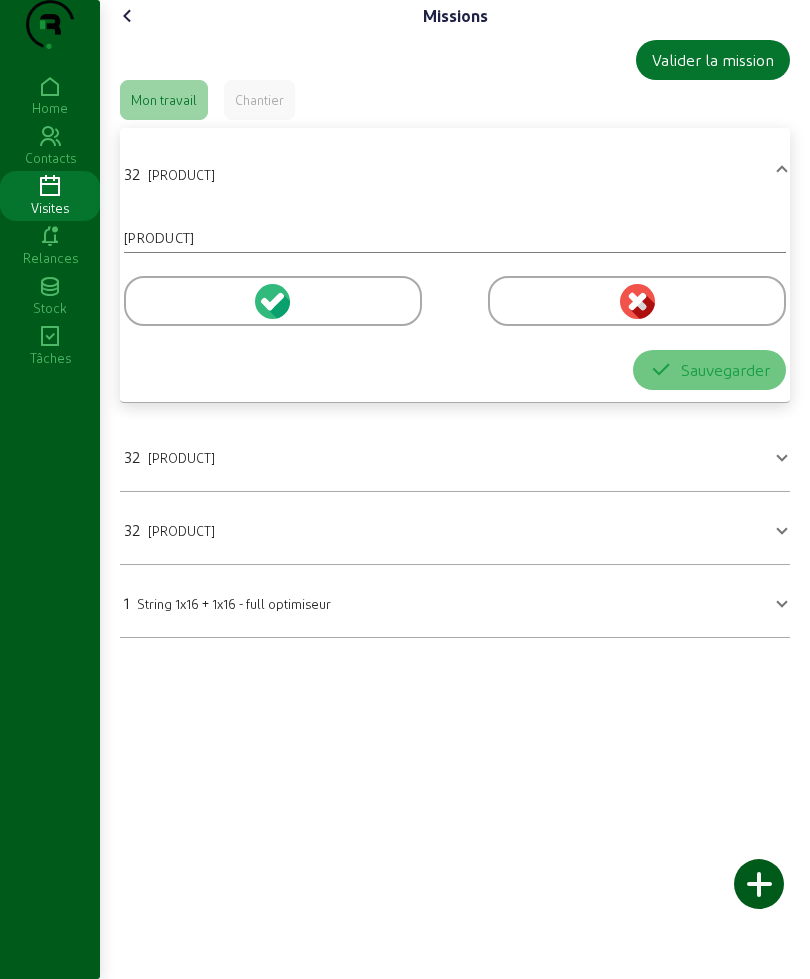 click at bounding box center [273, 301] 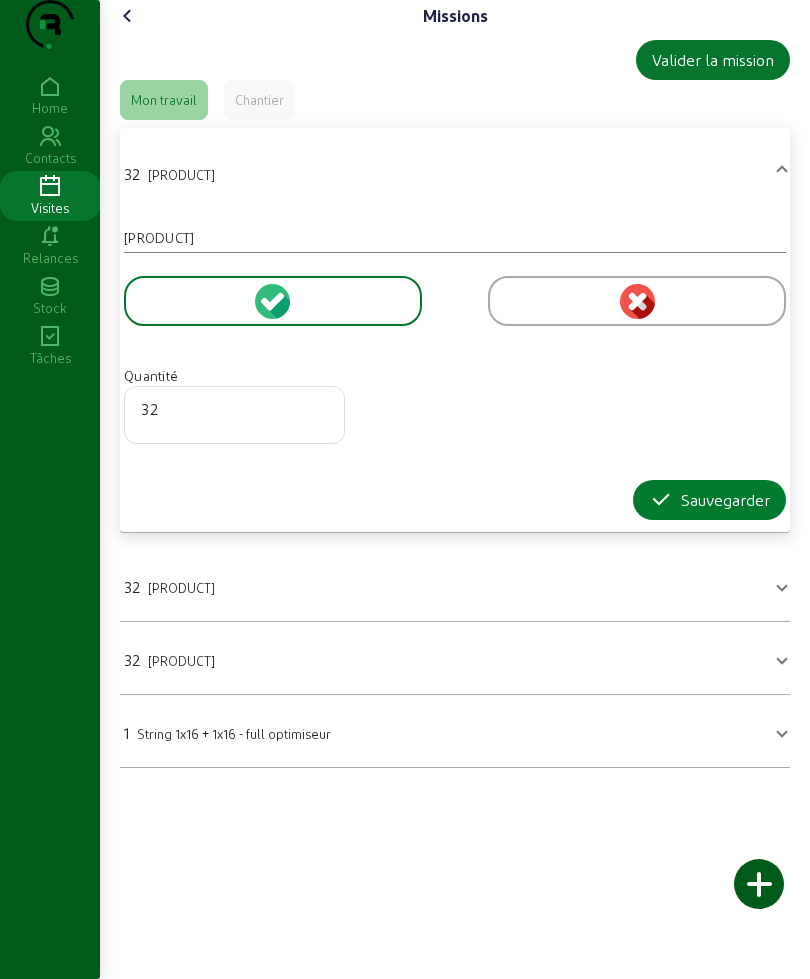 click on "Sauvegarder" at bounding box center (709, 500) 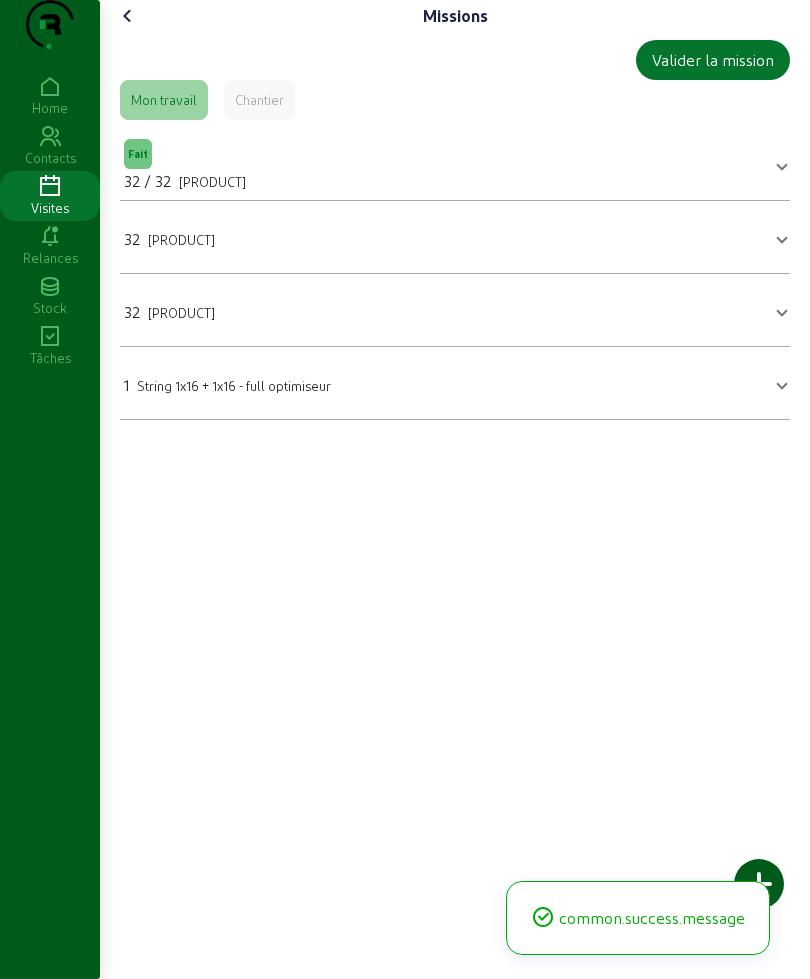 click on "32 [PRODUCT]" at bounding box center (455, 237) 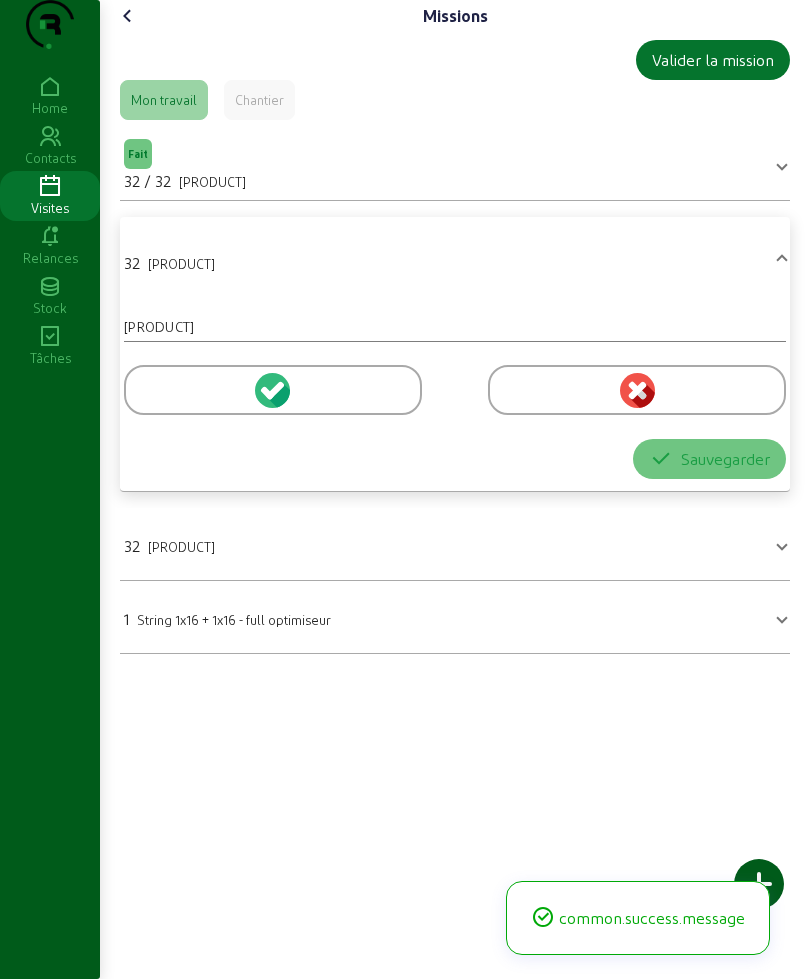 click at bounding box center [273, 390] 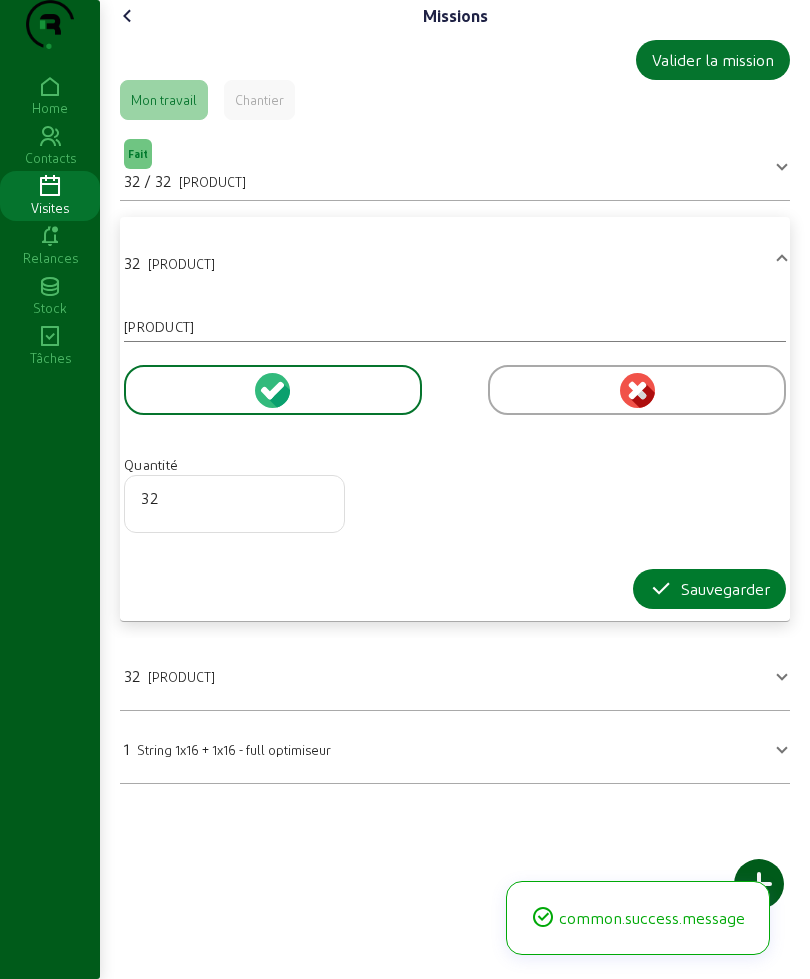 click at bounding box center (661, 589) 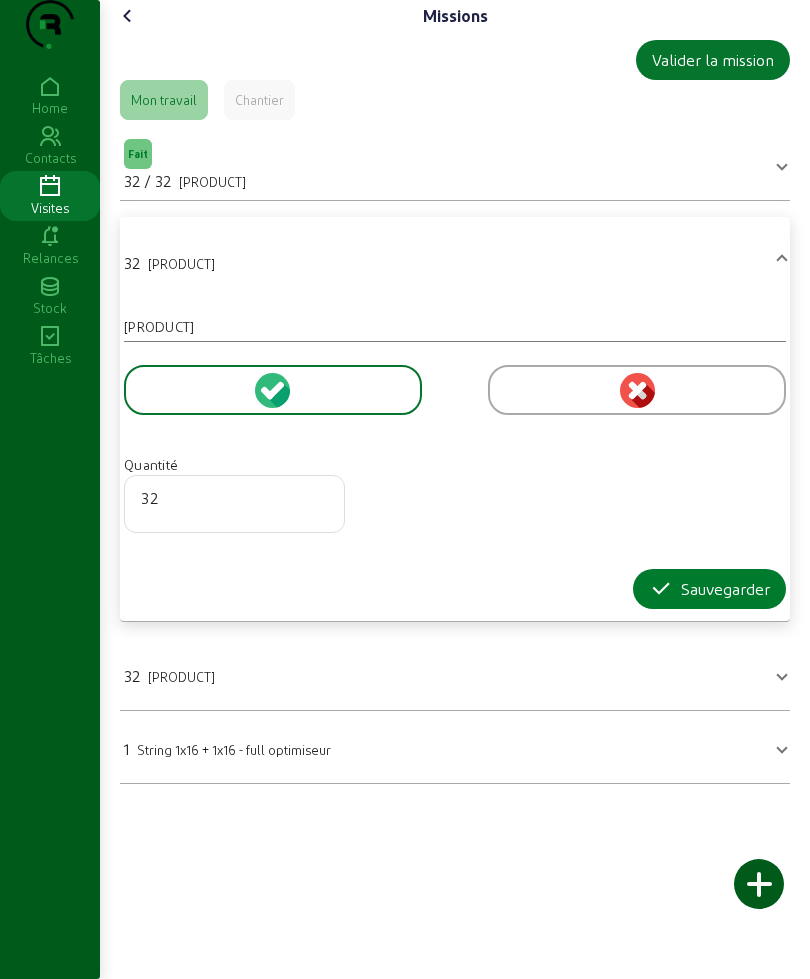 click at bounding box center (661, 589) 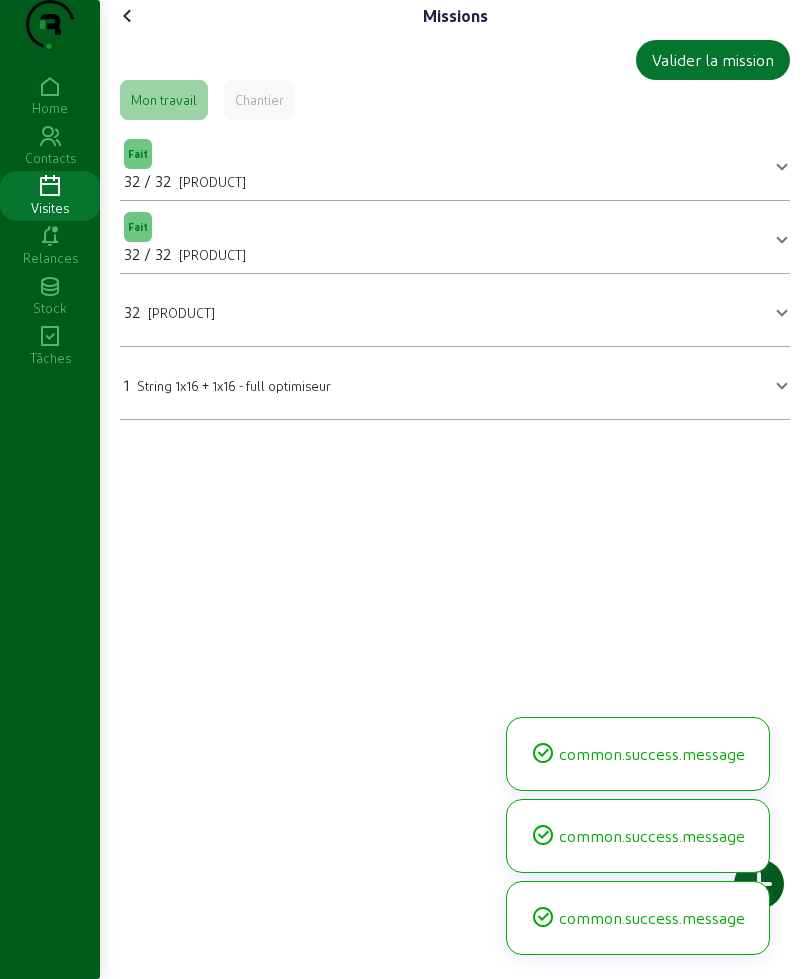 click on "32 Huawei Huawei Optimiser 450W-P" at bounding box center [455, 310] 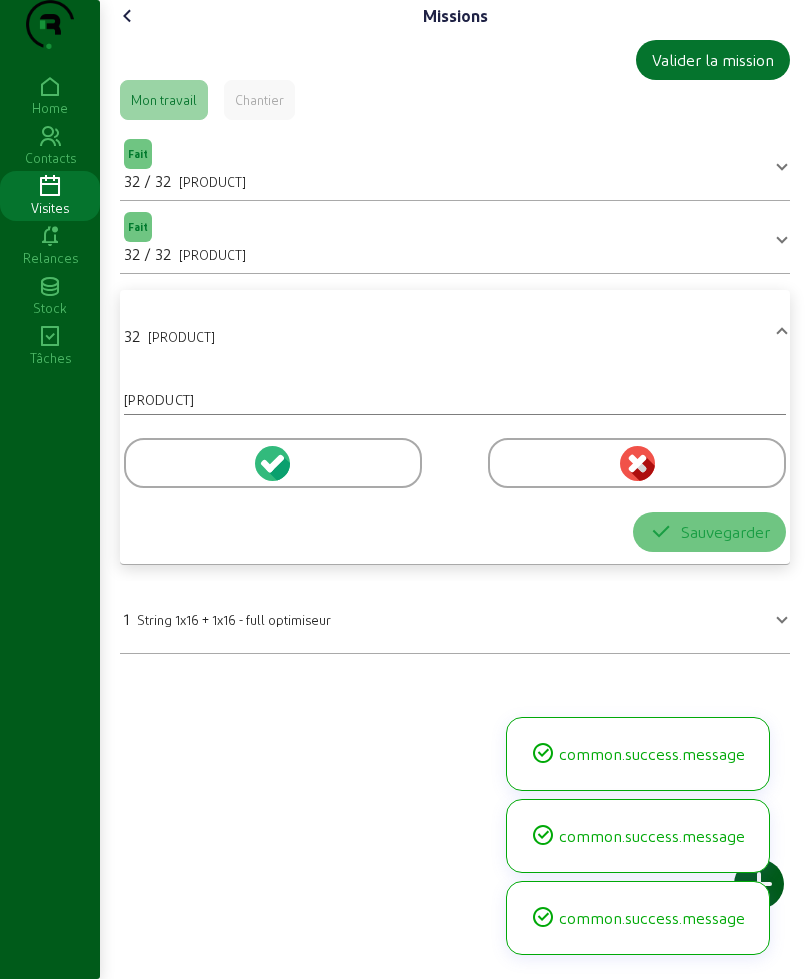 click at bounding box center [273, 463] 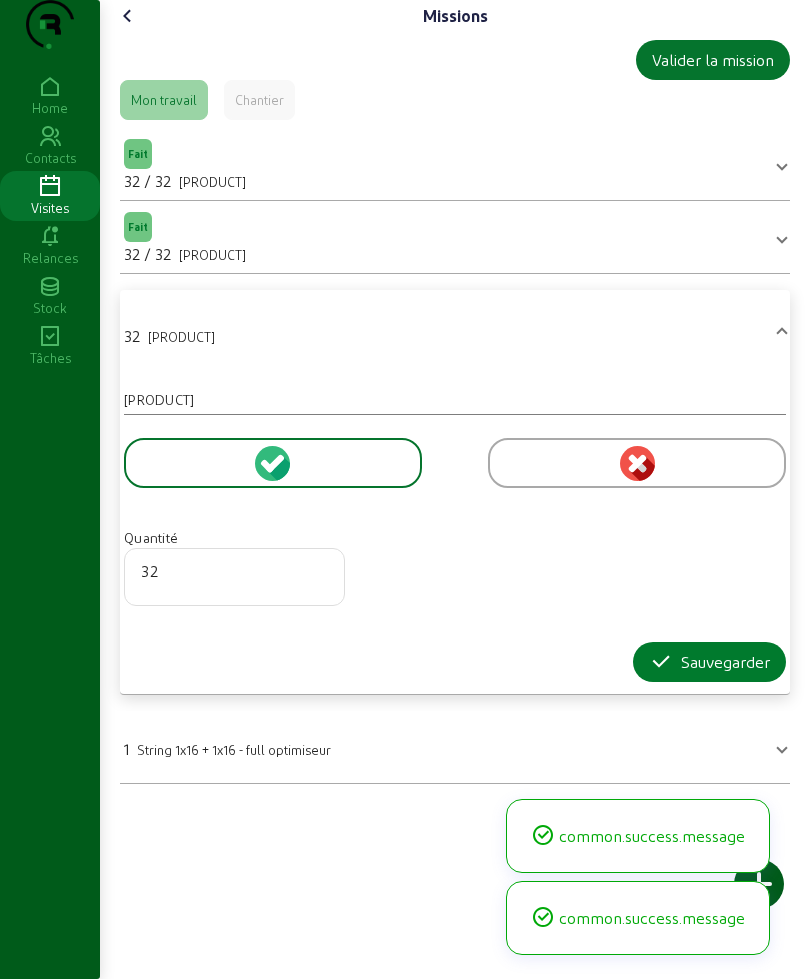 click on "Sauvegarder" at bounding box center [709, 662] 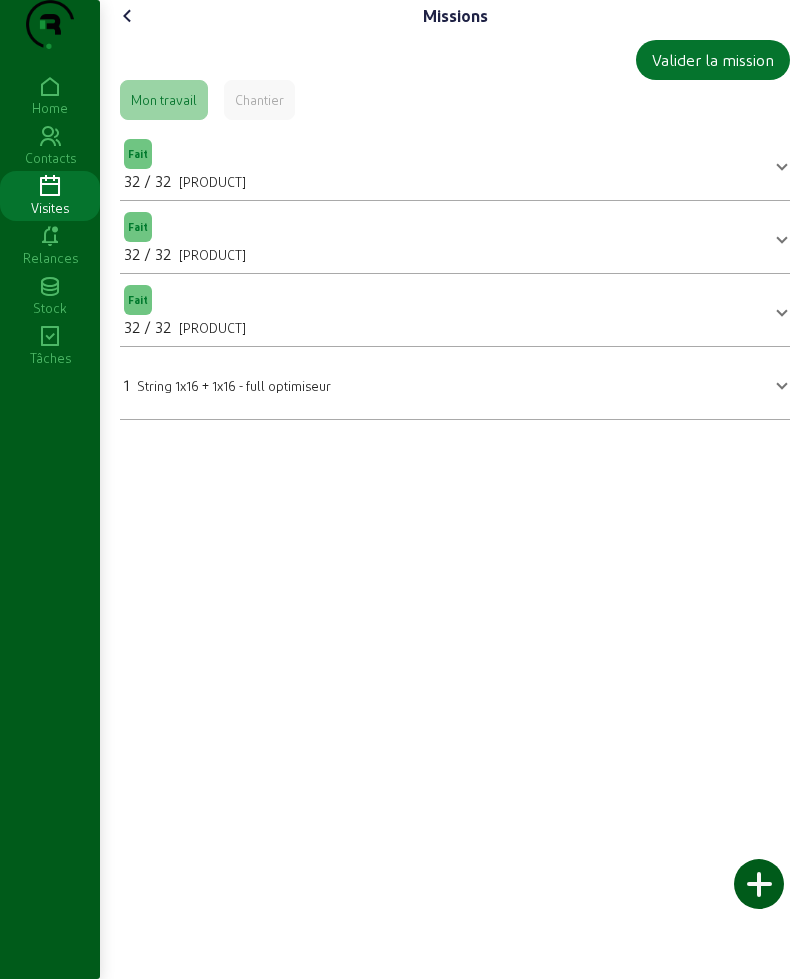 click on "Chantier" 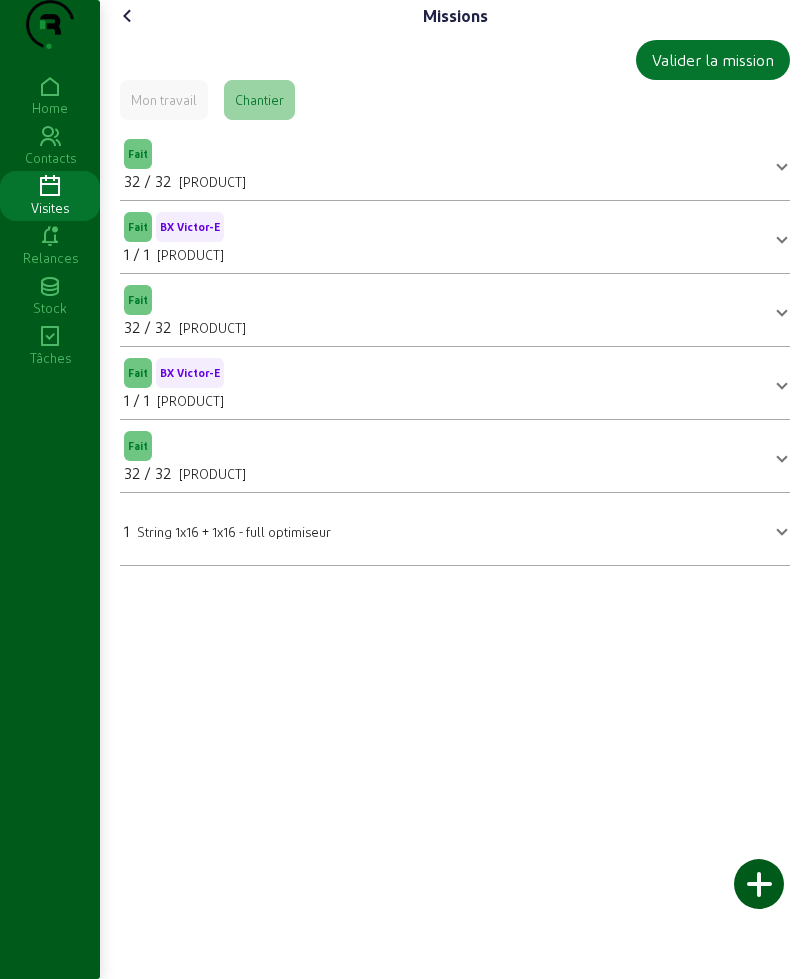 click on "Mon travail" 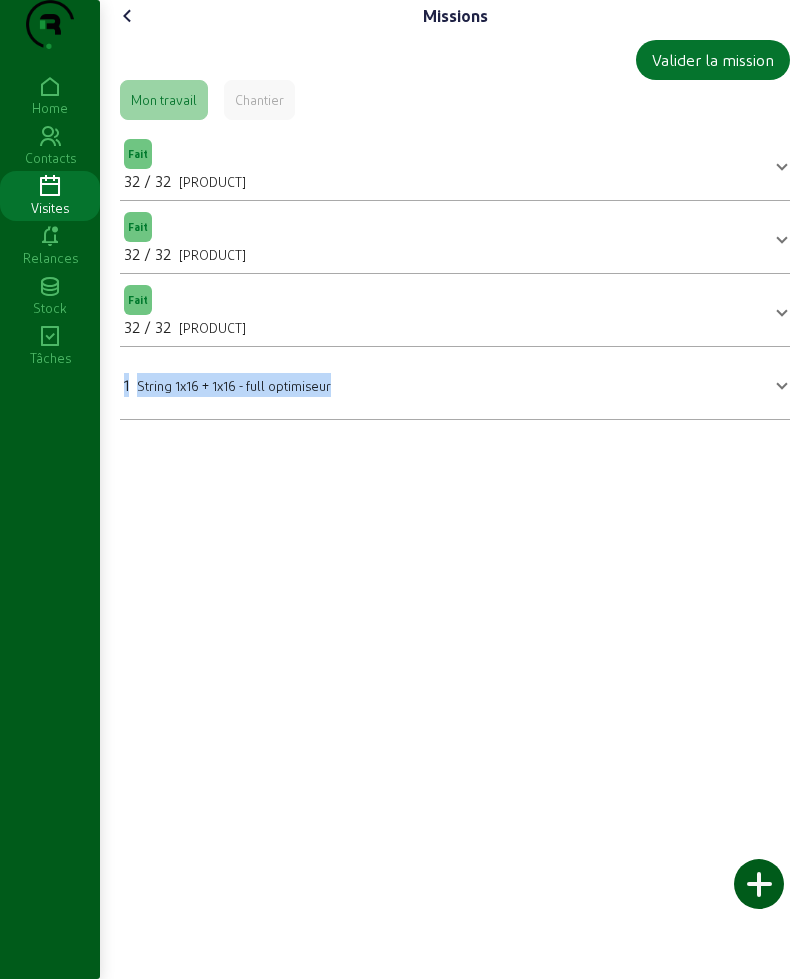 drag, startPoint x: 359, startPoint y: 480, endPoint x: 104, endPoint y: 429, distance: 260.05 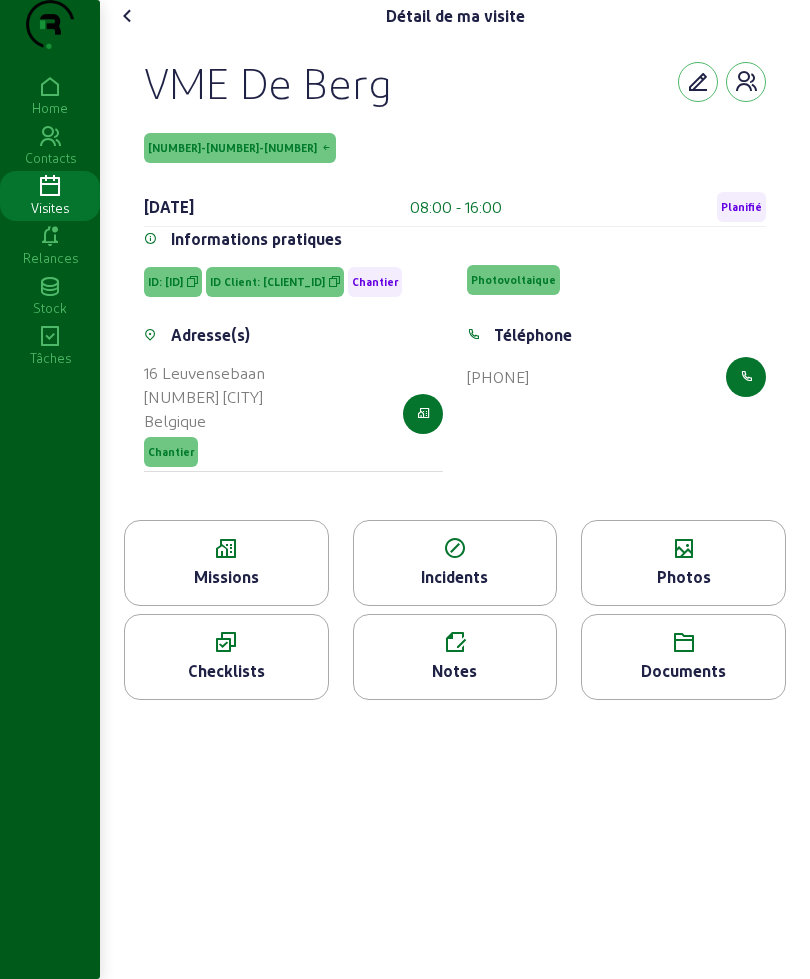 click 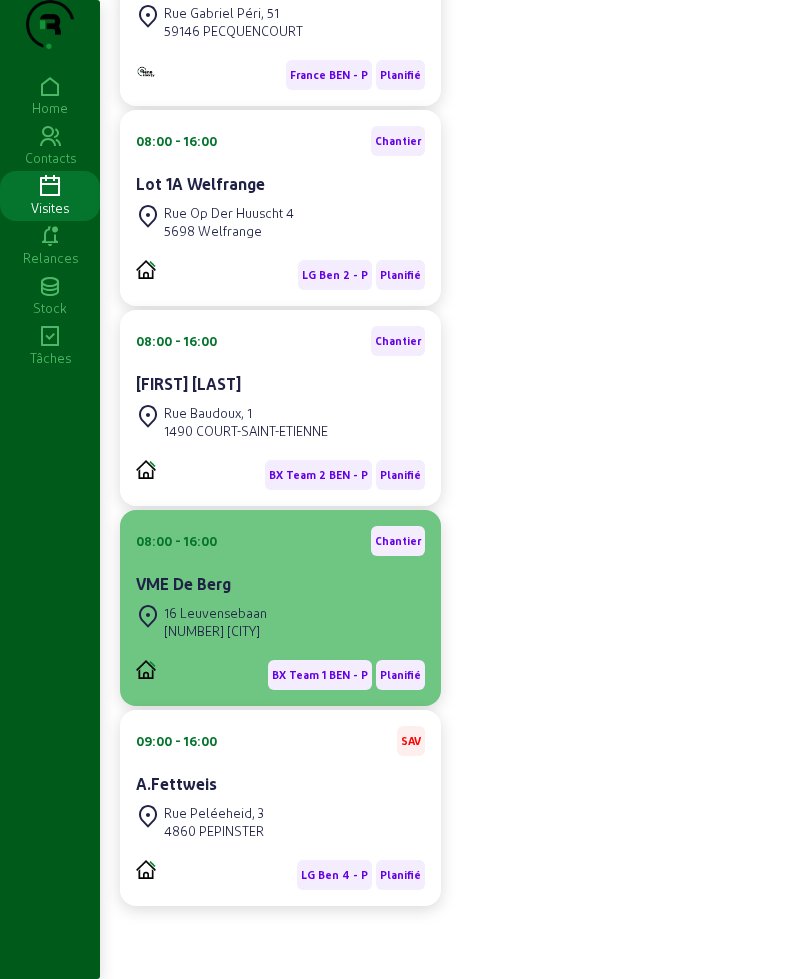 scroll, scrollTop: 414, scrollLeft: 0, axis: vertical 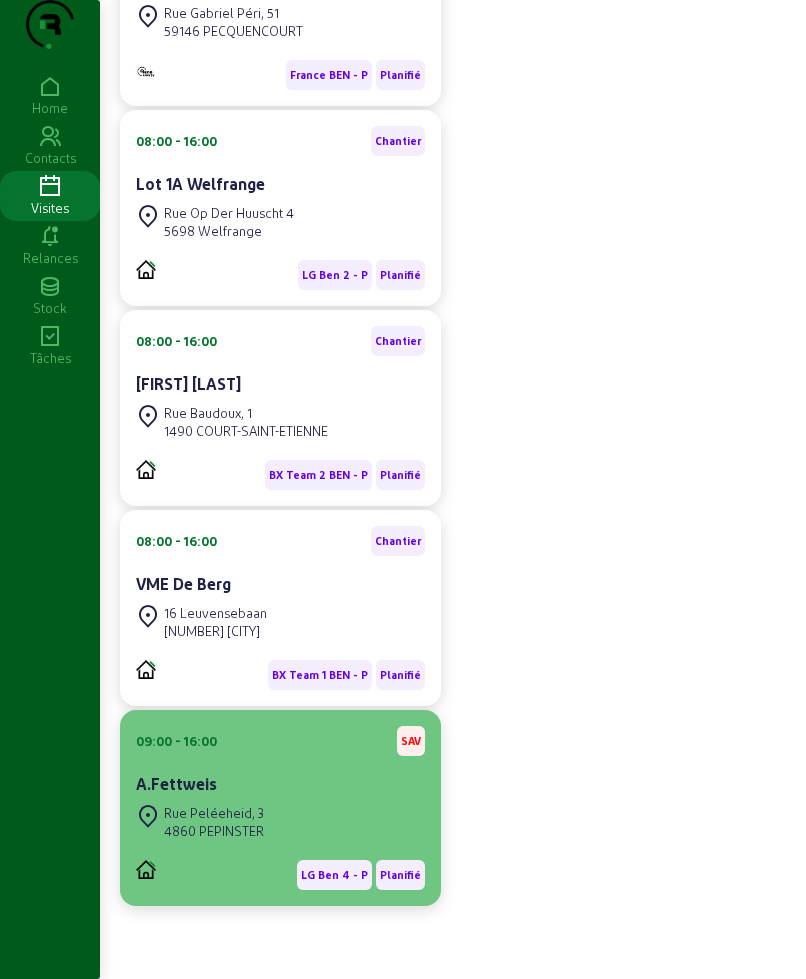 click on "A.Fettweis" 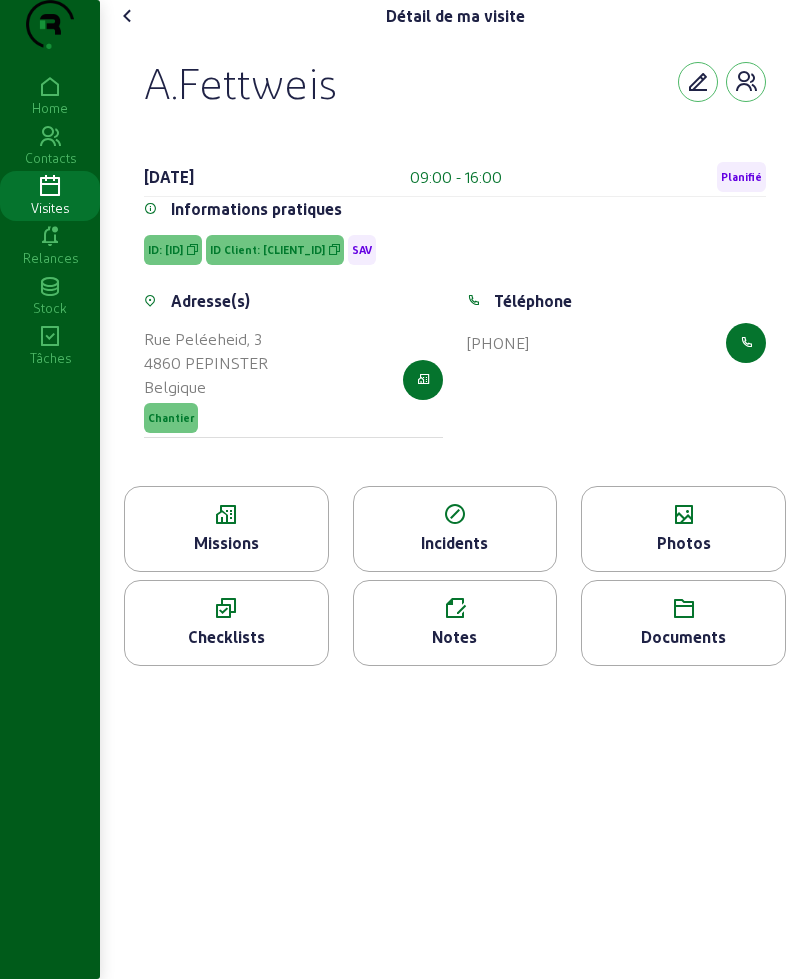 click 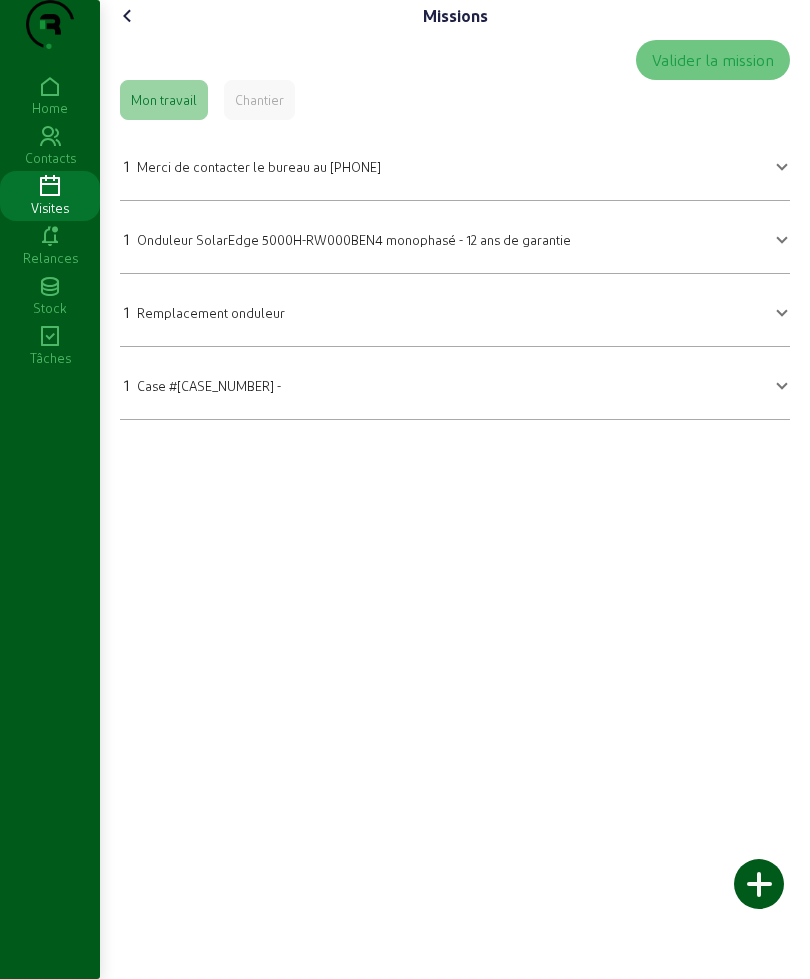 click 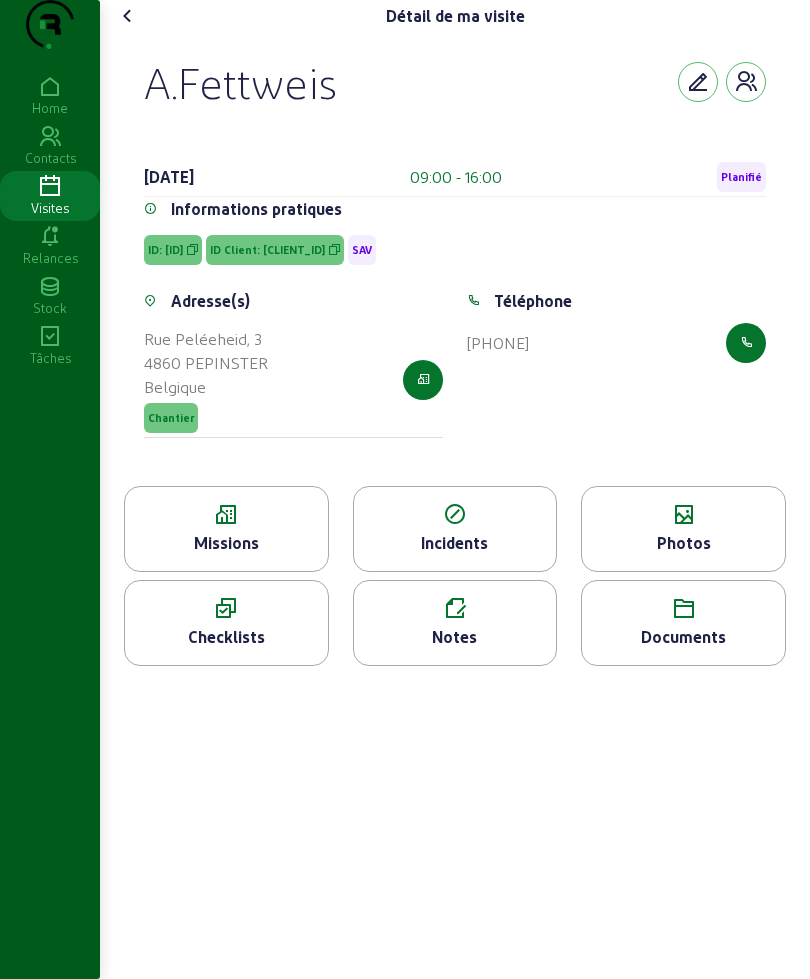 click on "Photos" 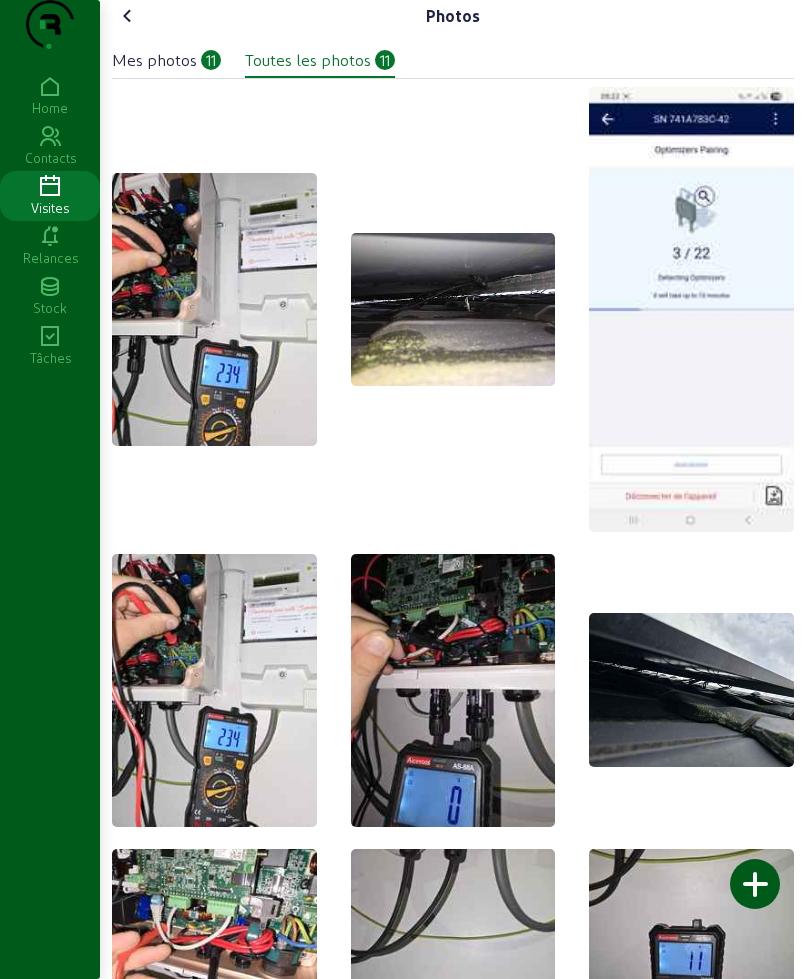click on "Mes photos" 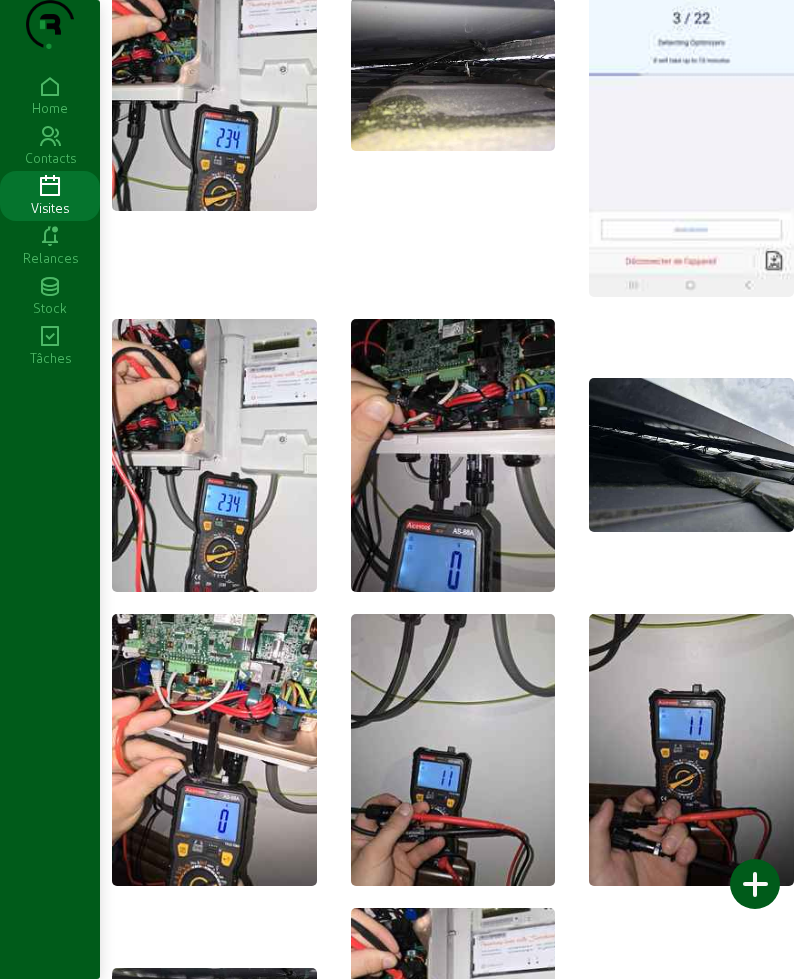 scroll, scrollTop: 0, scrollLeft: 0, axis: both 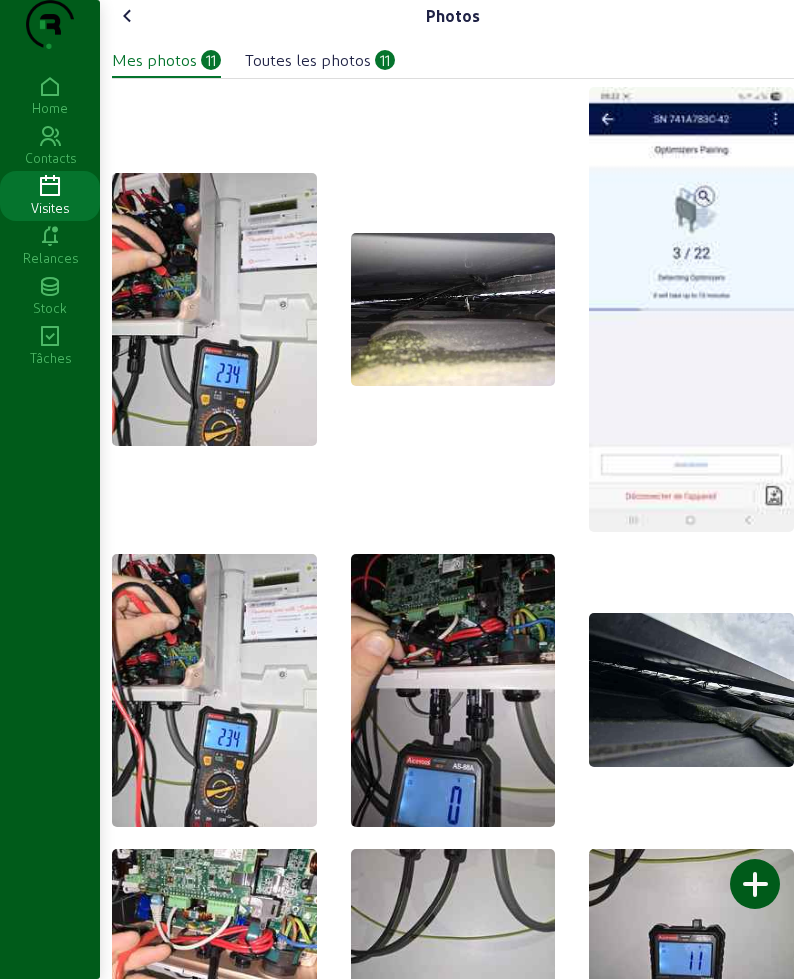 click on "Photos   Mes photos   11   Toutes les photos   11" 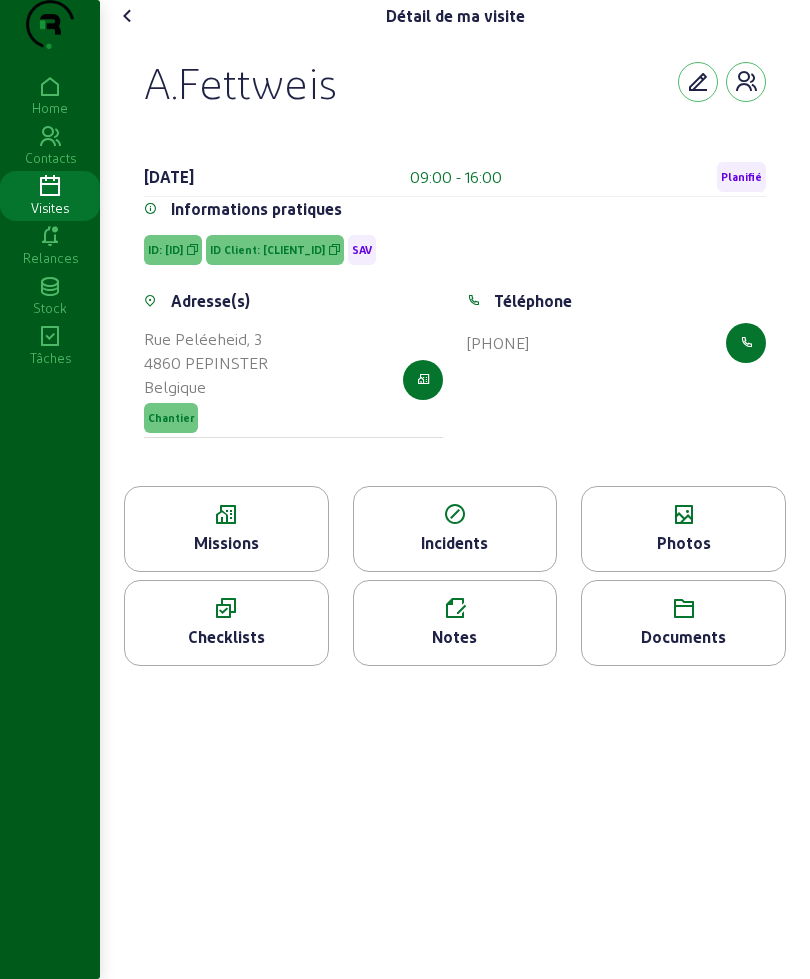 click 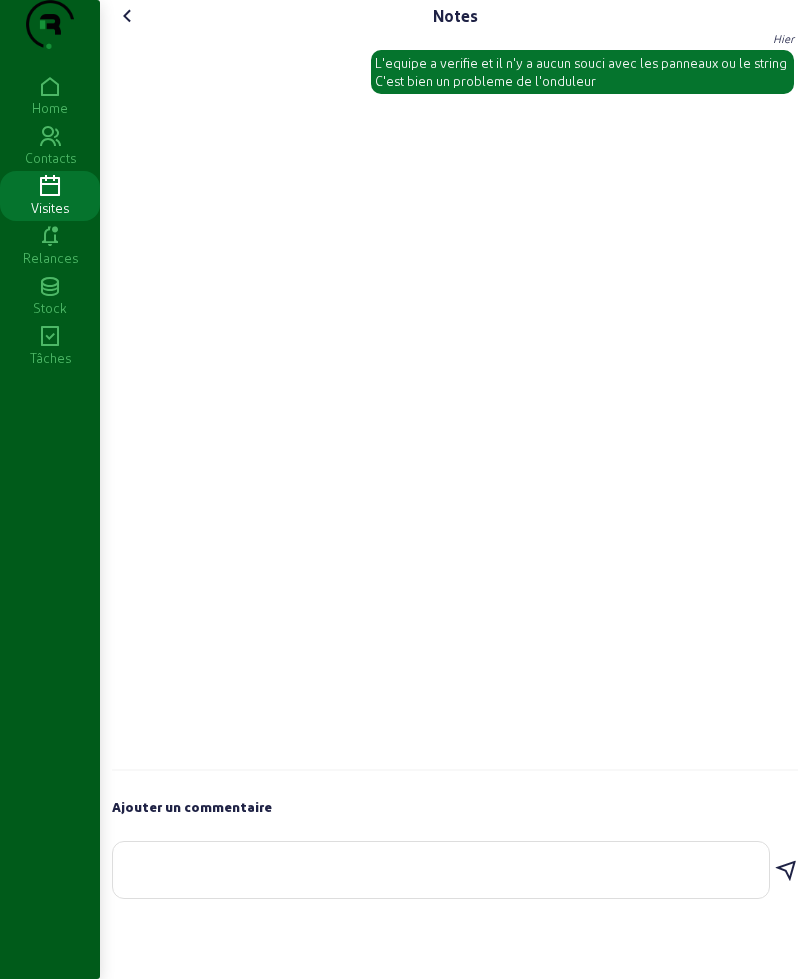 click 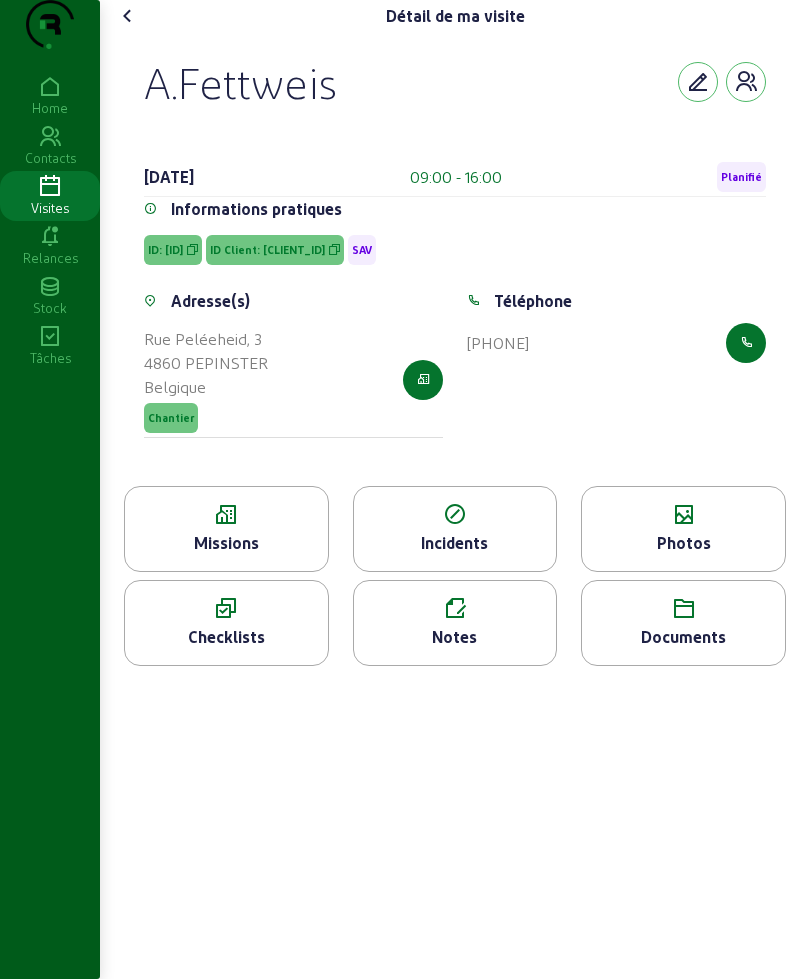 click on "Missions" 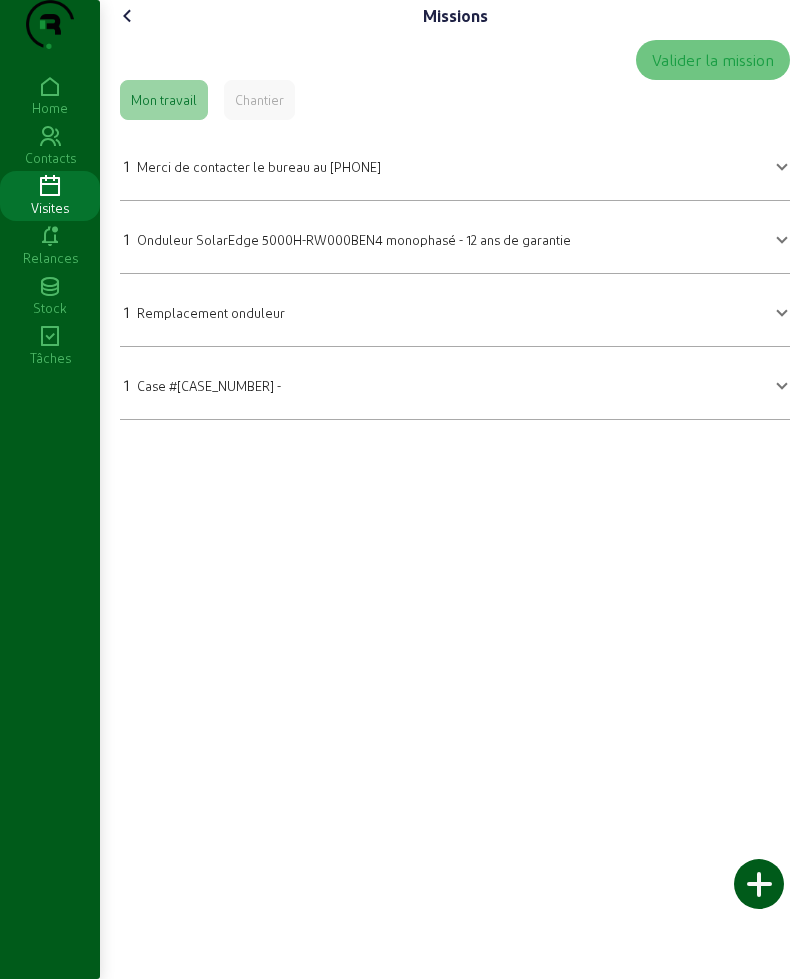 click 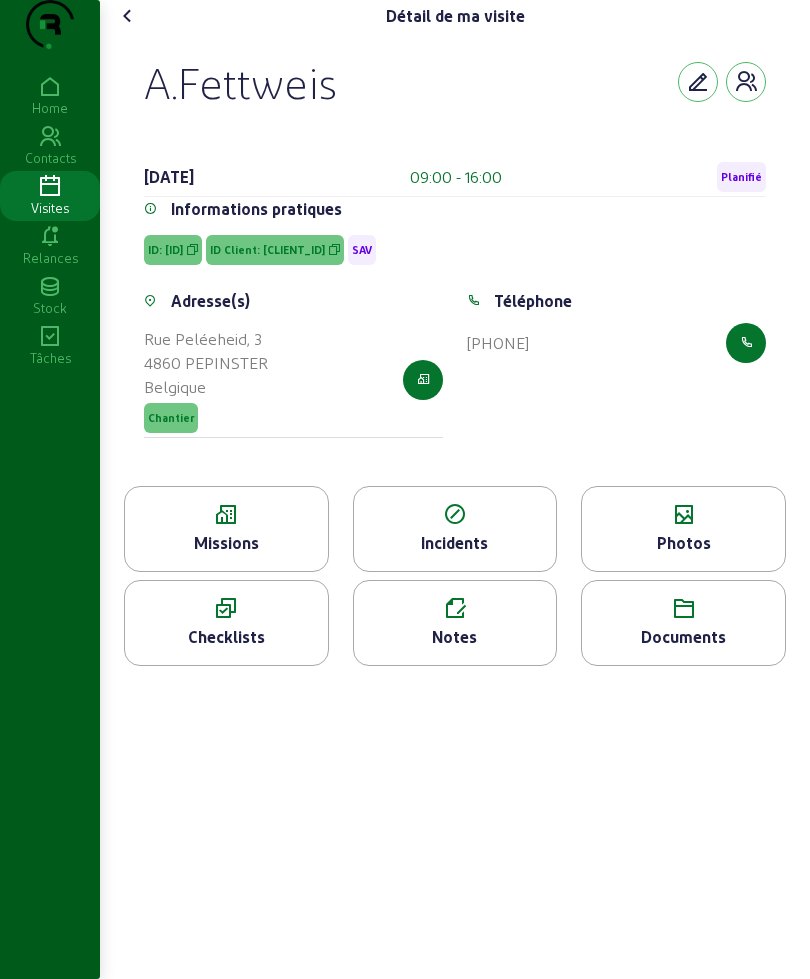 click 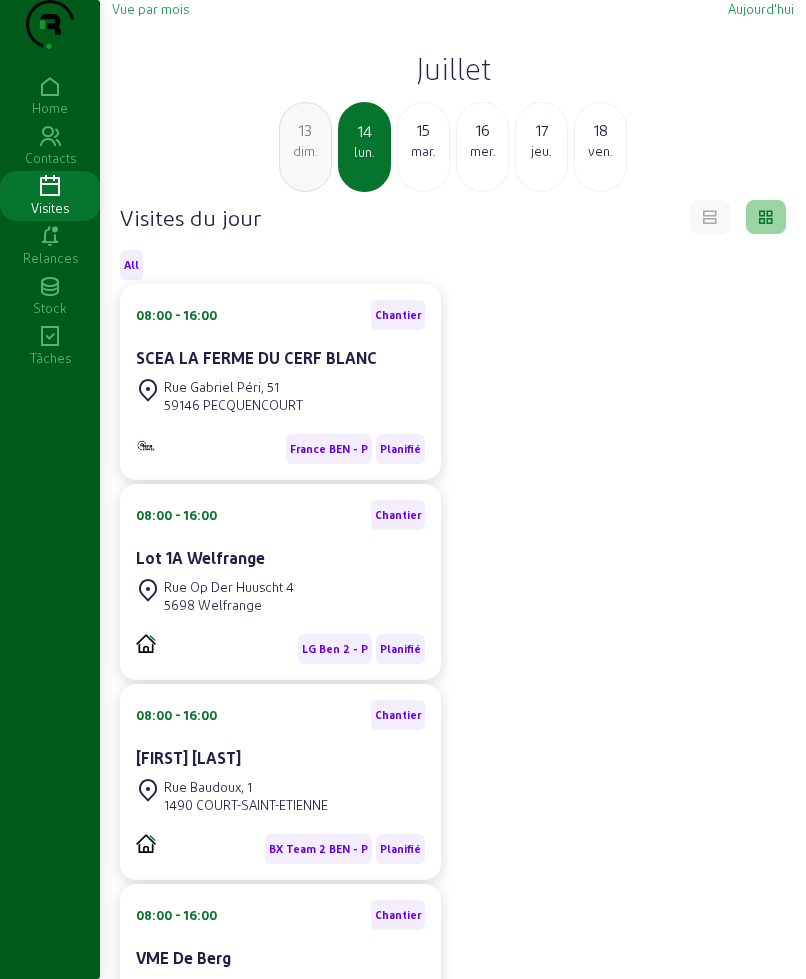 click on "15" 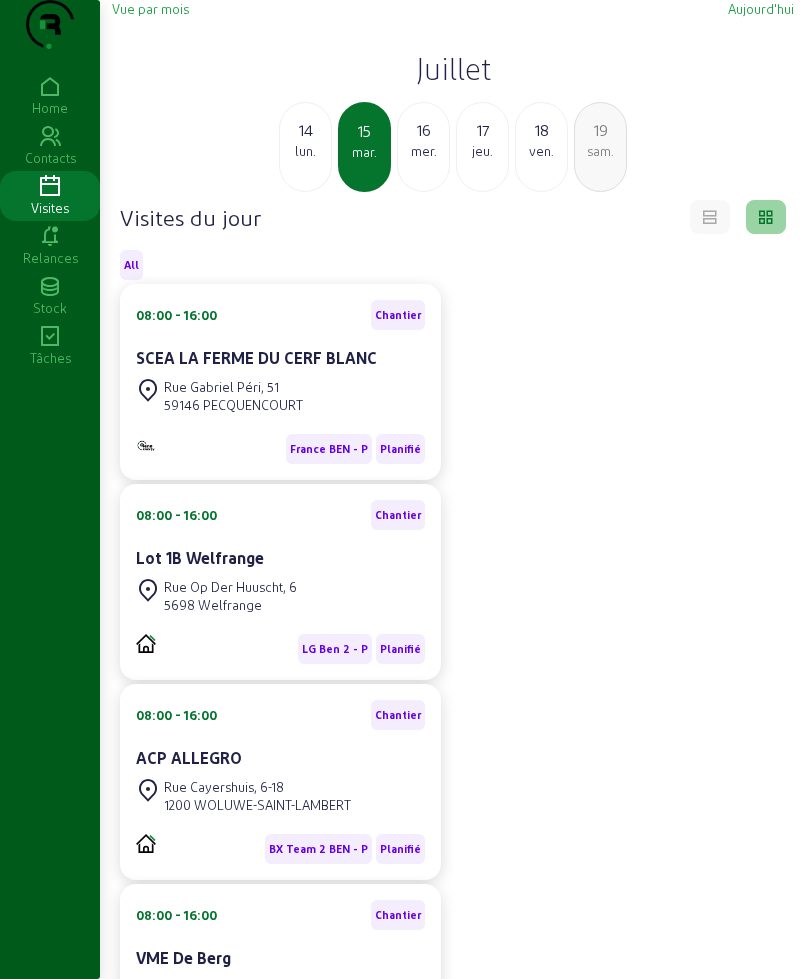 scroll, scrollTop: 214, scrollLeft: 0, axis: vertical 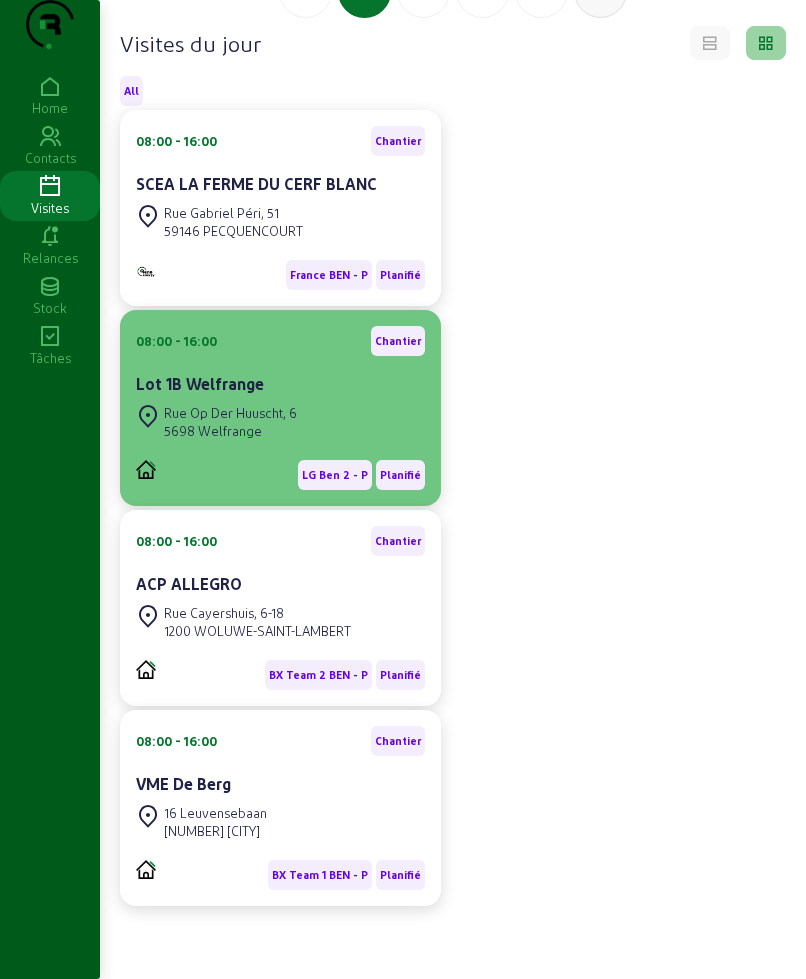 click on "5698 Welfrange" 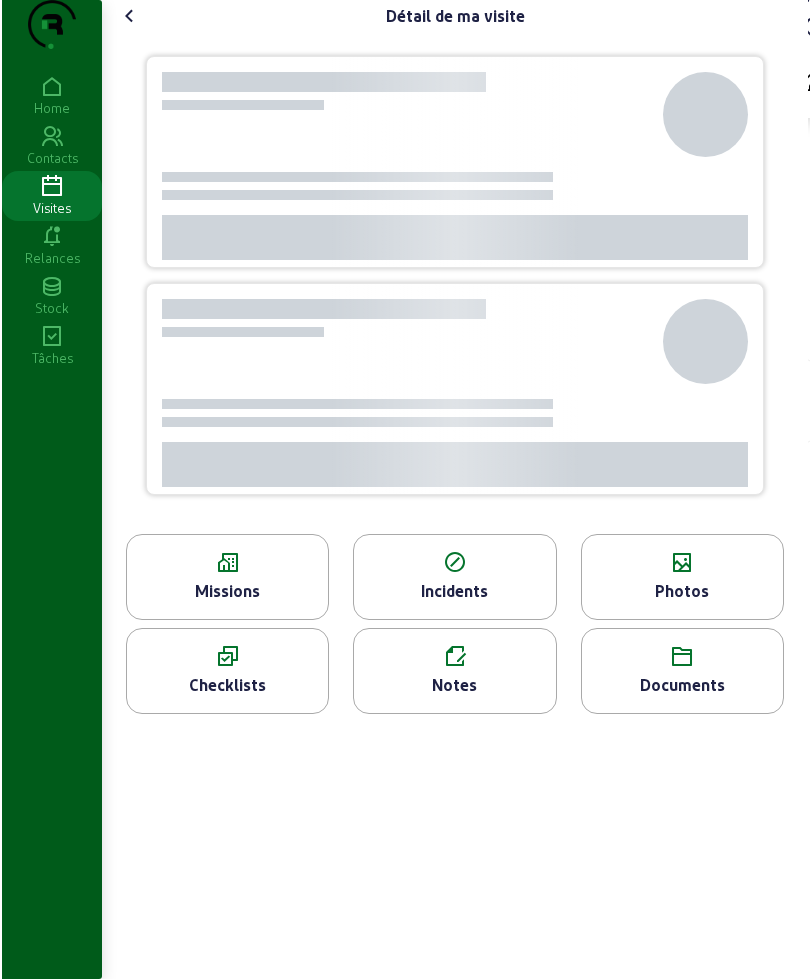 scroll, scrollTop: 0, scrollLeft: 0, axis: both 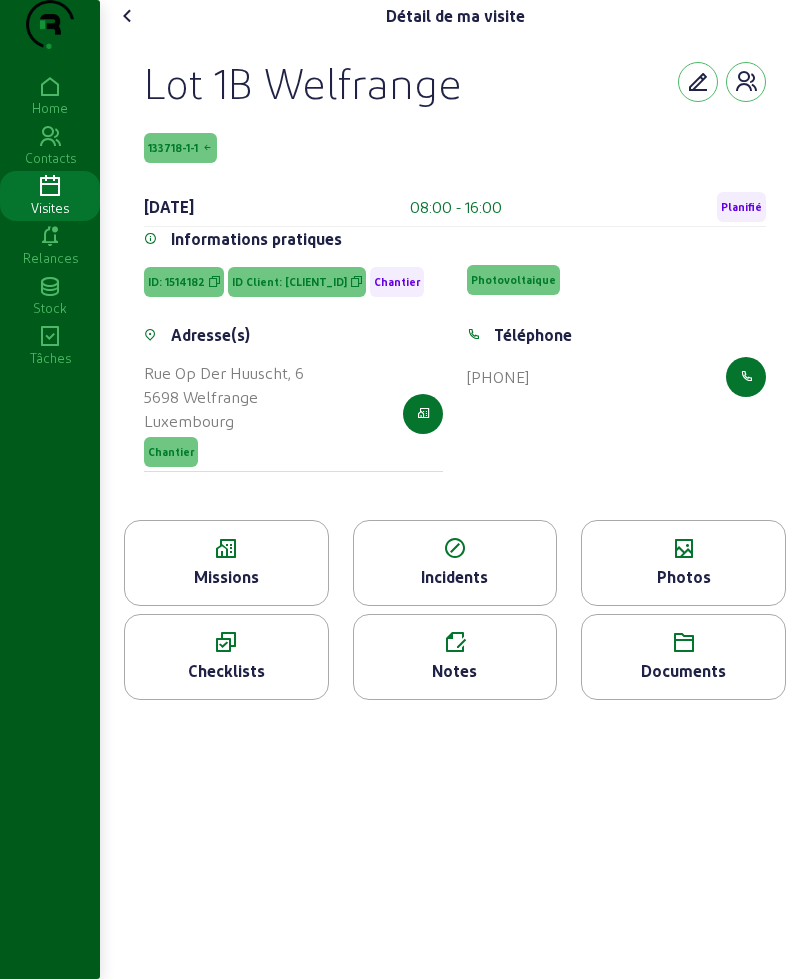 drag, startPoint x: 119, startPoint y: 124, endPoint x: 495, endPoint y: 135, distance: 376.16086 